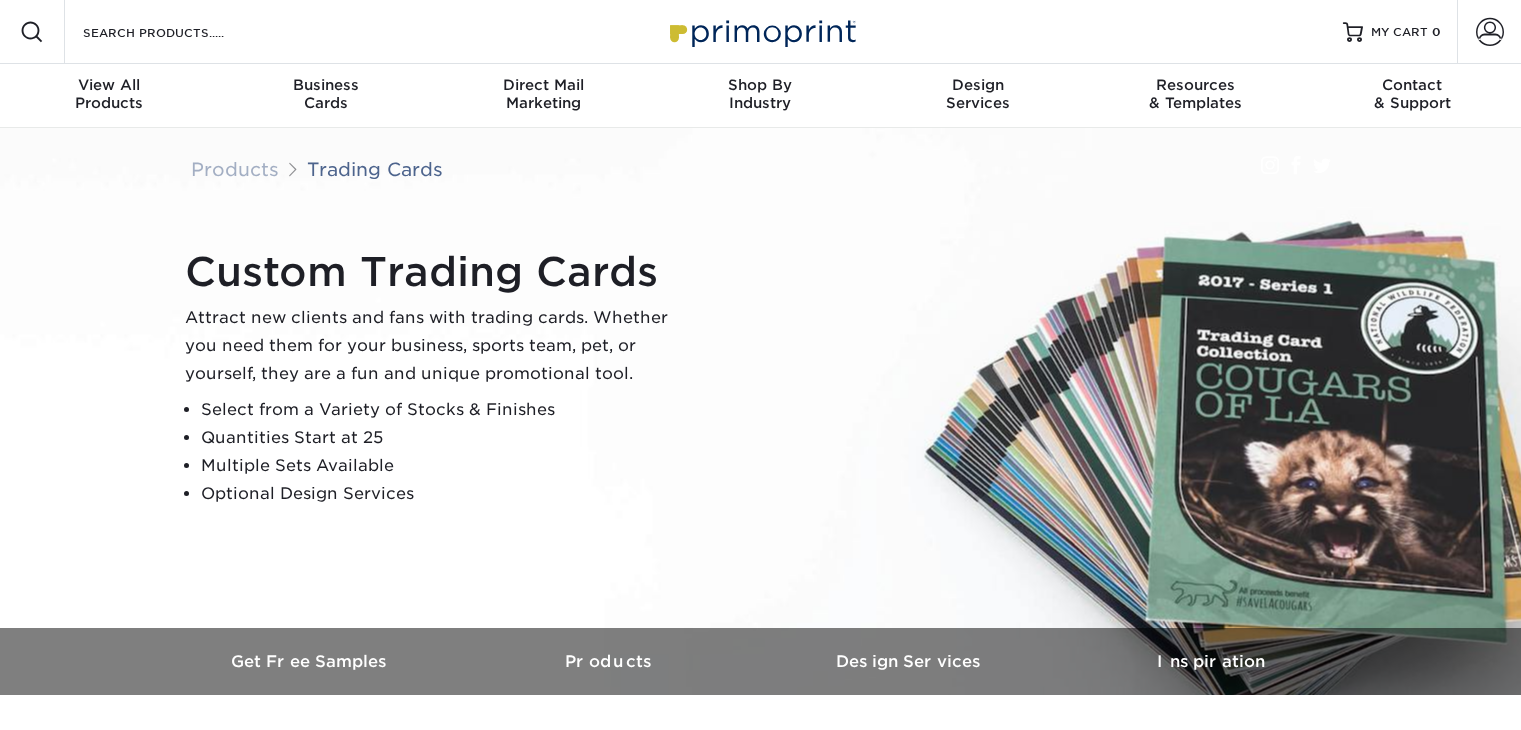 scroll, scrollTop: 0, scrollLeft: 0, axis: both 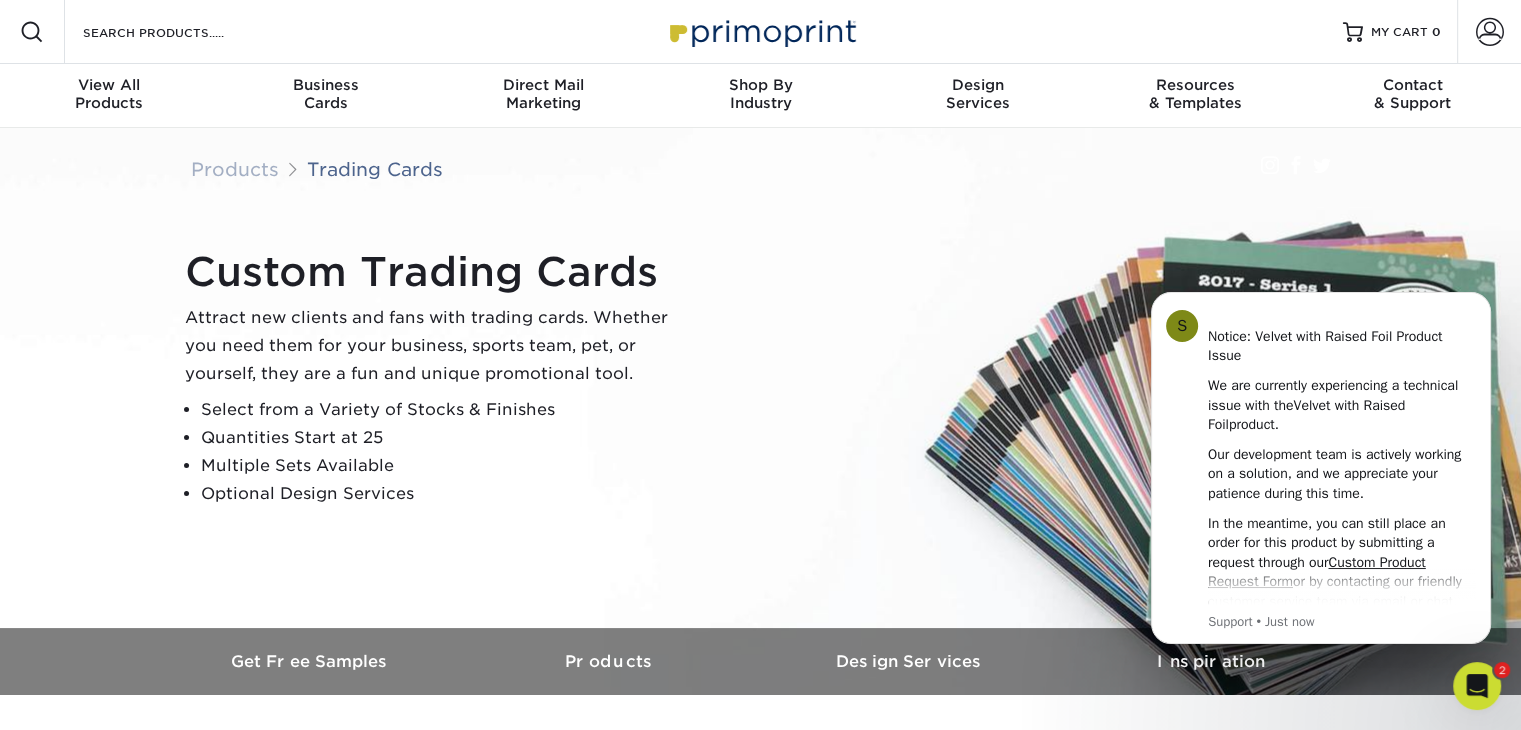 click on "Custom Trading Cards
Attract new clients and fans with trading cards. Whether you need them for your business, sports team, pet, or yourself, they are a fun and unique promotional tool.
Select from a Variety of Stocks & Finishes
Quantities Start at 25
Multiple Sets Available
Optional Design Services" at bounding box center (435, 378) 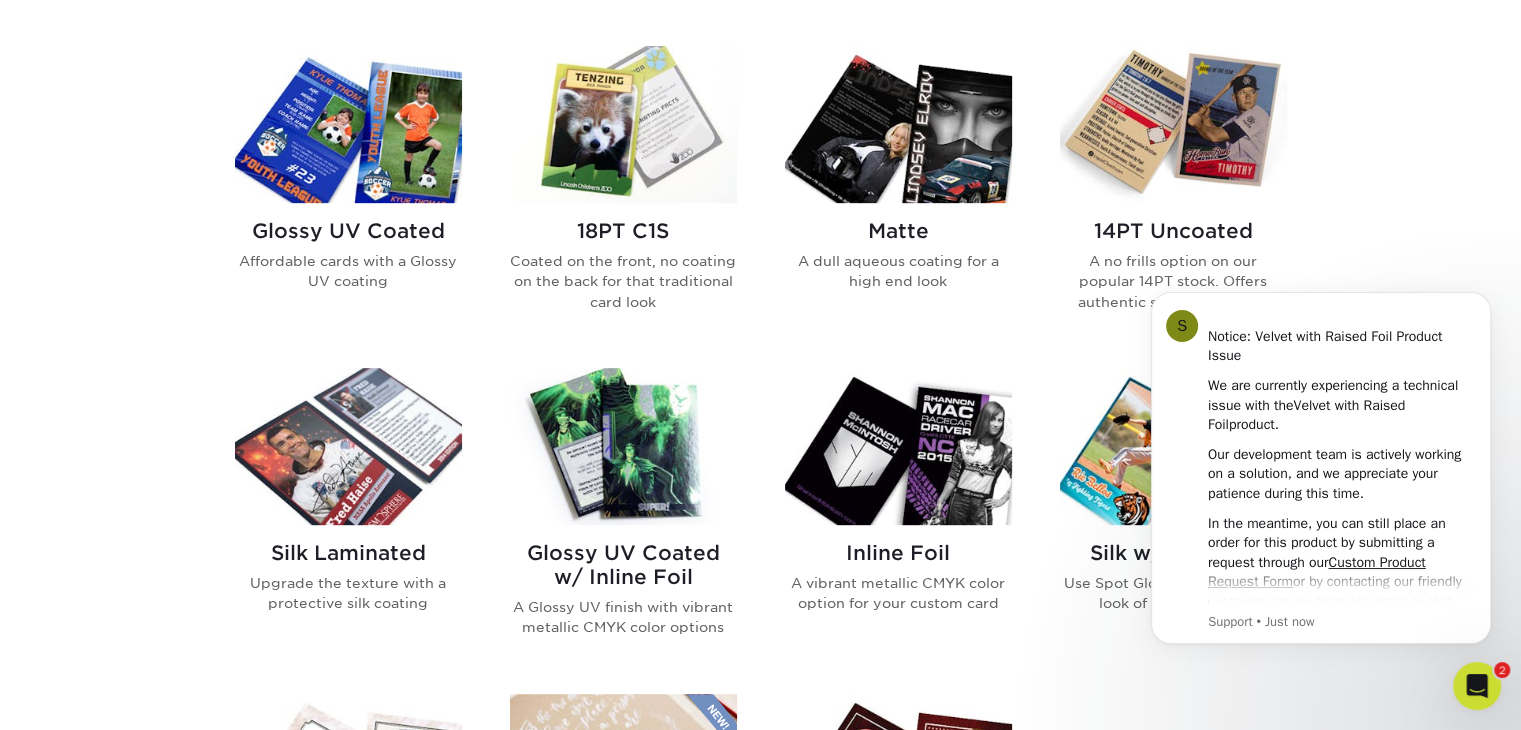 scroll, scrollTop: 1000, scrollLeft: 0, axis: vertical 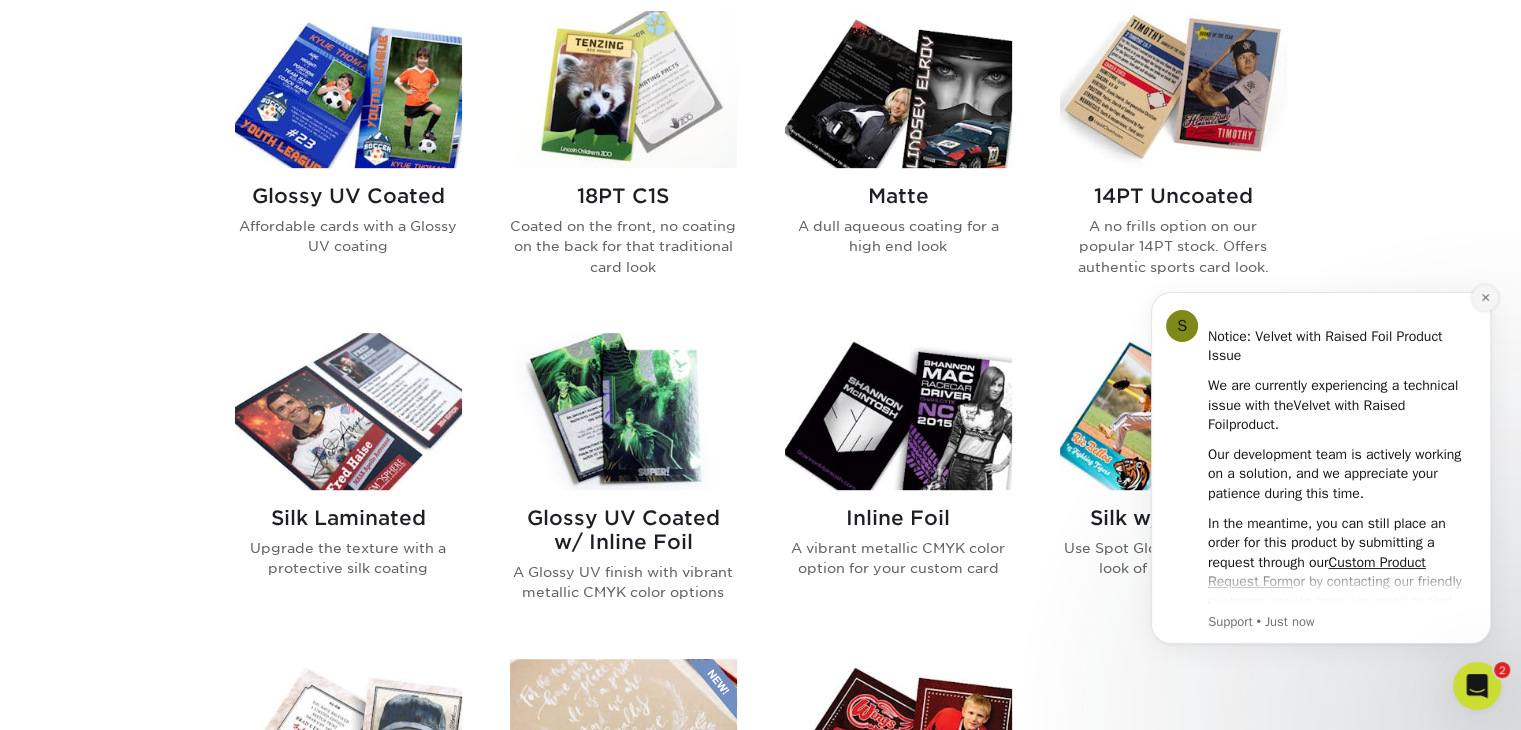 click 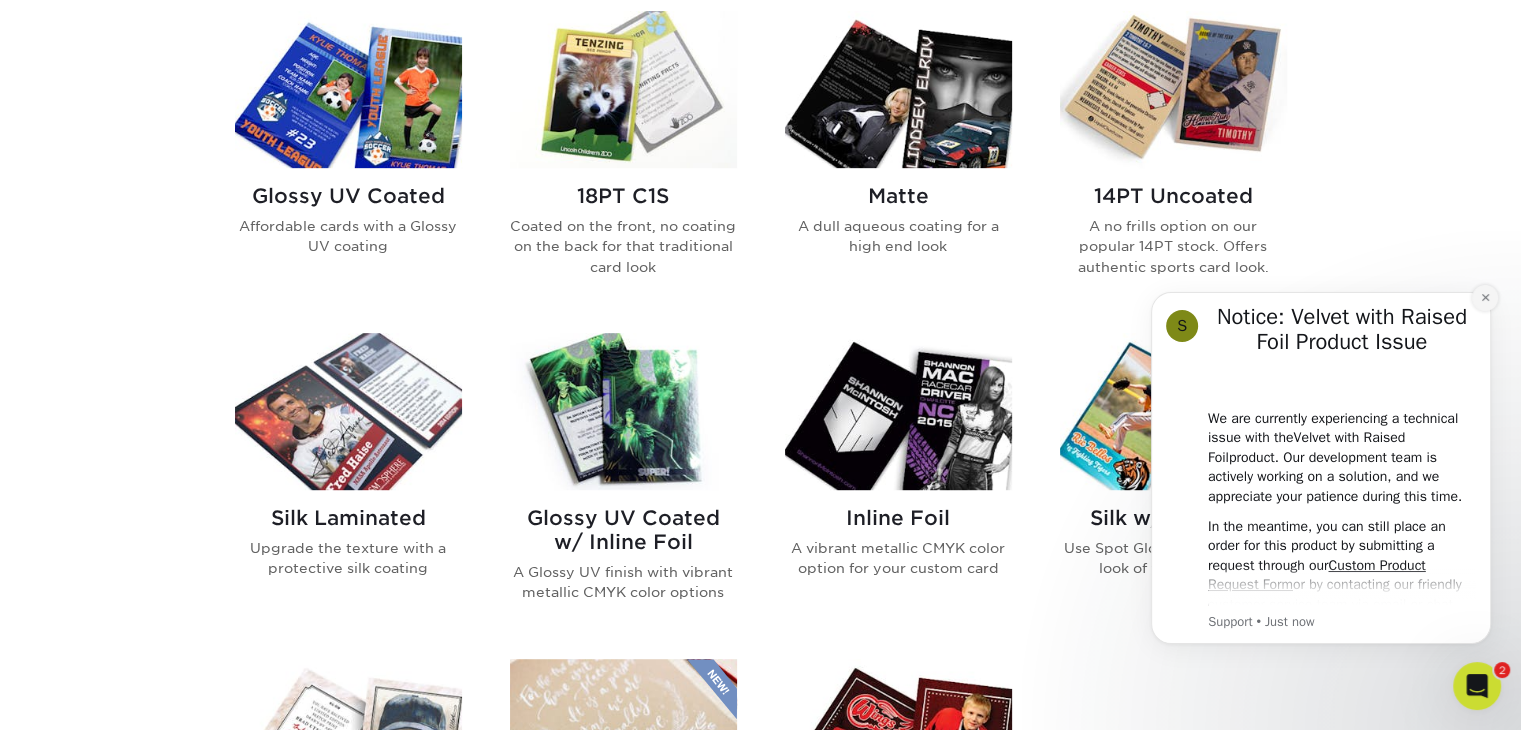 click 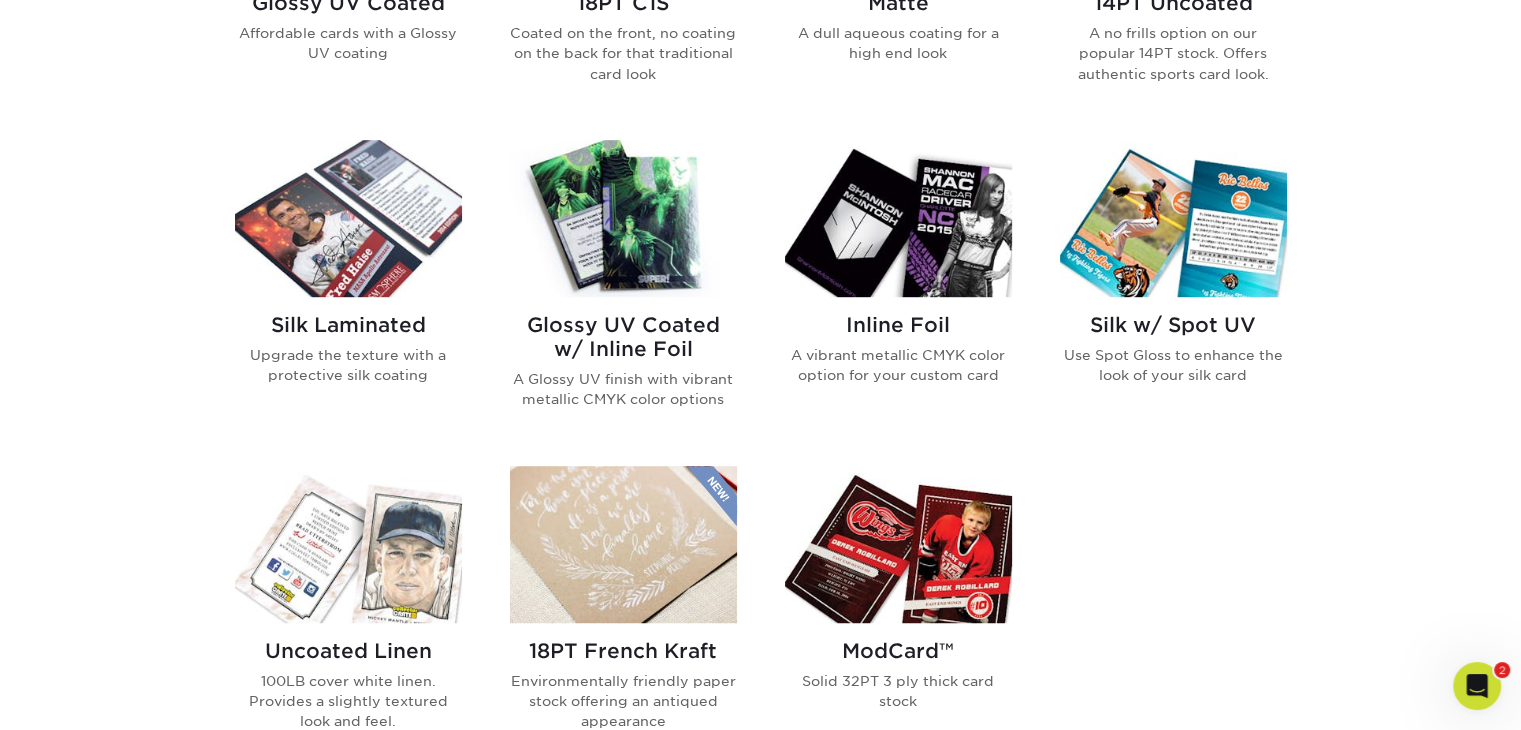 scroll, scrollTop: 1000, scrollLeft: 0, axis: vertical 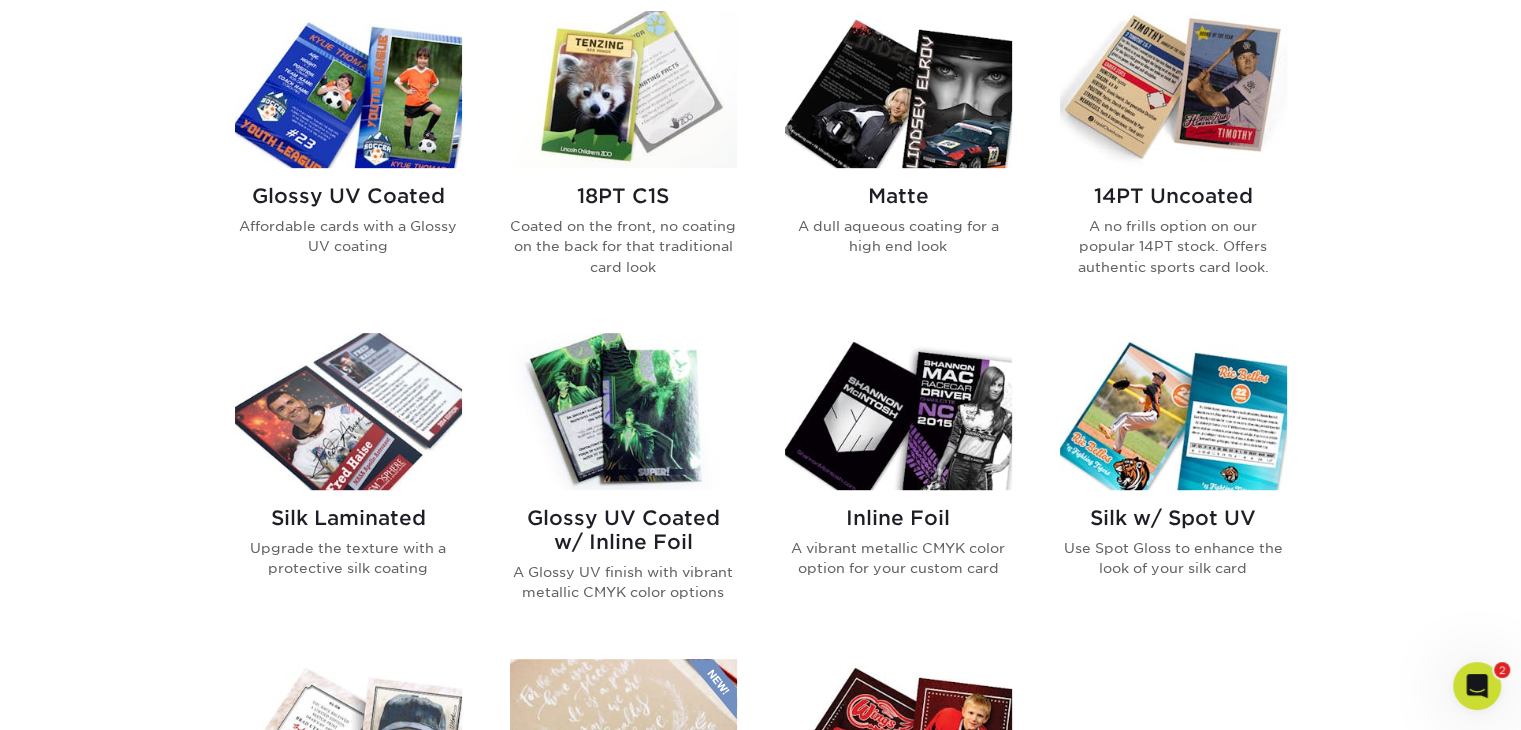 click on "14PT Uncoated" at bounding box center [1173, 196] 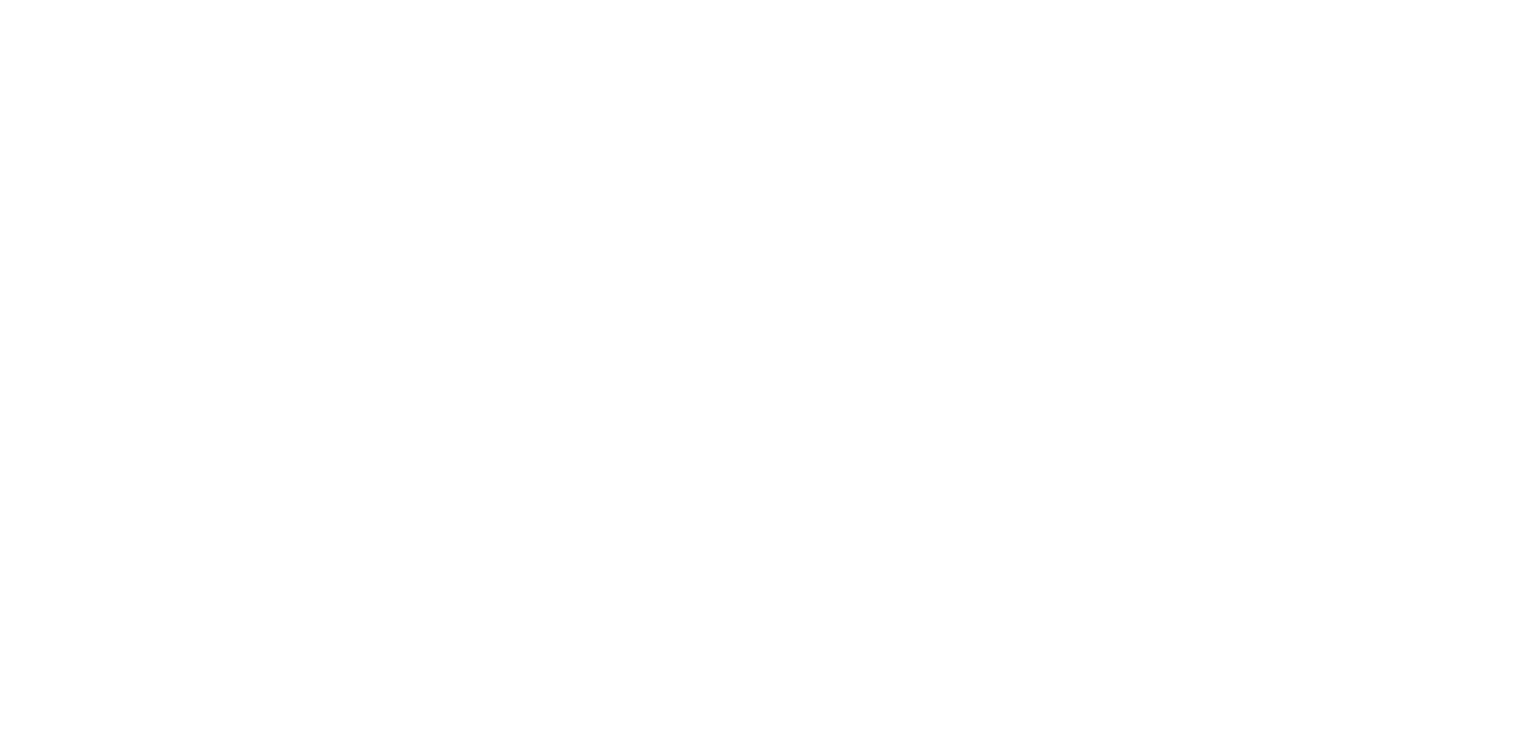 scroll, scrollTop: 0, scrollLeft: 0, axis: both 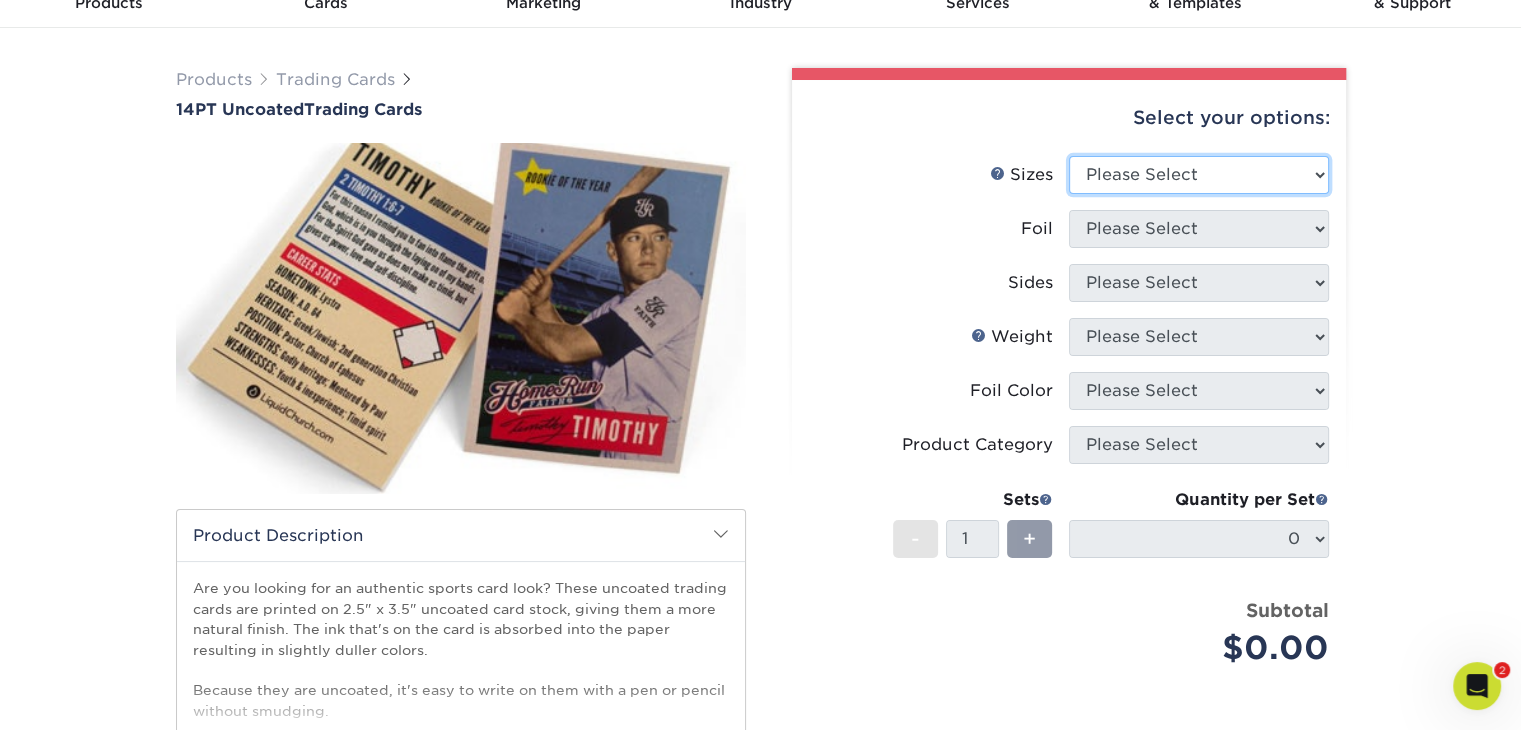 click on "Please Select
2.5" x 3.5"" at bounding box center (1199, 175) 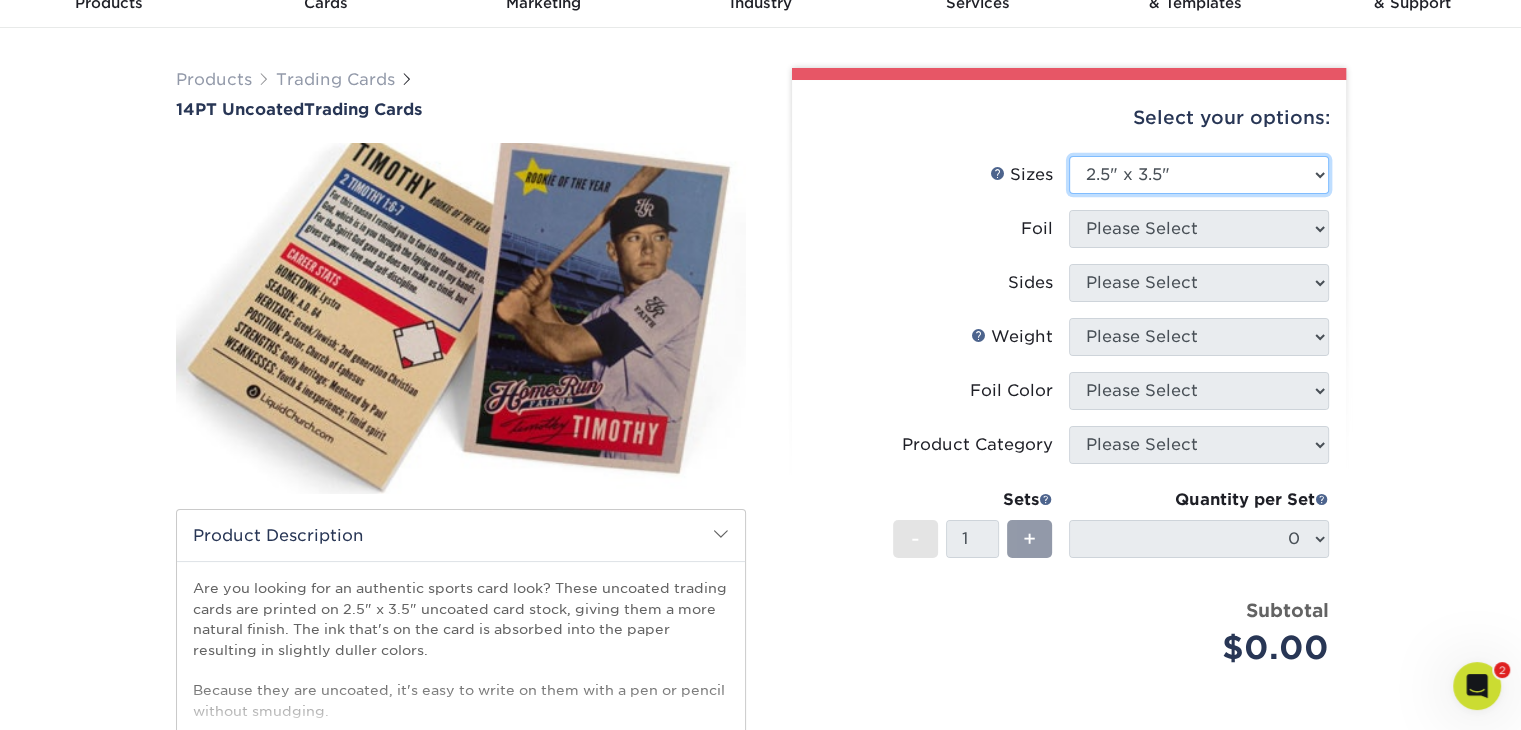 click on "Please Select
2.5" x 3.5"" at bounding box center [1199, 175] 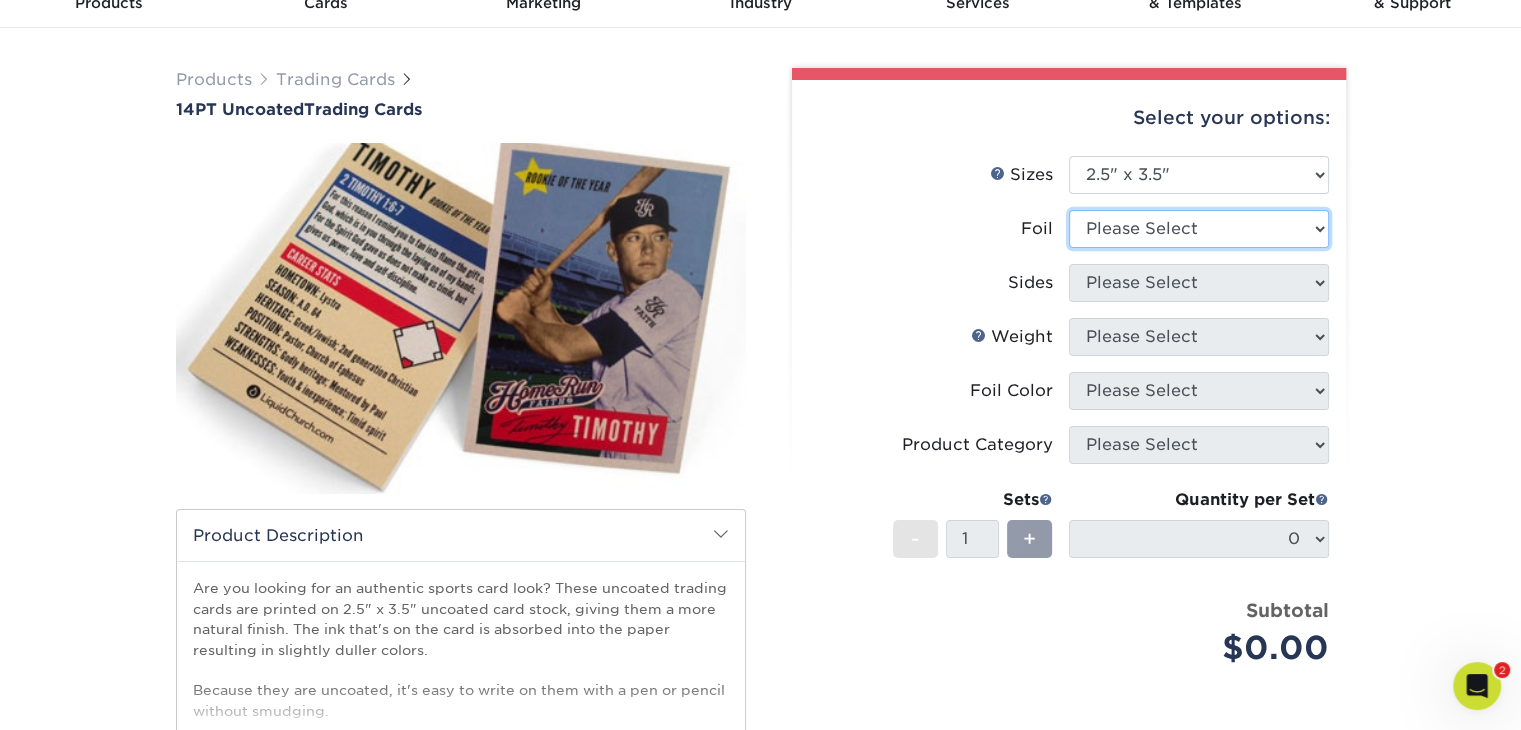 click on "Please Select Yes No" at bounding box center (1199, 229) 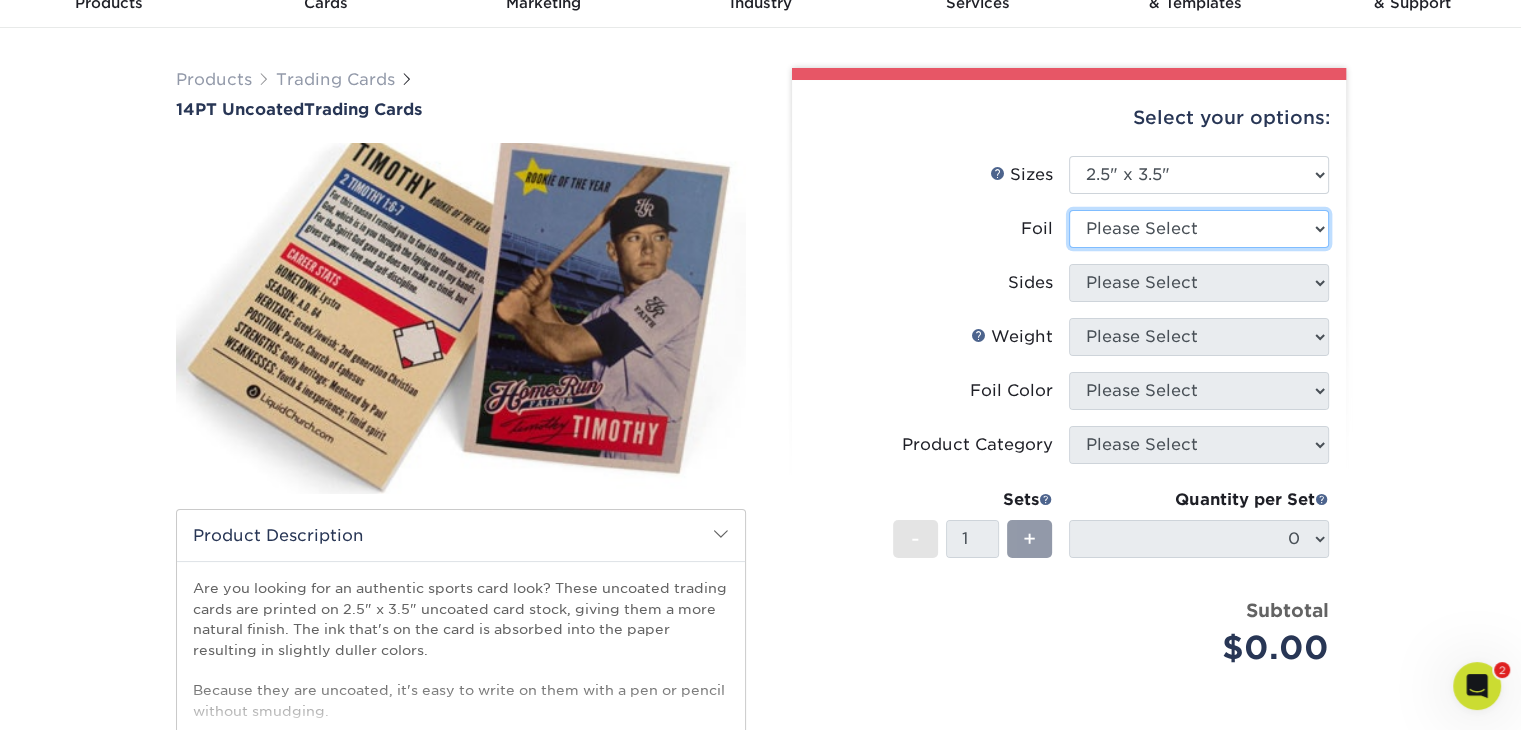 select on "1" 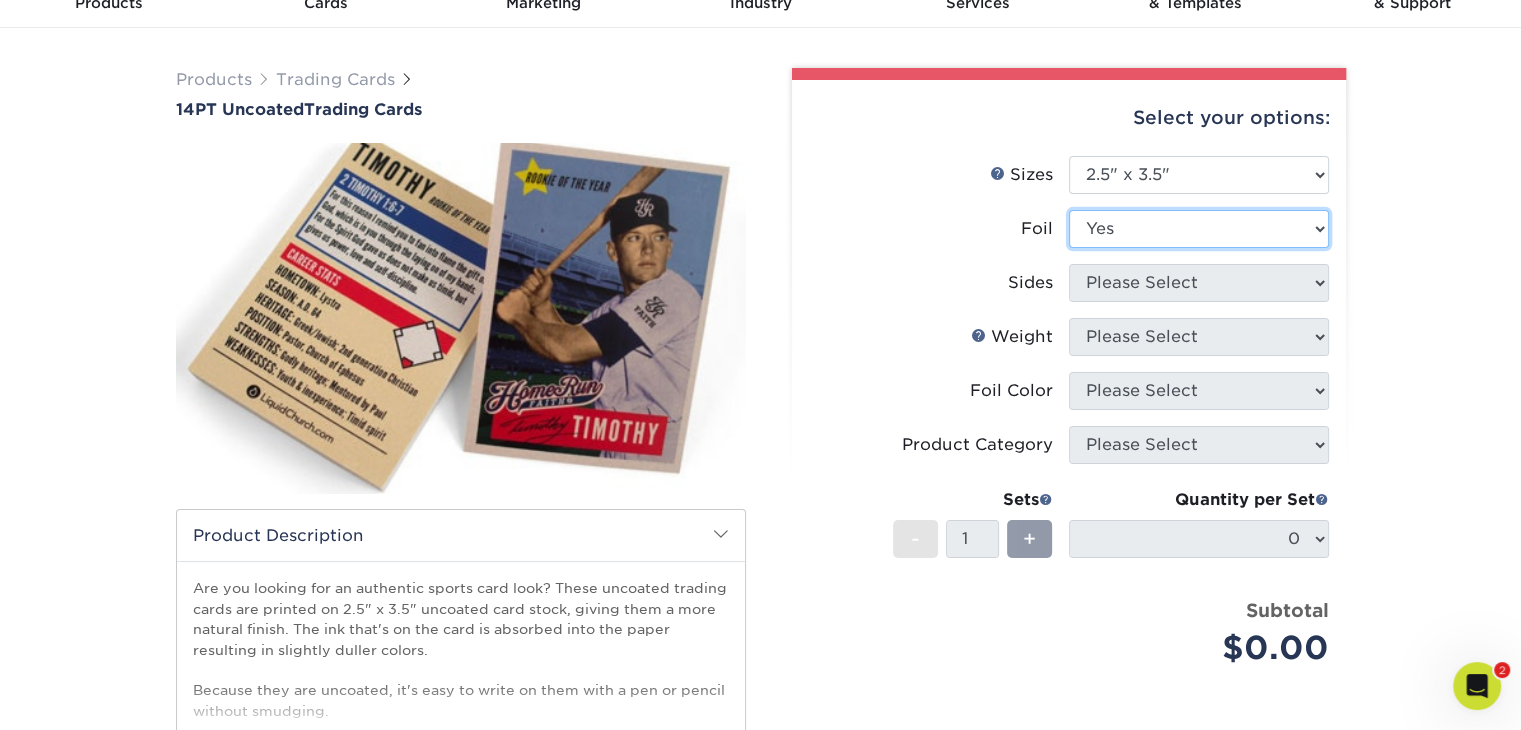 click on "Please Select Yes No" at bounding box center [1199, 229] 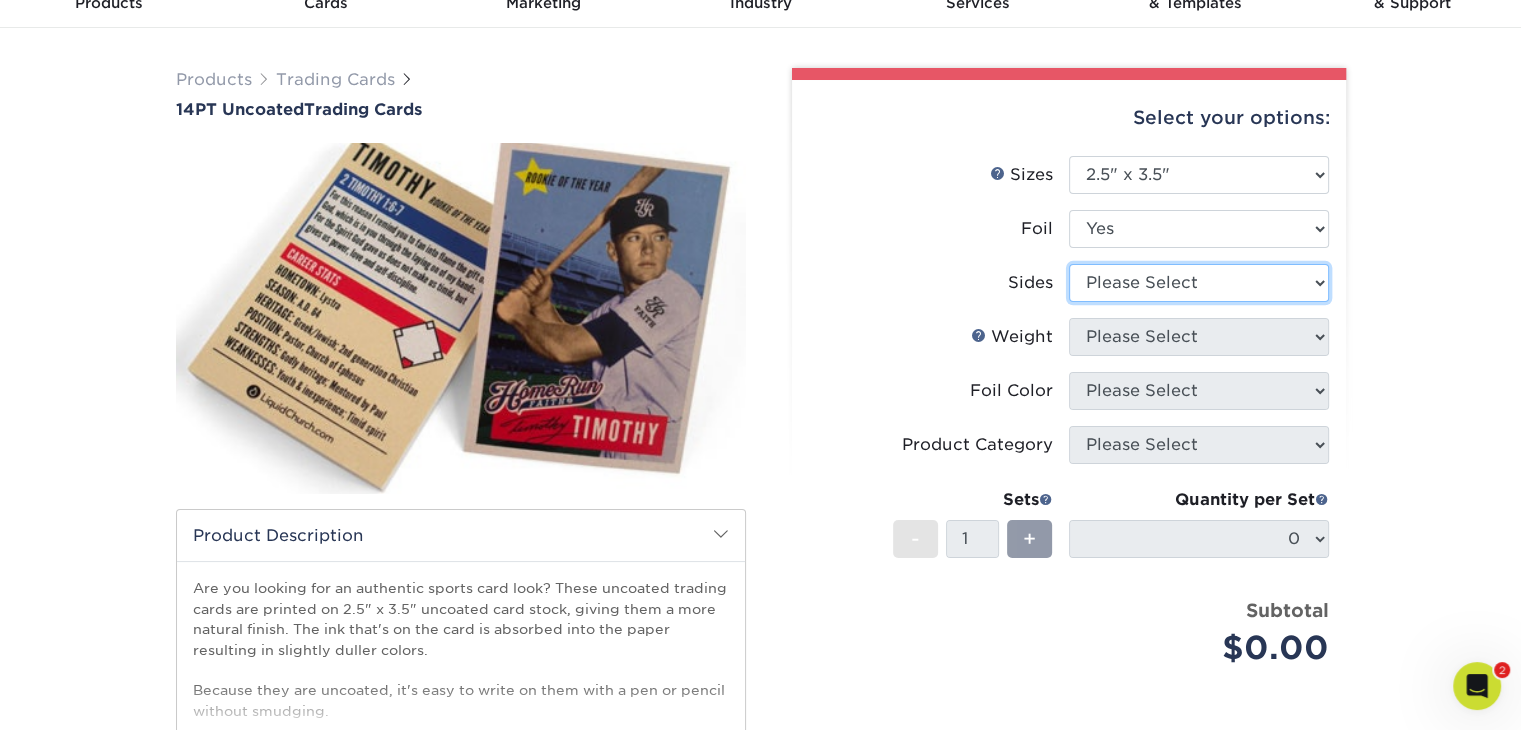 click on "Please Select Print Both Sides - Foil Both Sides Print Both Sides - Foil Front Only Print Front Only - Foil Front Only" at bounding box center (1199, 283) 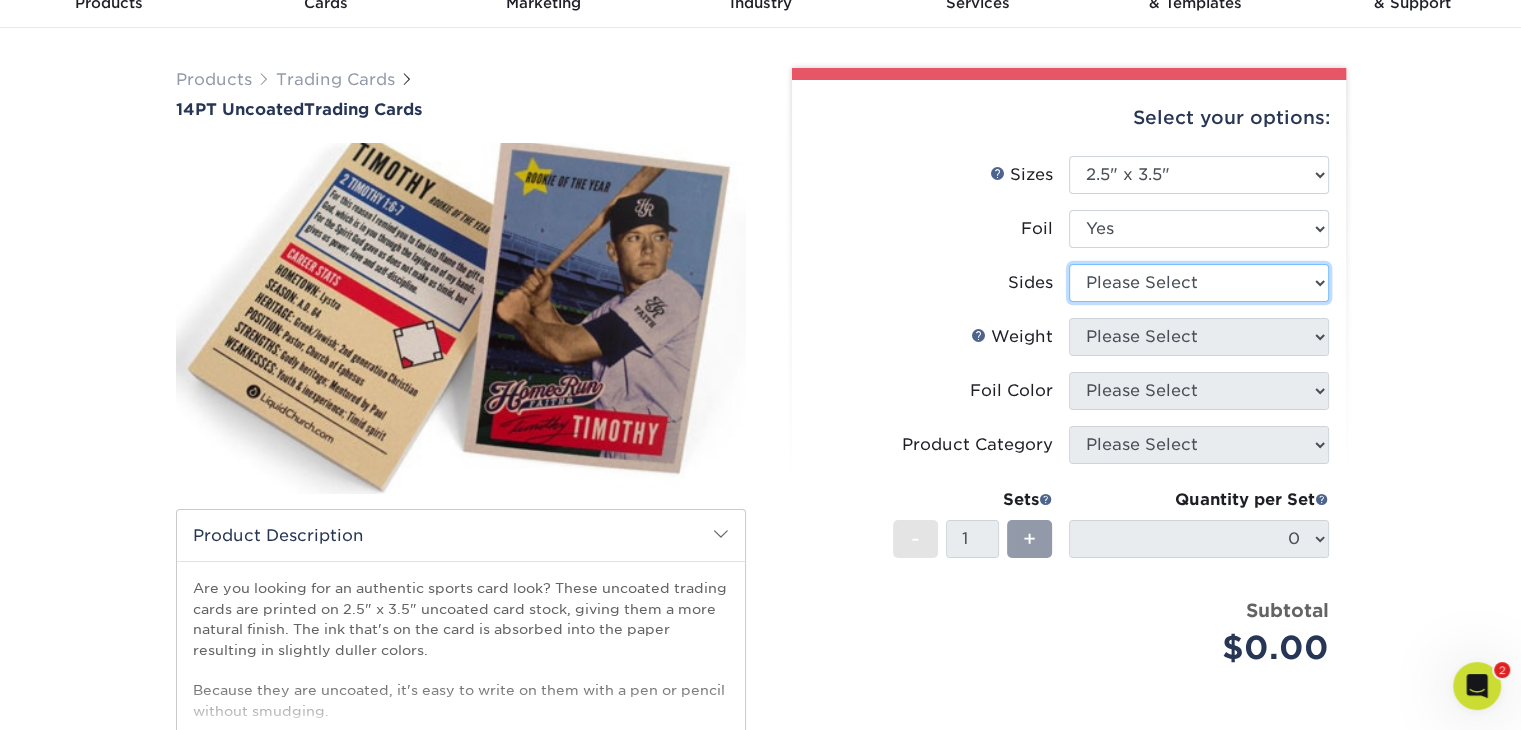 select on "34527644-b4fd-4ffb-9092-1318eefcd9d9" 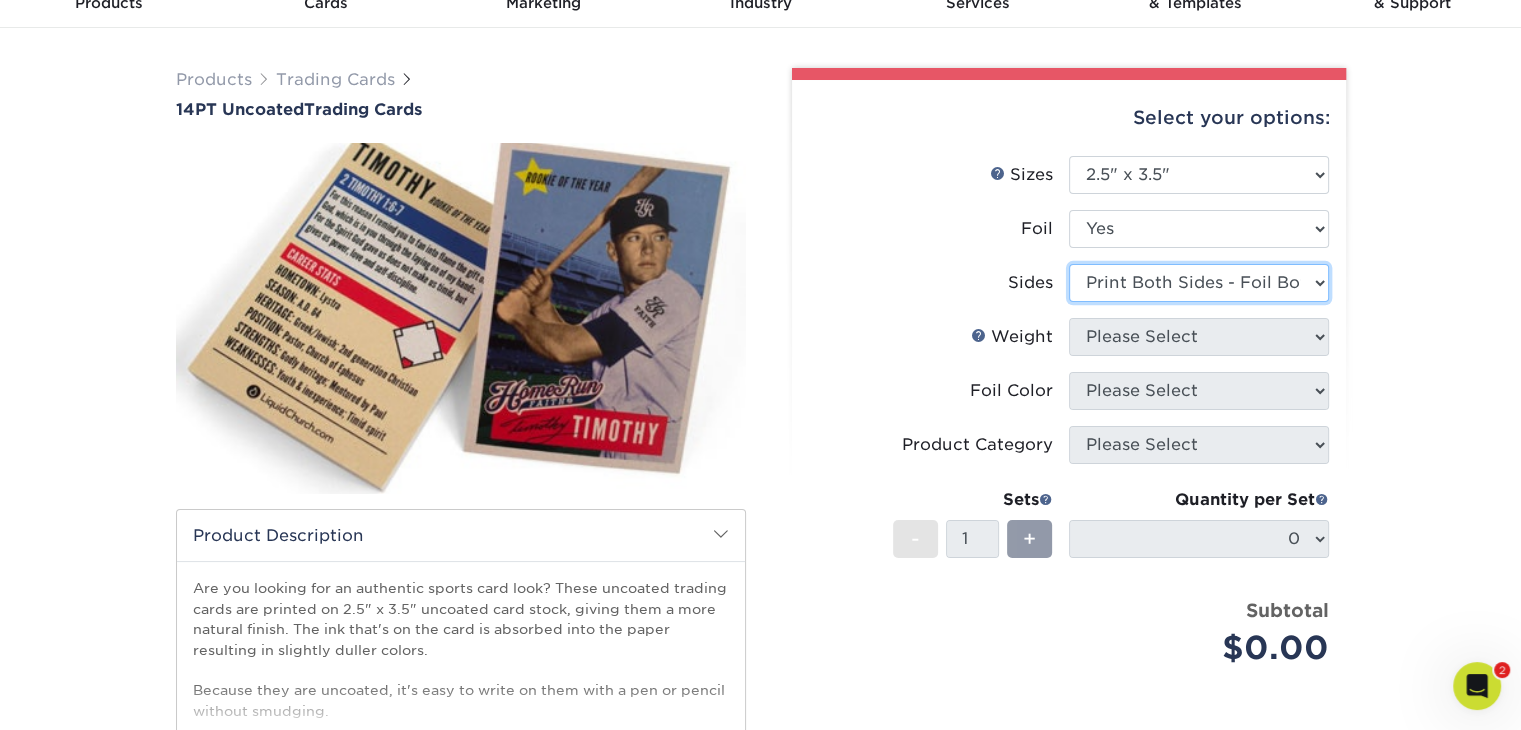 click on "Please Select Print Both Sides - Foil Both Sides Print Both Sides - Foil Front Only Print Front Only - Foil Front Only" at bounding box center [1199, 283] 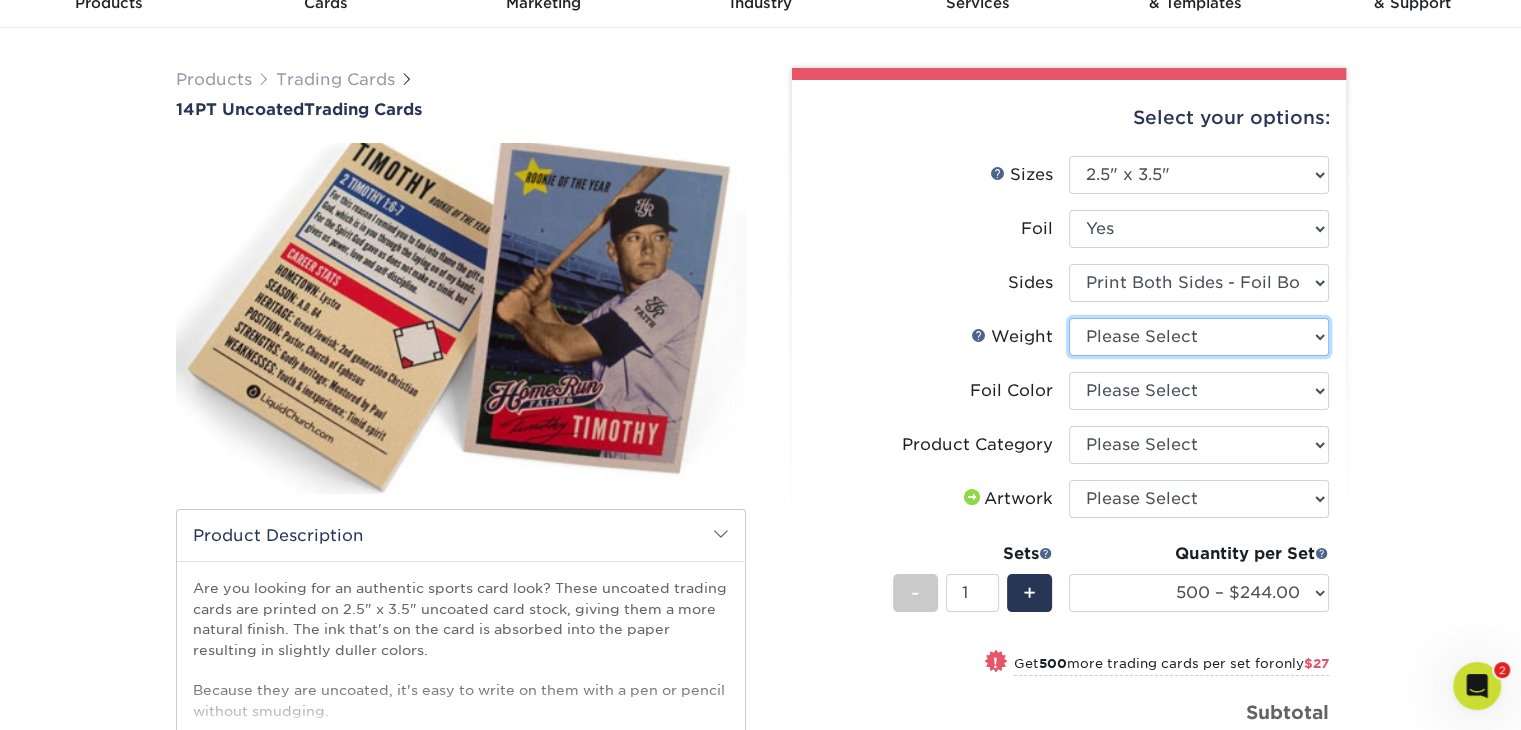 click on "Please Select 14PT Uncoated" at bounding box center [1199, 337] 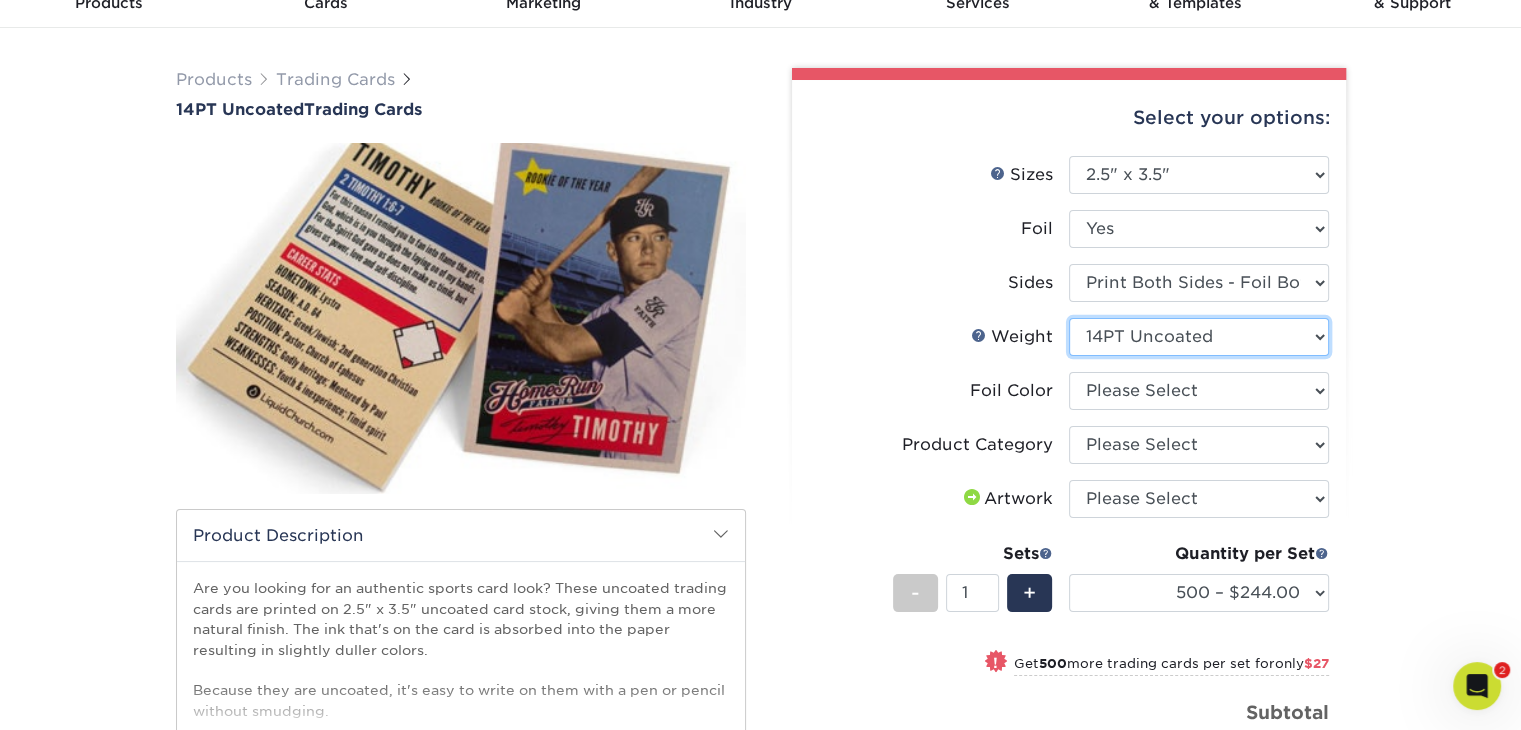 click on "Please Select 14PT Uncoated" at bounding box center [1199, 337] 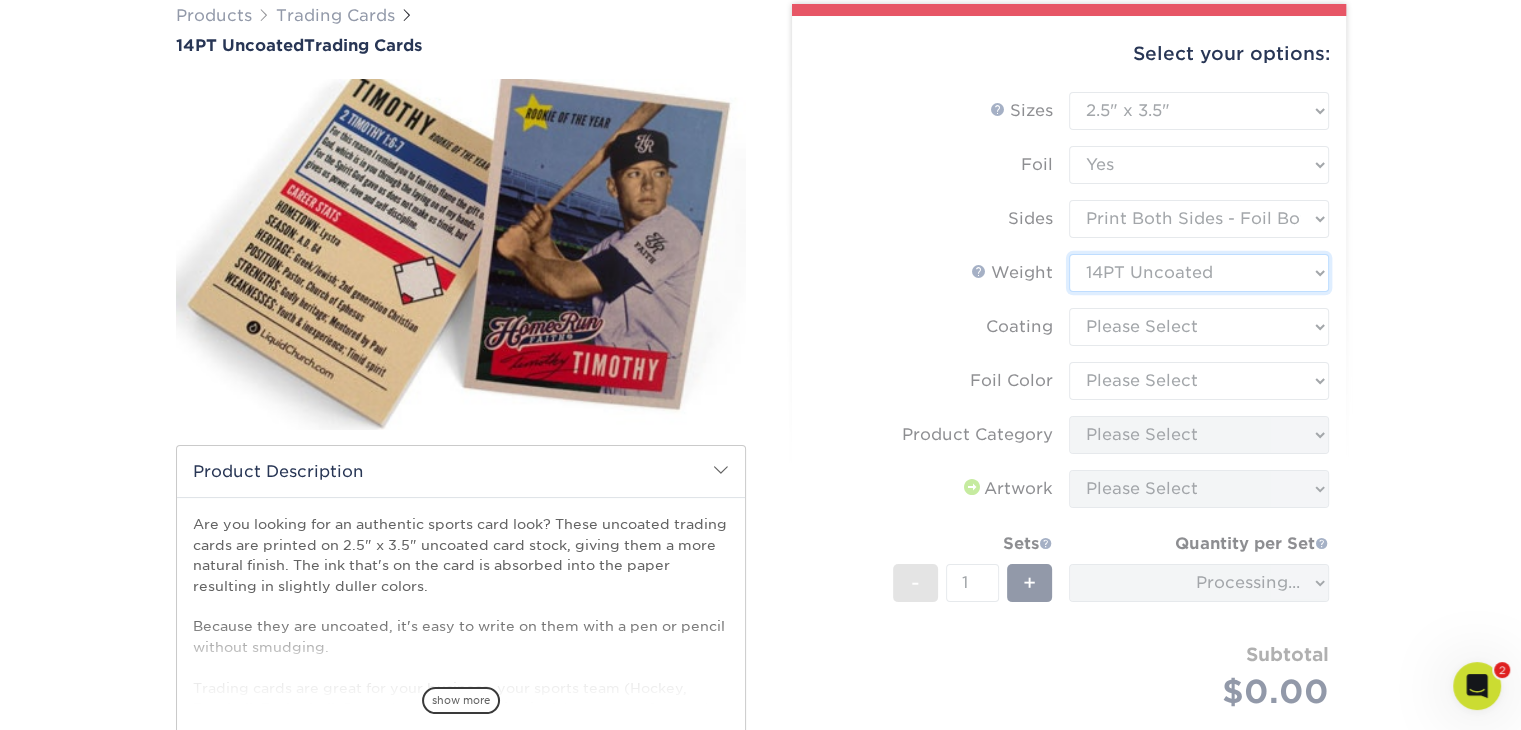 scroll, scrollTop: 200, scrollLeft: 0, axis: vertical 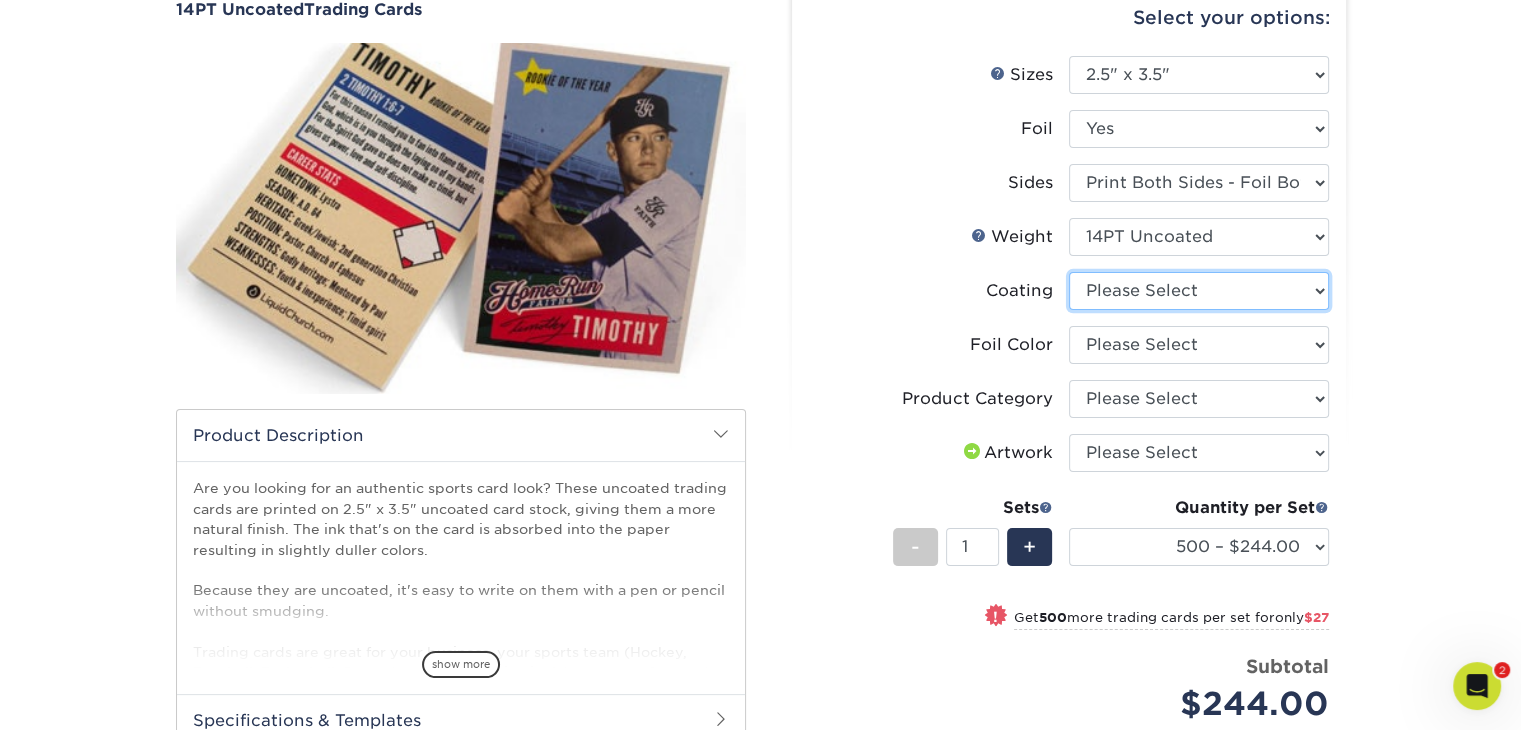 click at bounding box center [1199, 291] 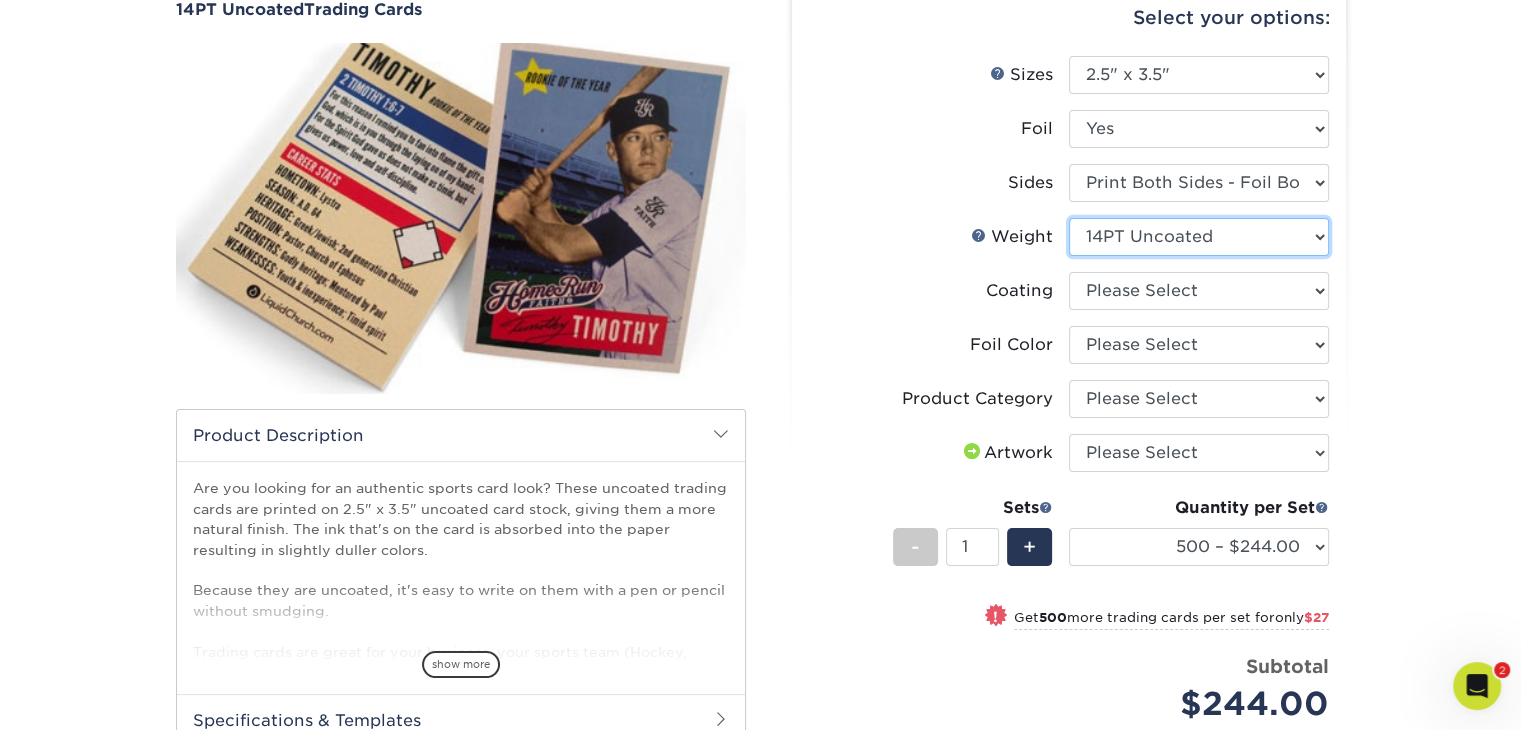 click on "Please Select 14PT Uncoated" at bounding box center (1199, 237) 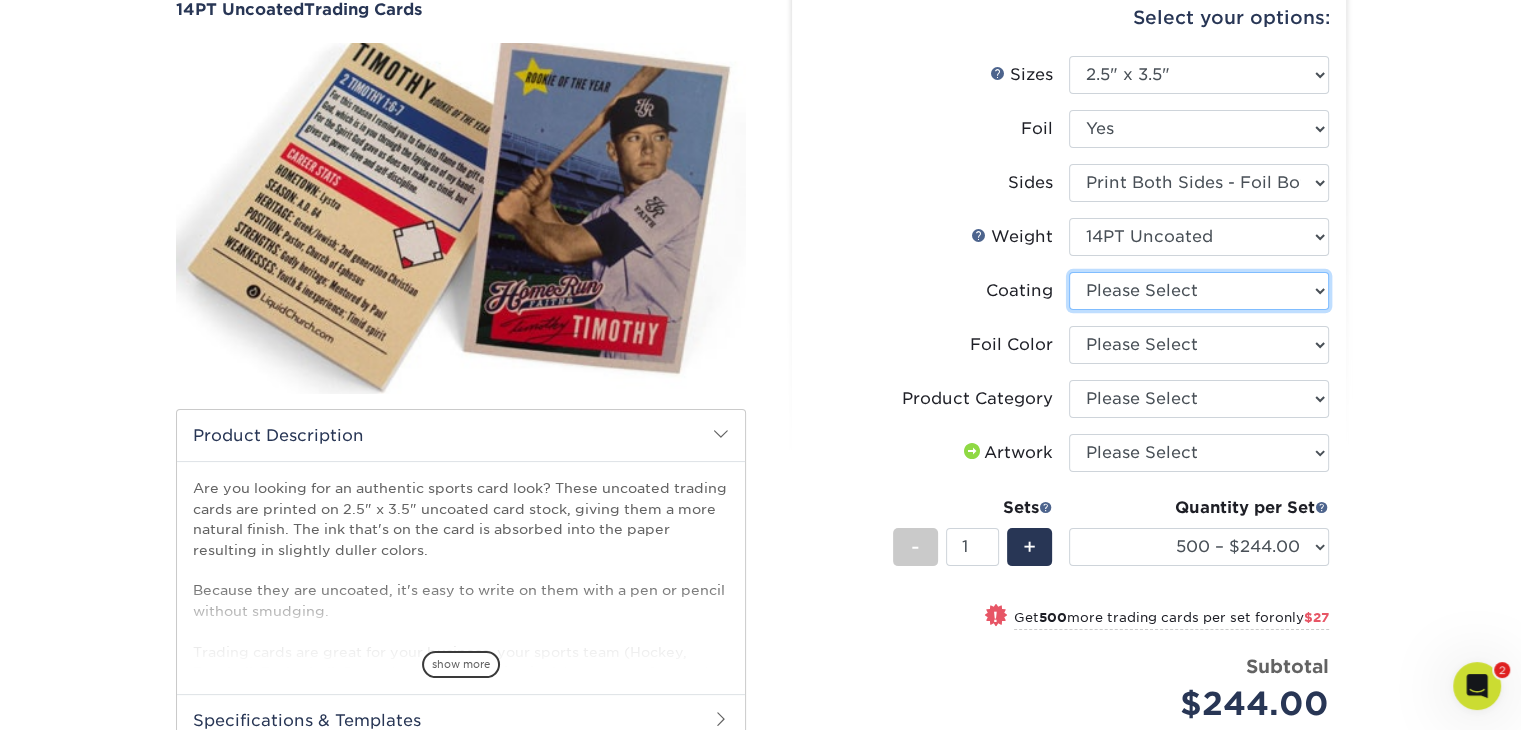 click at bounding box center [1199, 291] 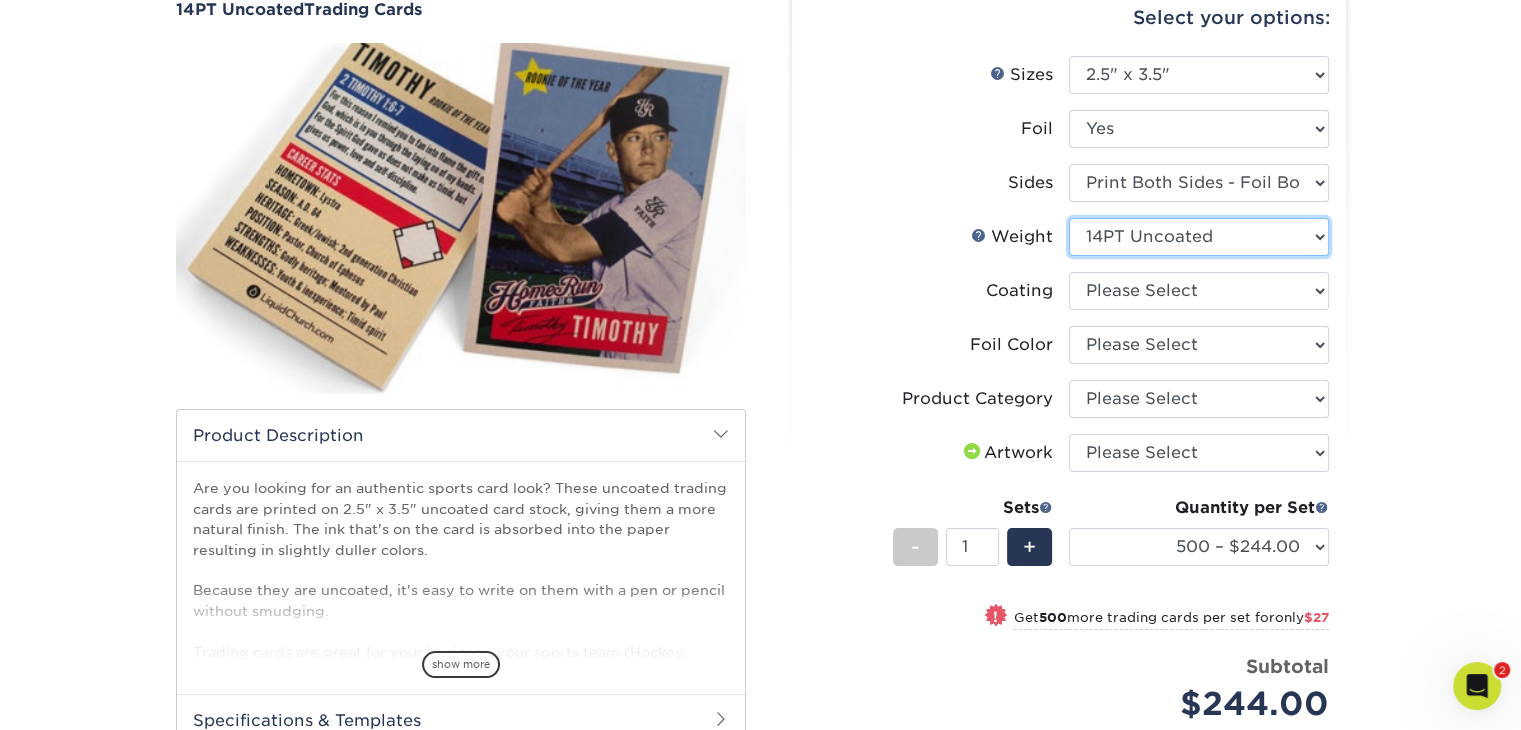 click on "Please Select 14PT Uncoated" at bounding box center [1199, 237] 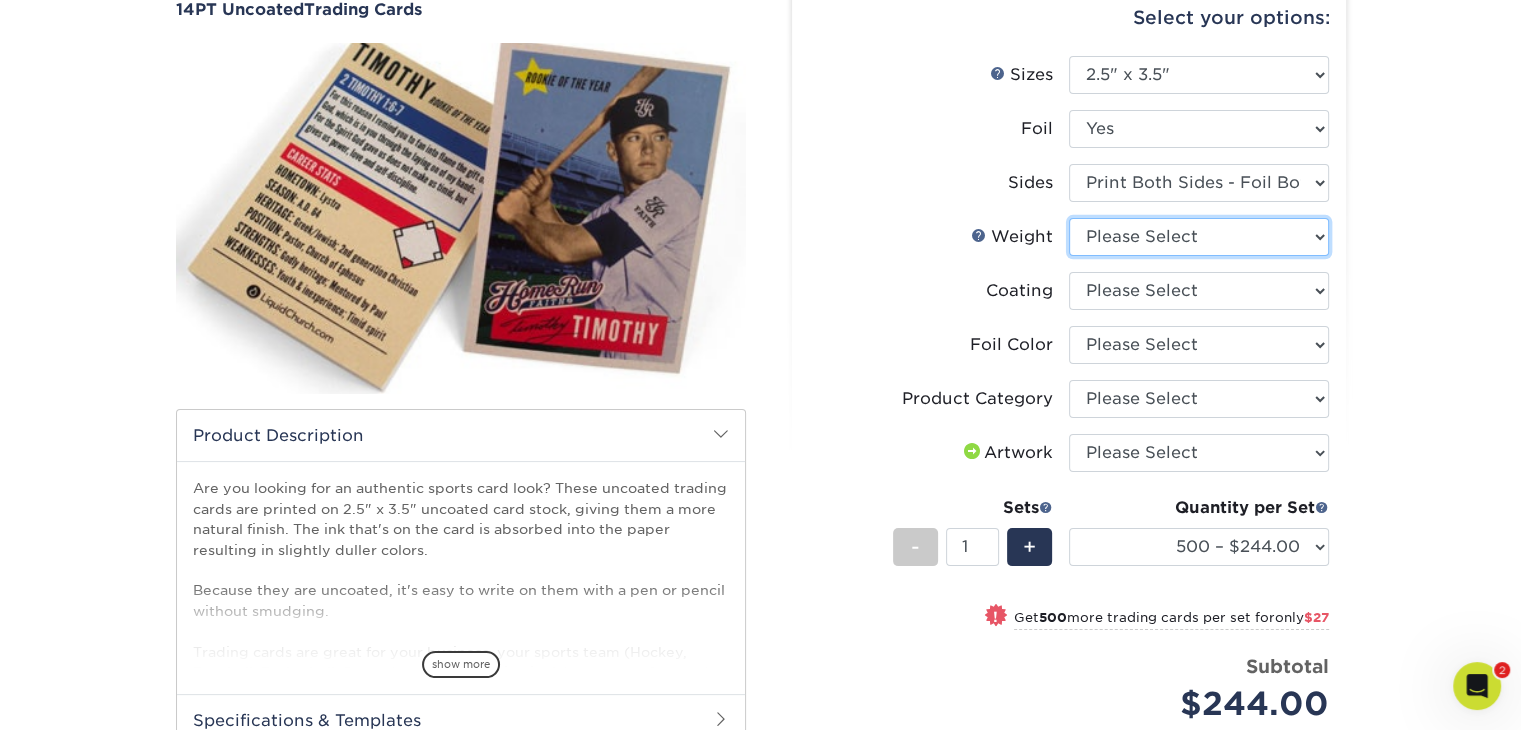 click on "Please Select 14PT Uncoated" at bounding box center (1199, 237) 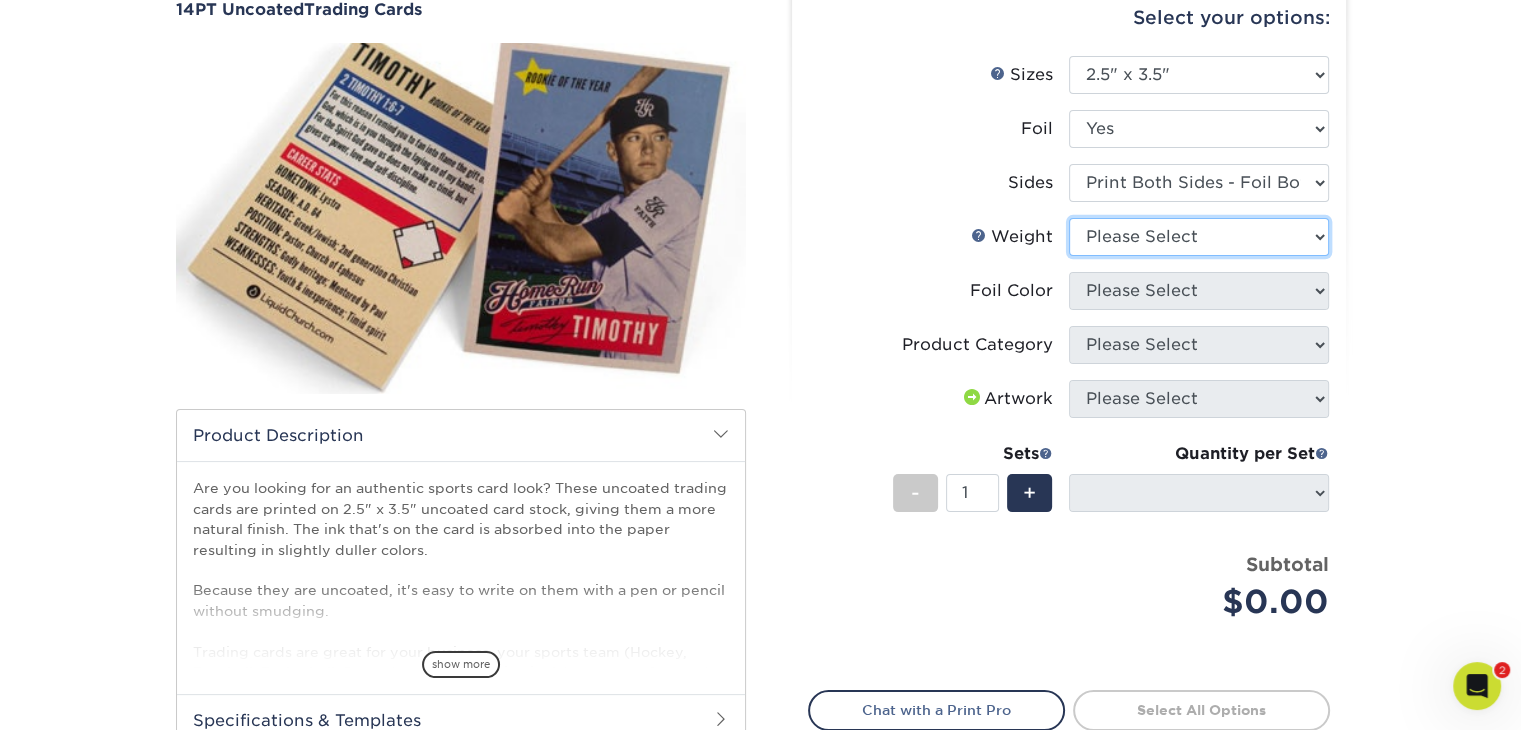 click on "Please Select 14PT Uncoated" at bounding box center [1199, 237] 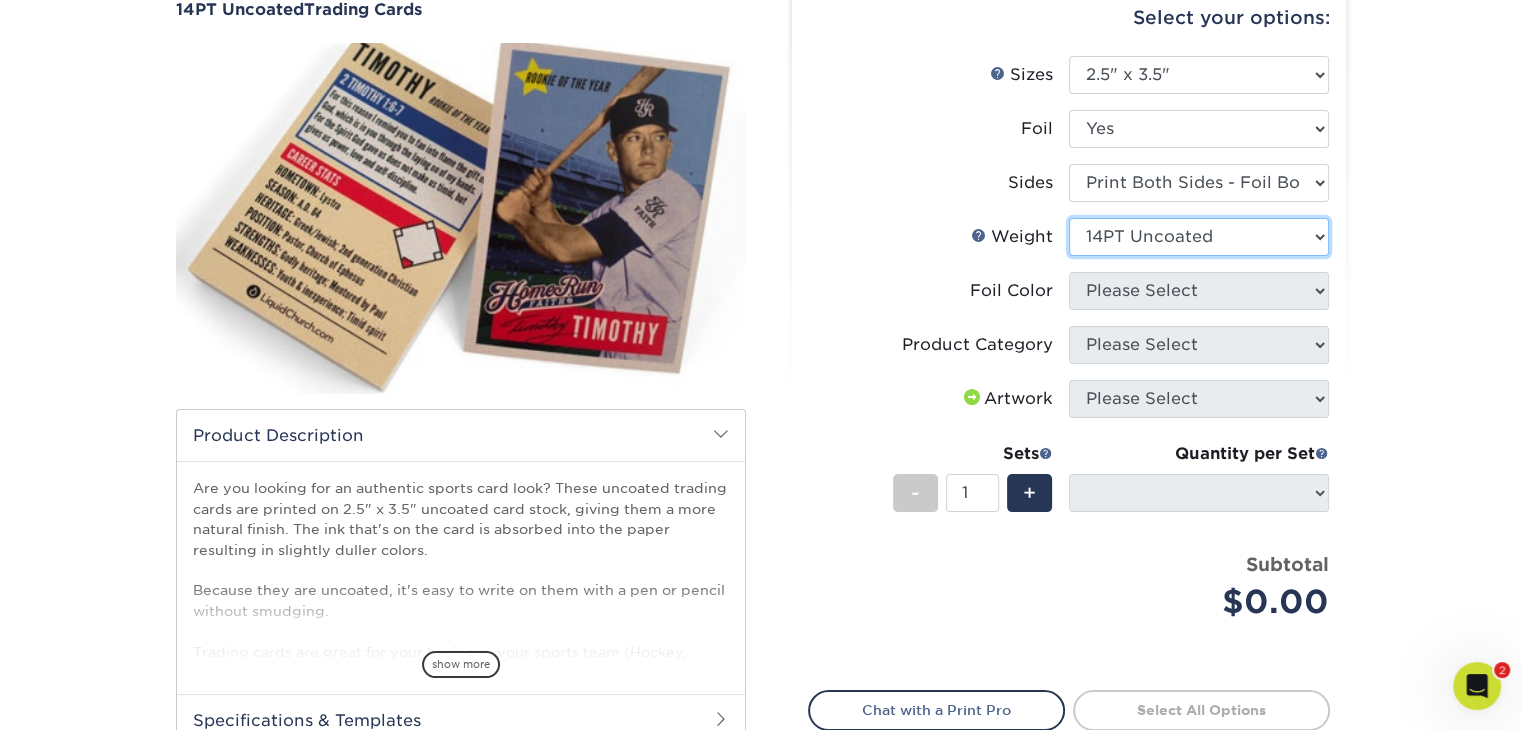 click on "Please Select 14PT Uncoated" at bounding box center [1199, 237] 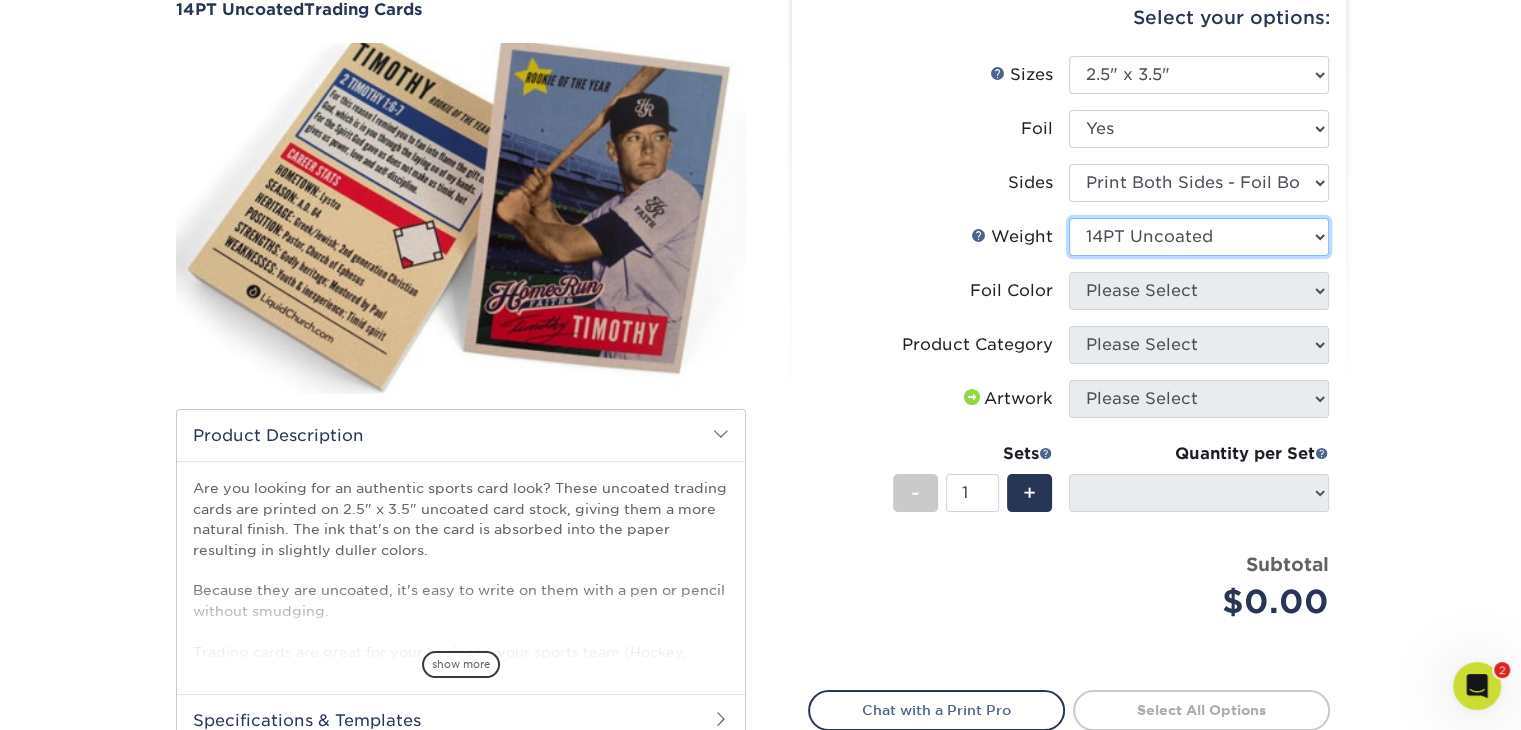 select on "-1" 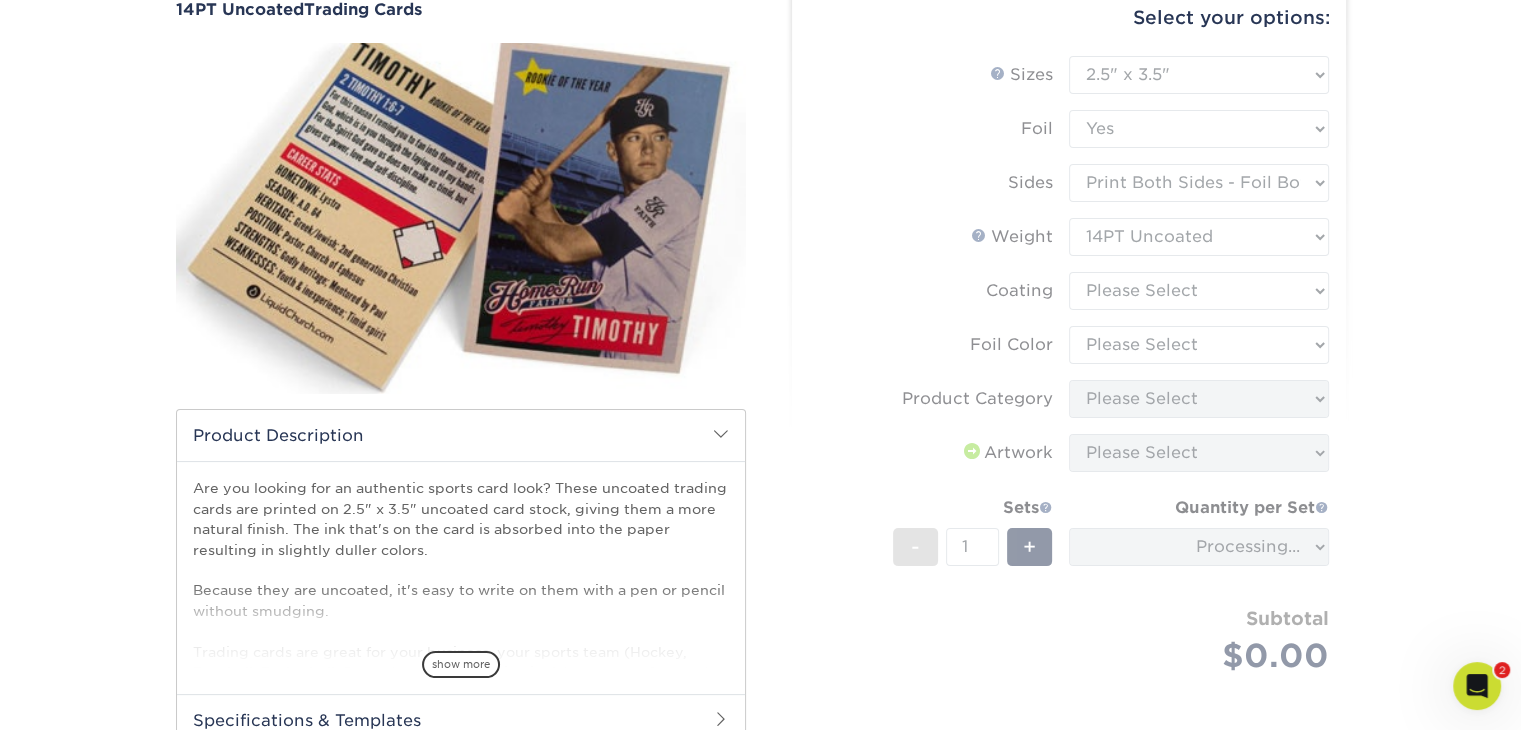 click on "Sizes Help Sizes
Please Select
2.5" x 3.5"
Foil Please Select Yes No -" at bounding box center [1069, 388] 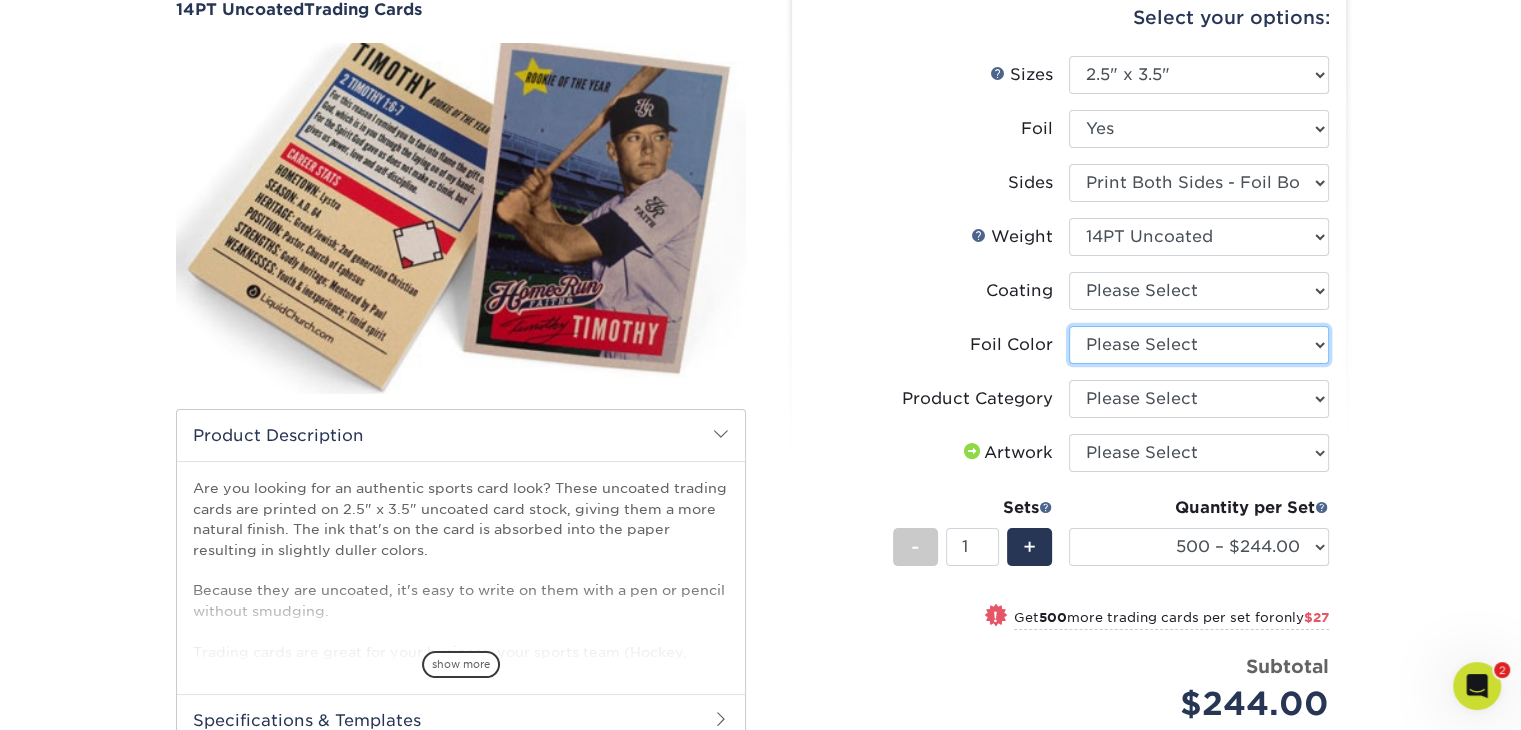 click on "Please Select Silver Foil Rose Gold Foil Red Foil Gold Foil Copper Foil Black Foil Blue Foil" at bounding box center (1199, 345) 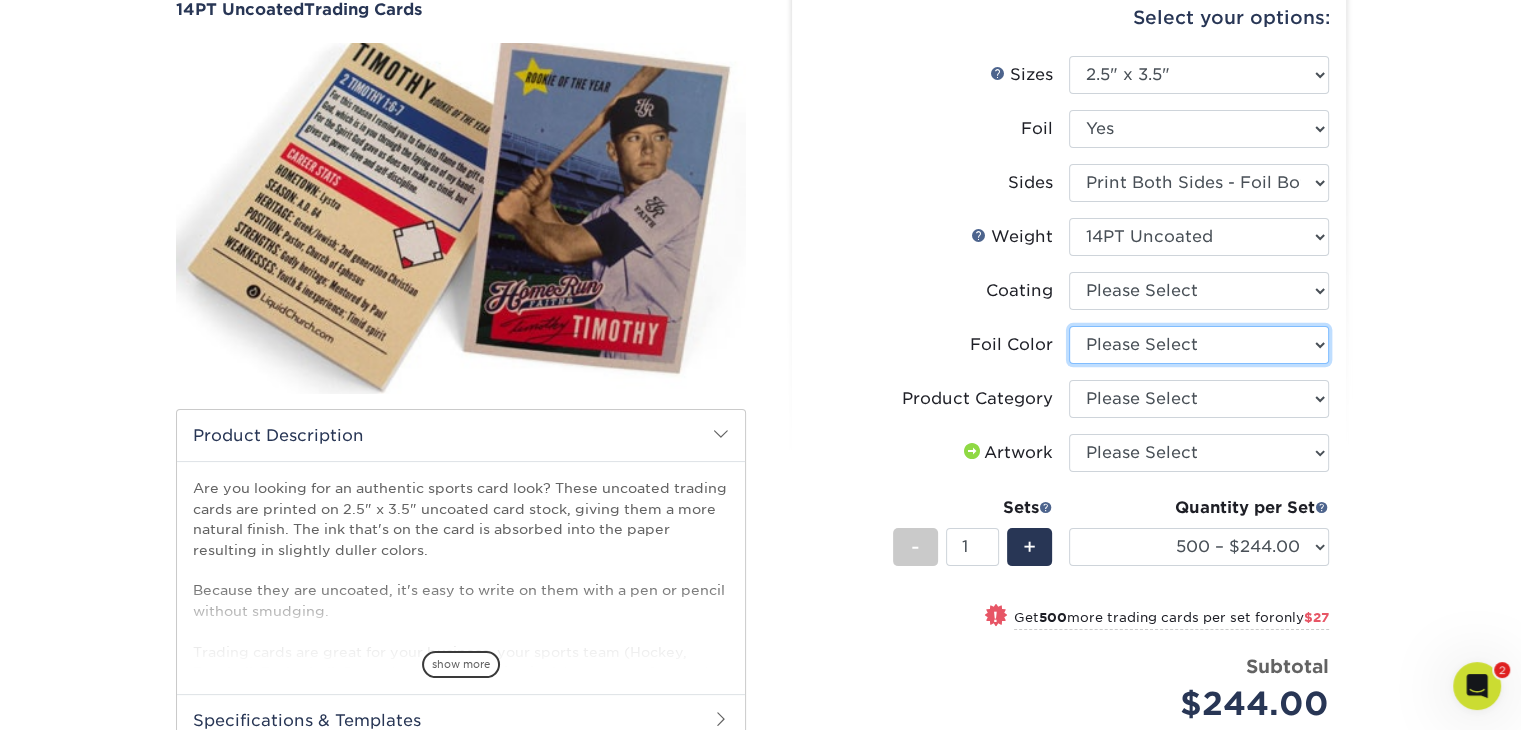 select on "19c808c5-3f38-4156-b693-40e0d033f953" 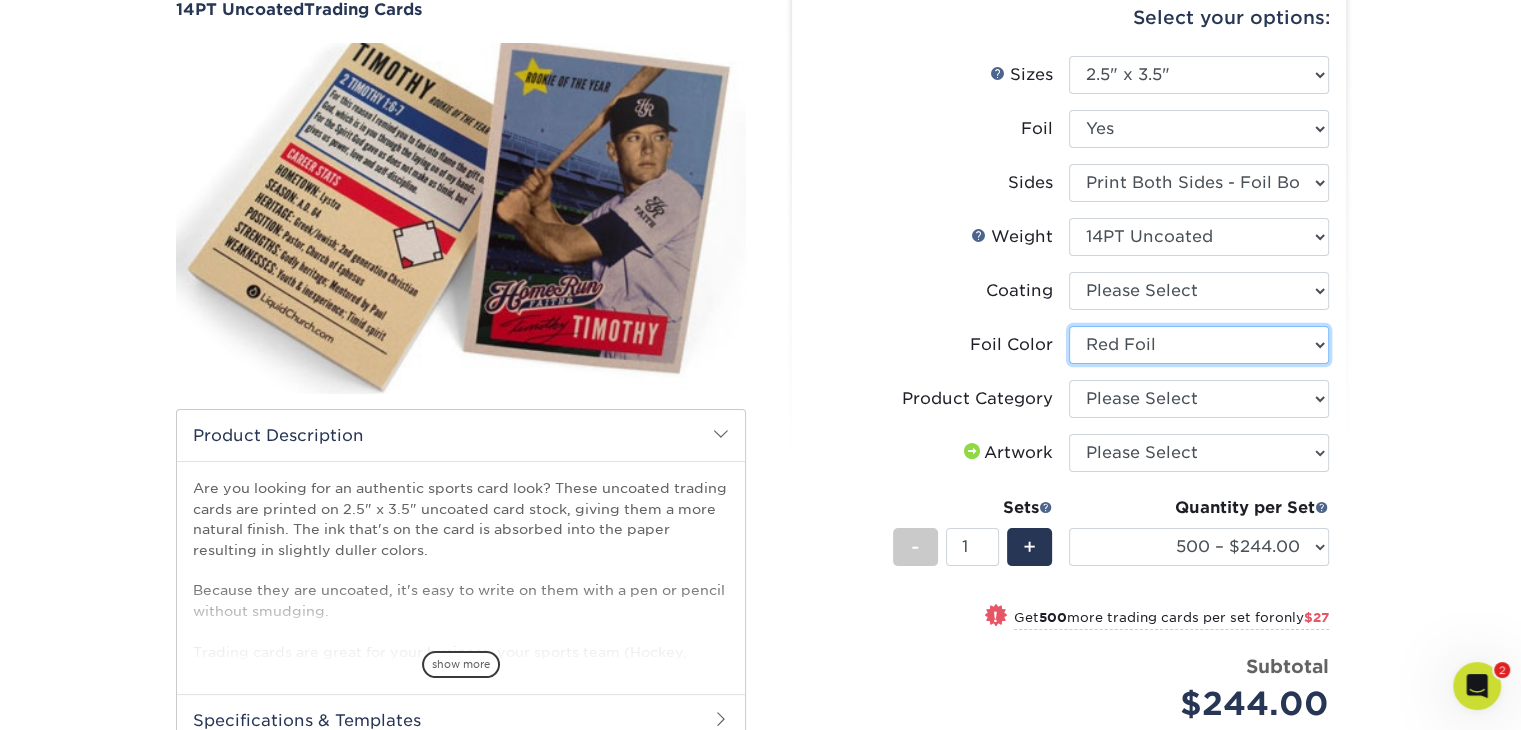 click on "Please Select Silver Foil Rose Gold Foil Red Foil Gold Foil Copper Foil Black Foil Blue Foil" at bounding box center [1199, 345] 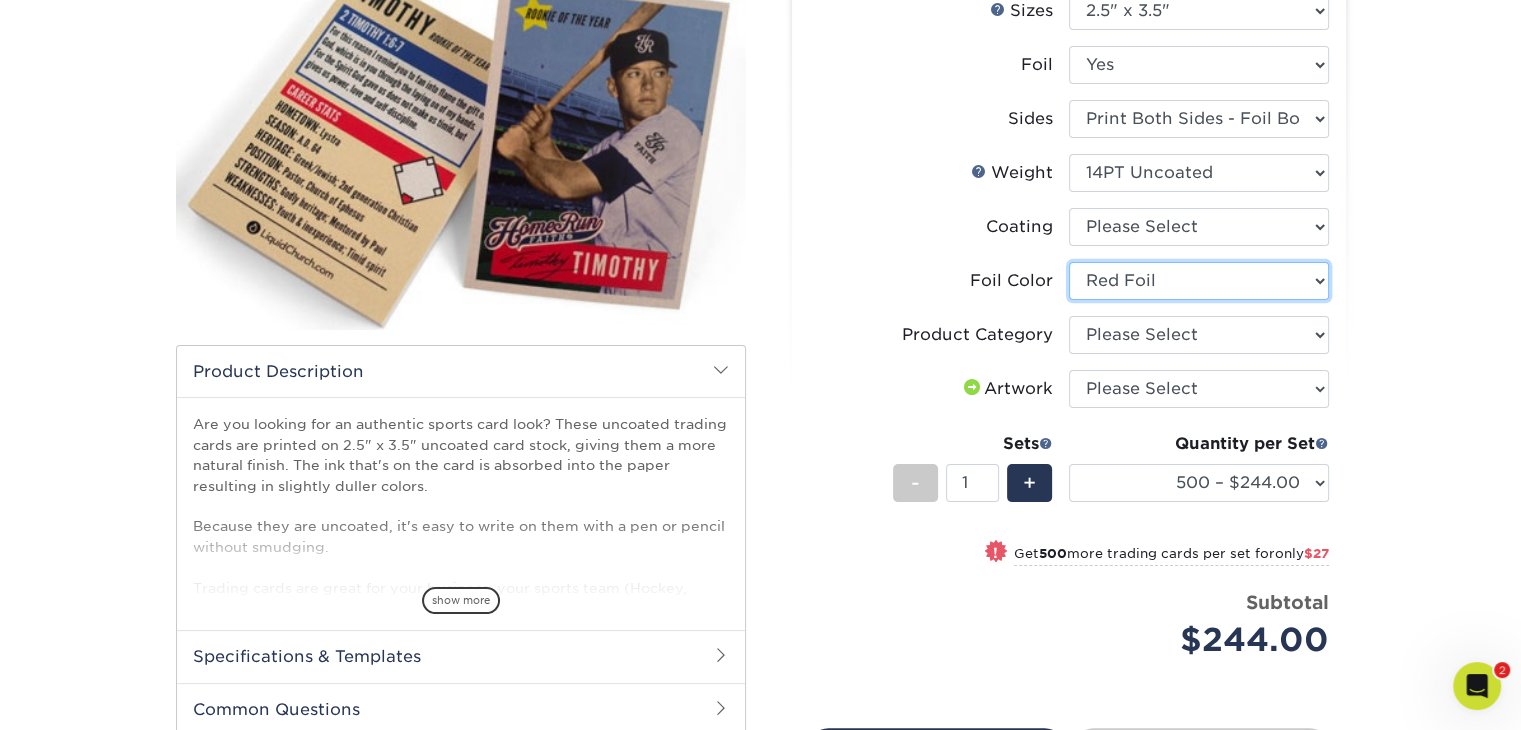 scroll, scrollTop: 300, scrollLeft: 0, axis: vertical 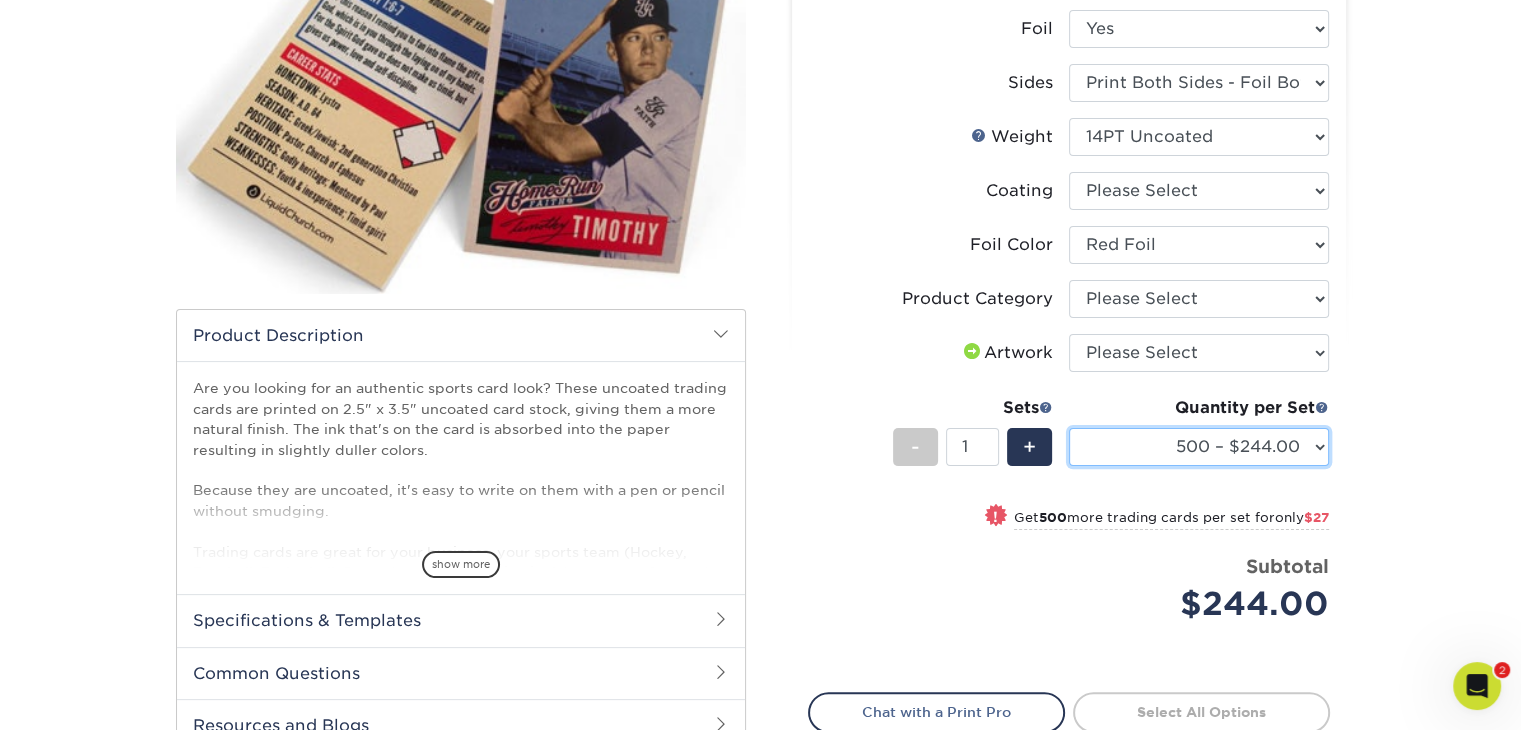 click on "500 – $244.00 1000 – $271.00 2500 – $621.00 5000 – $1159.00" at bounding box center (1199, 447) 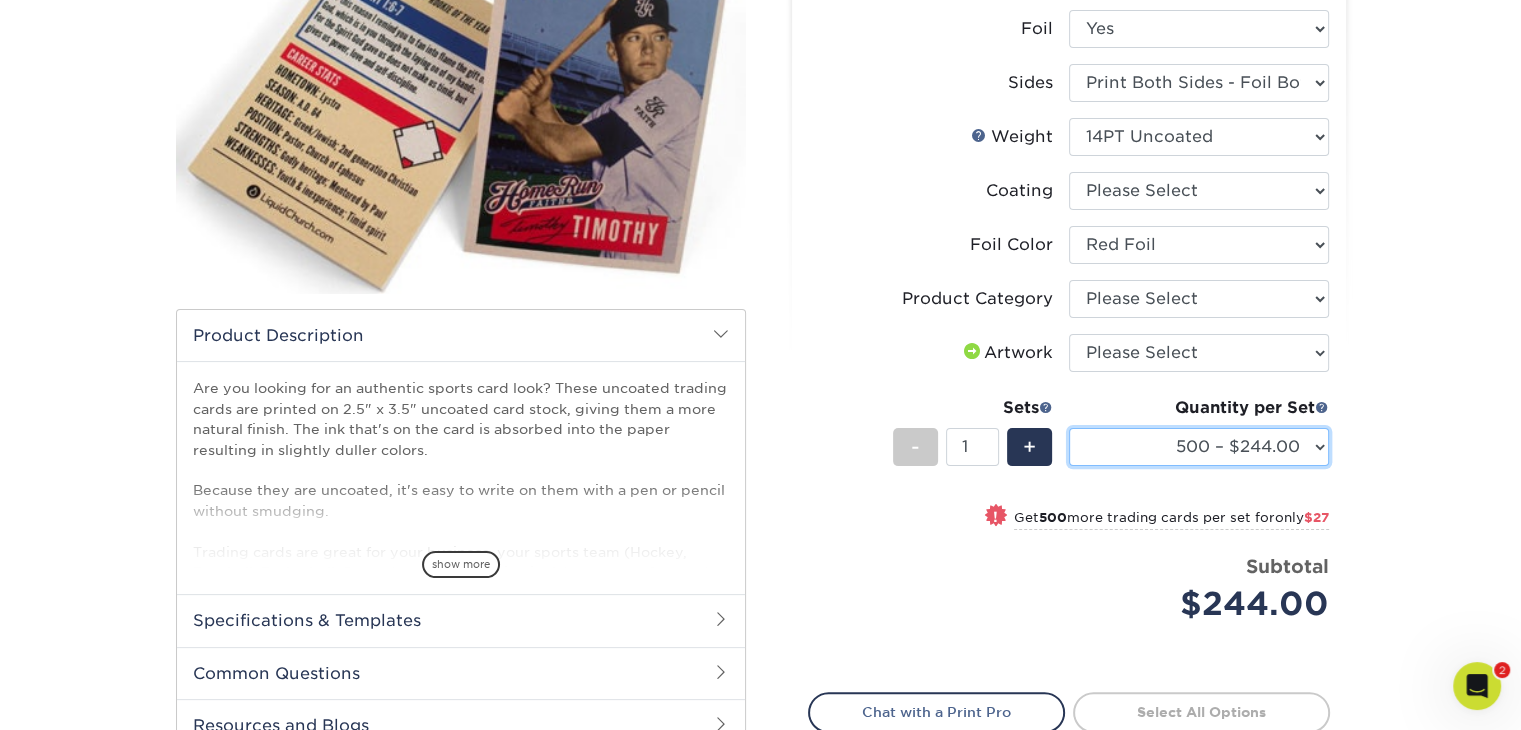 click on "500 – $244.00 1000 – $271.00 2500 – $621.00 5000 – $1159.00" at bounding box center (1199, 447) 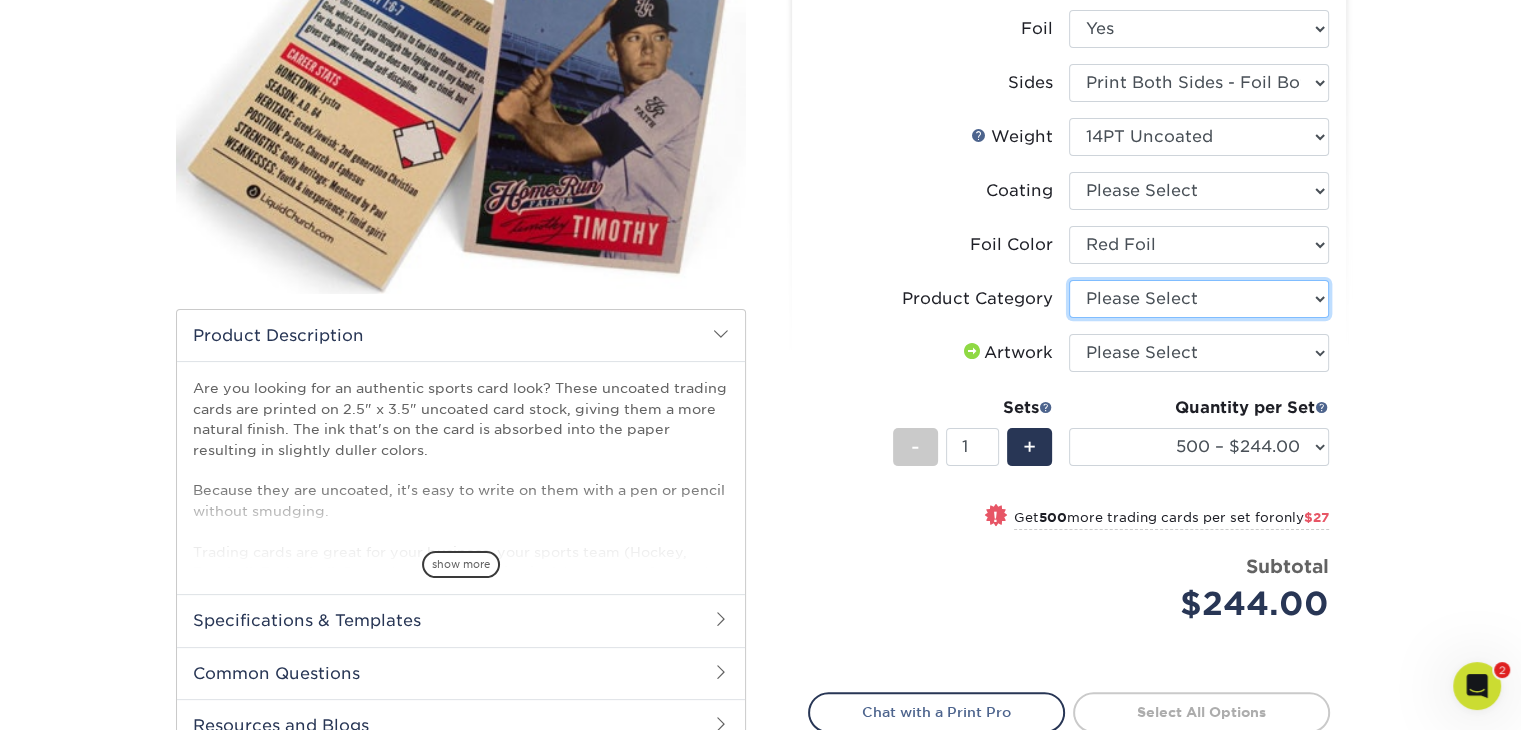 click on "Please Select Trading Cards" at bounding box center (1199, 299) 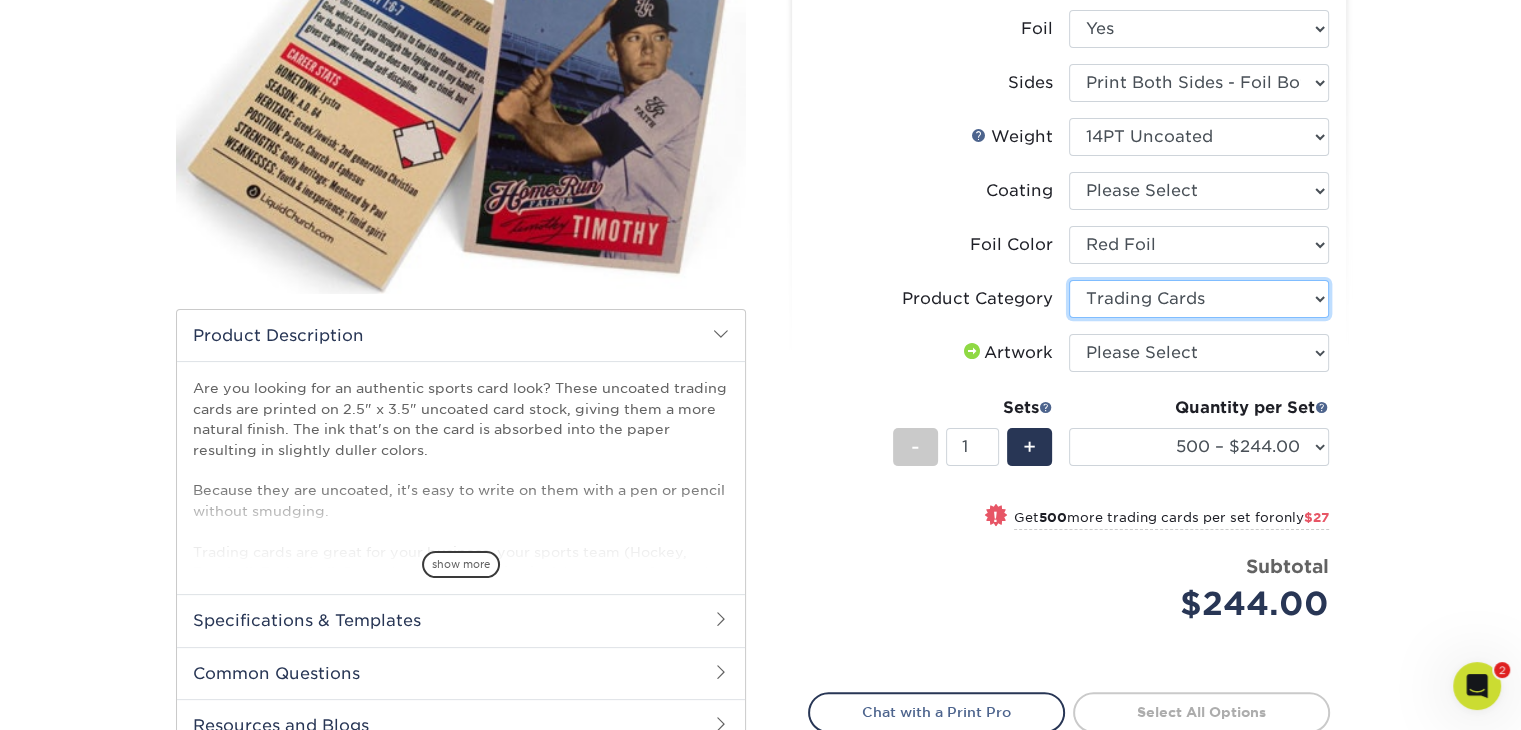 click on "Please Select Trading Cards" at bounding box center [1199, 299] 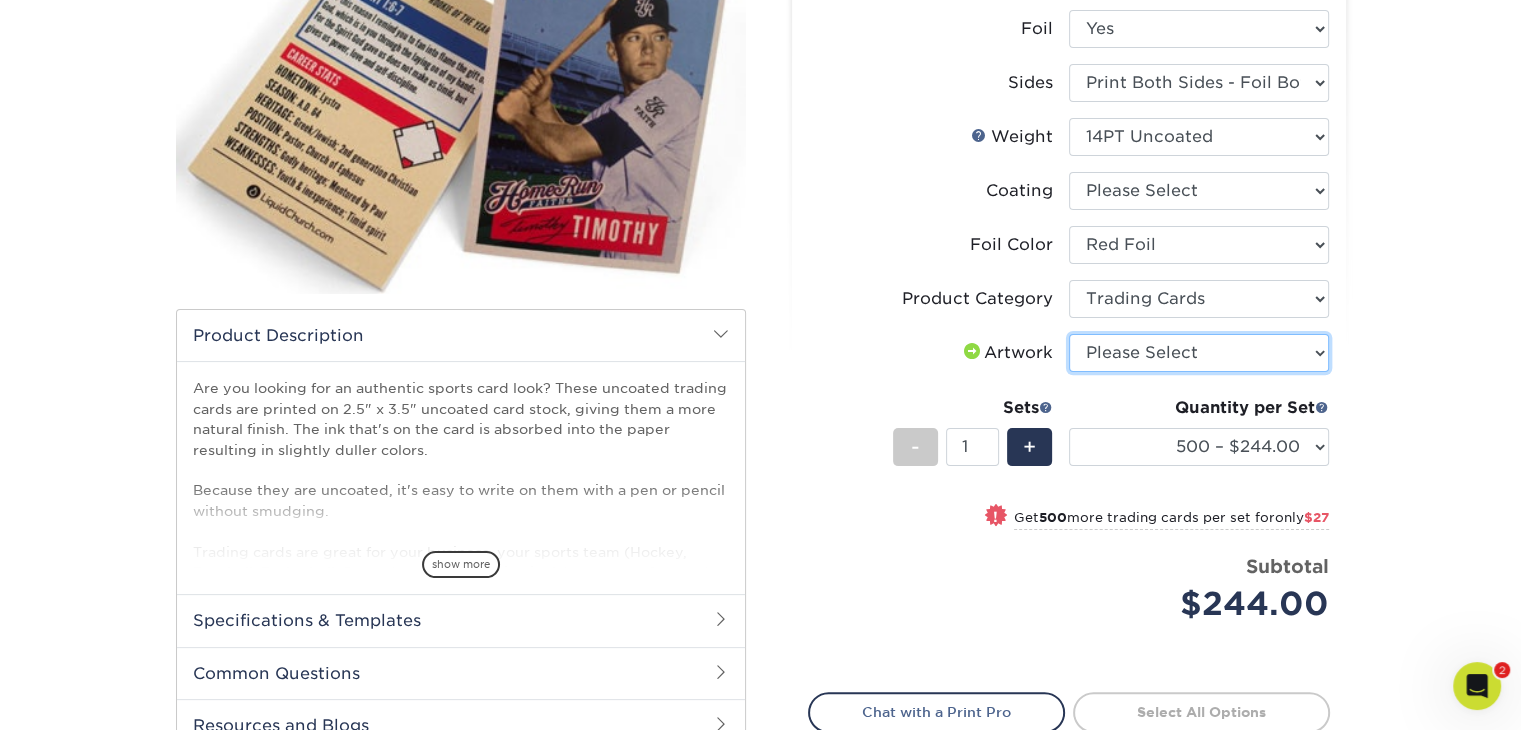 click on "Please Select I will upload files I need a design - $100" at bounding box center (1199, 353) 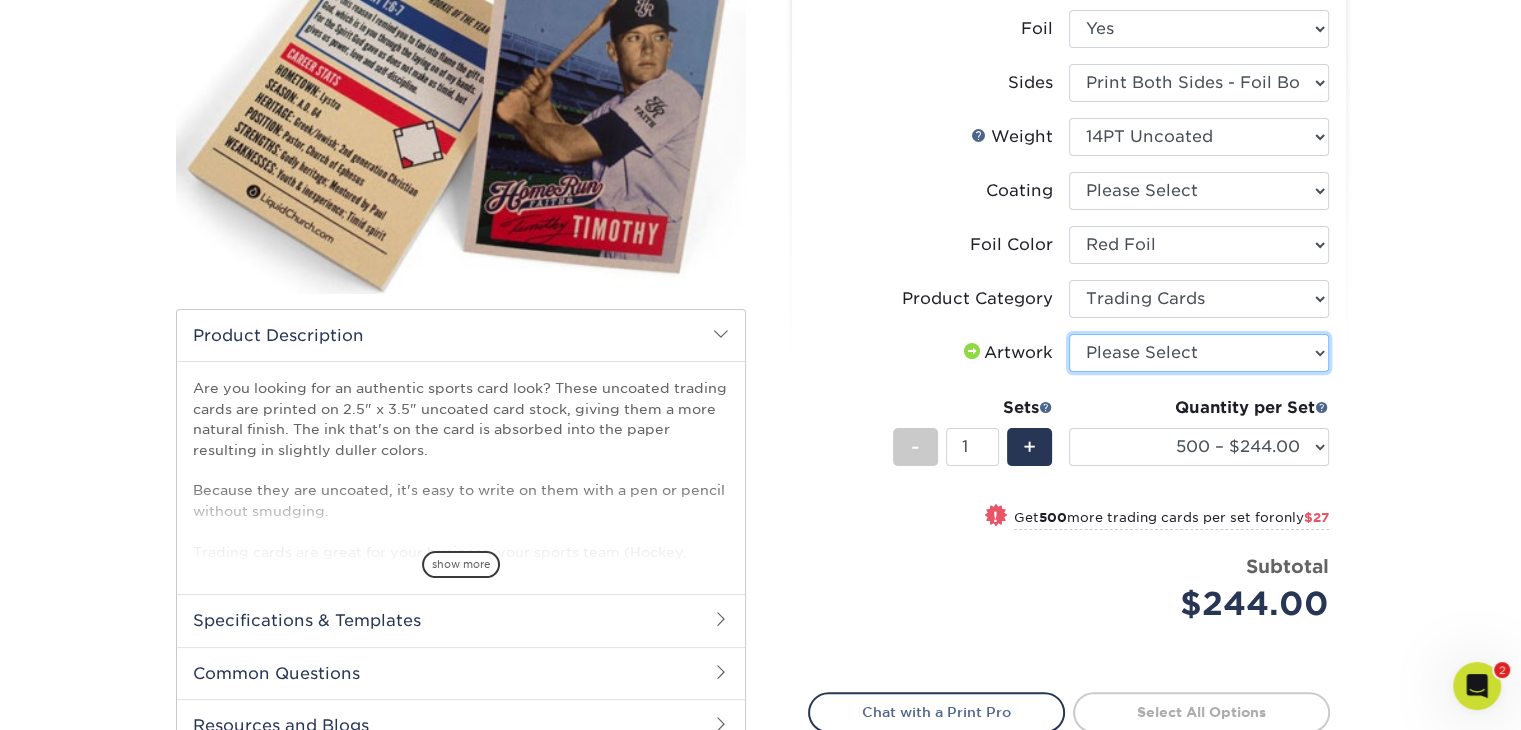 select on "upload" 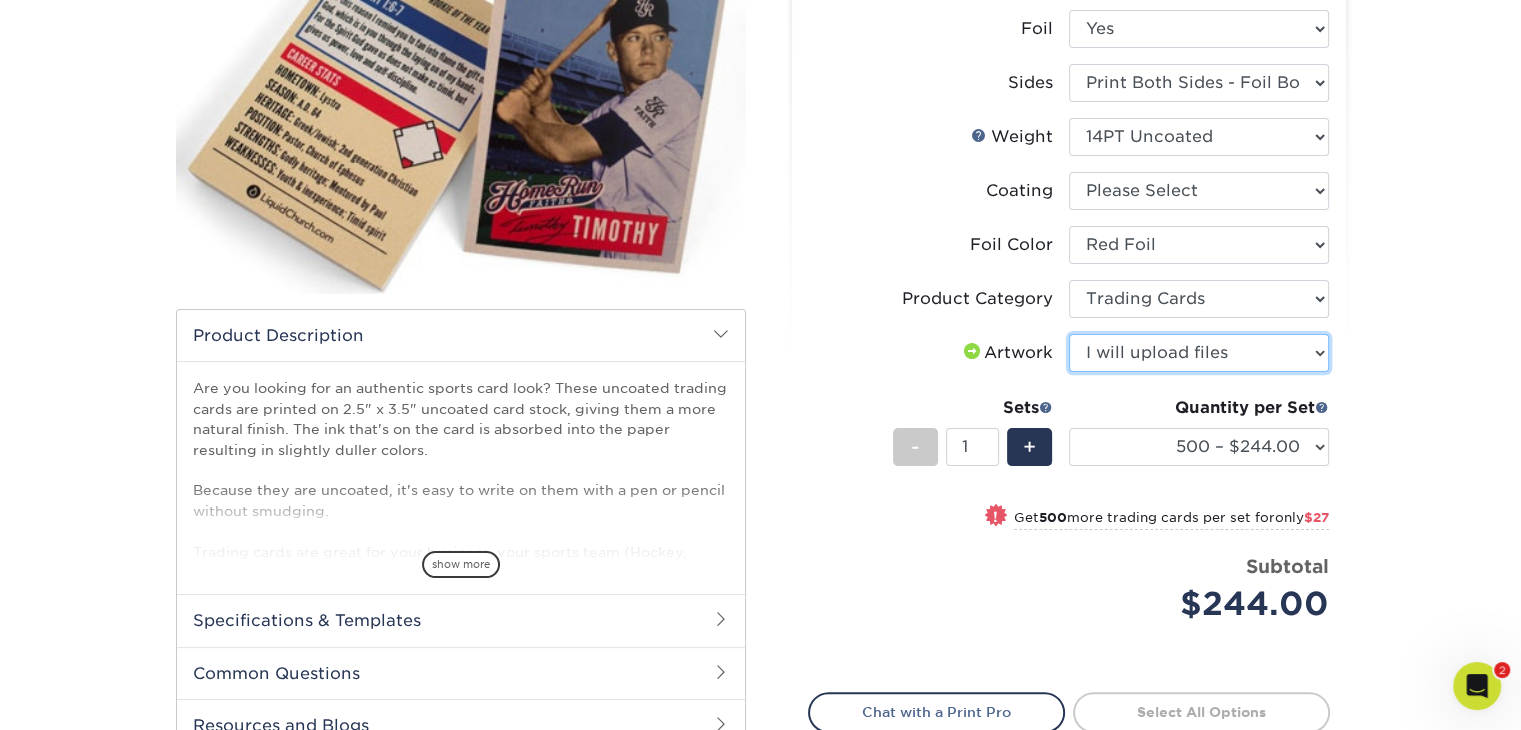 click on "Please Select I will upload files I need a design - $100" at bounding box center [1199, 353] 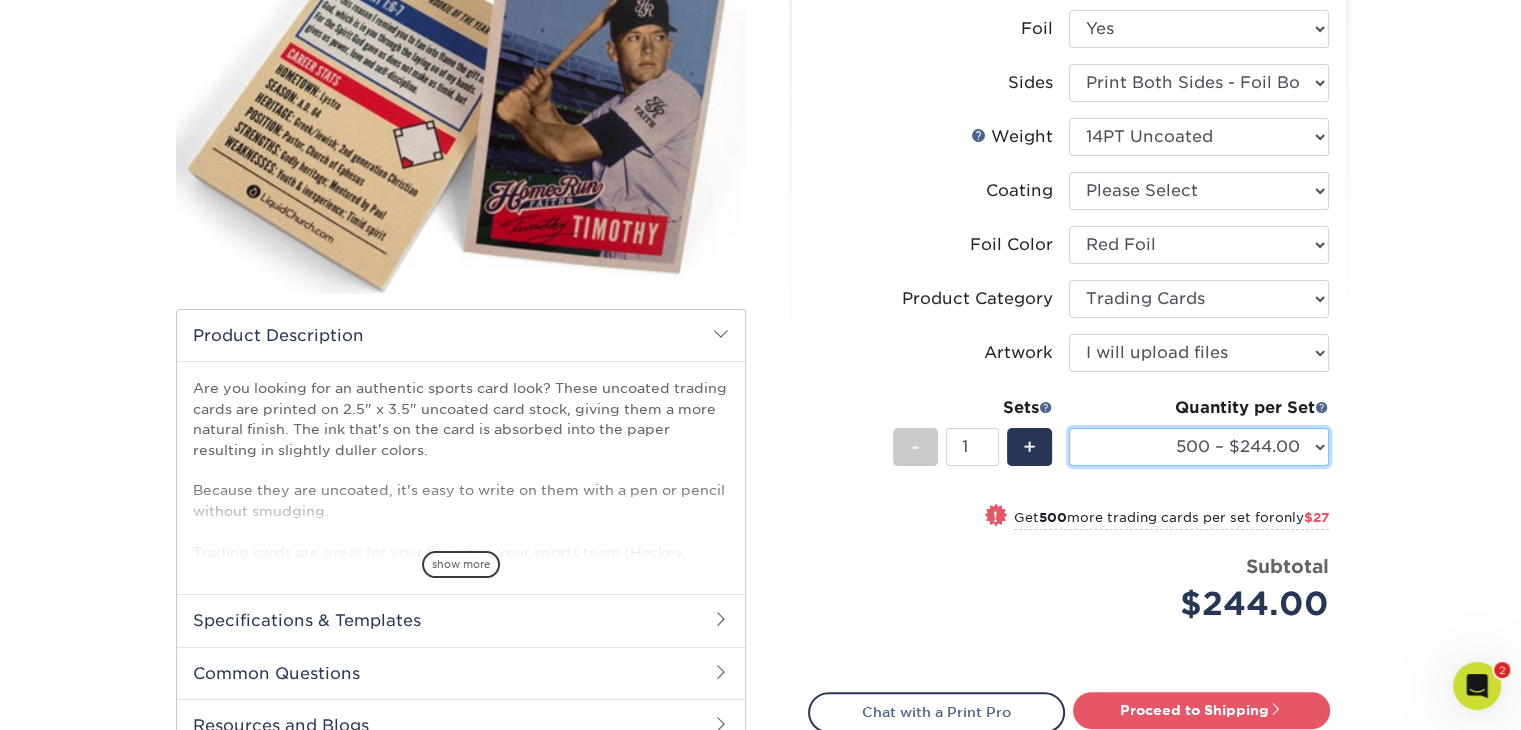 click on "500 – $244.00 1000 – $271.00 2500 – $621.00 5000 – $1159.00" at bounding box center [1199, 447] 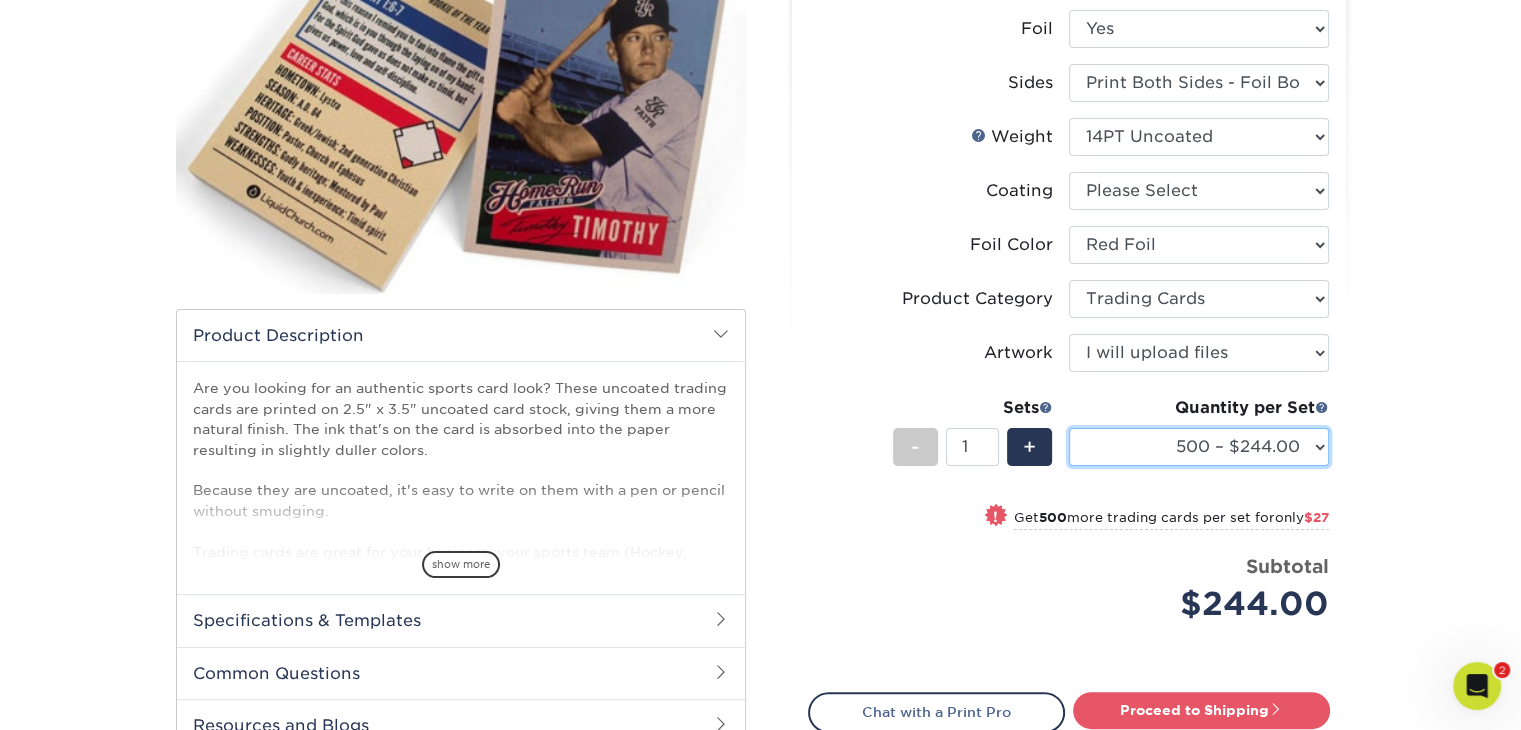 click on "500 – $244.00 1000 – $271.00 2500 – $621.00 5000 – $1159.00" at bounding box center [1199, 447] 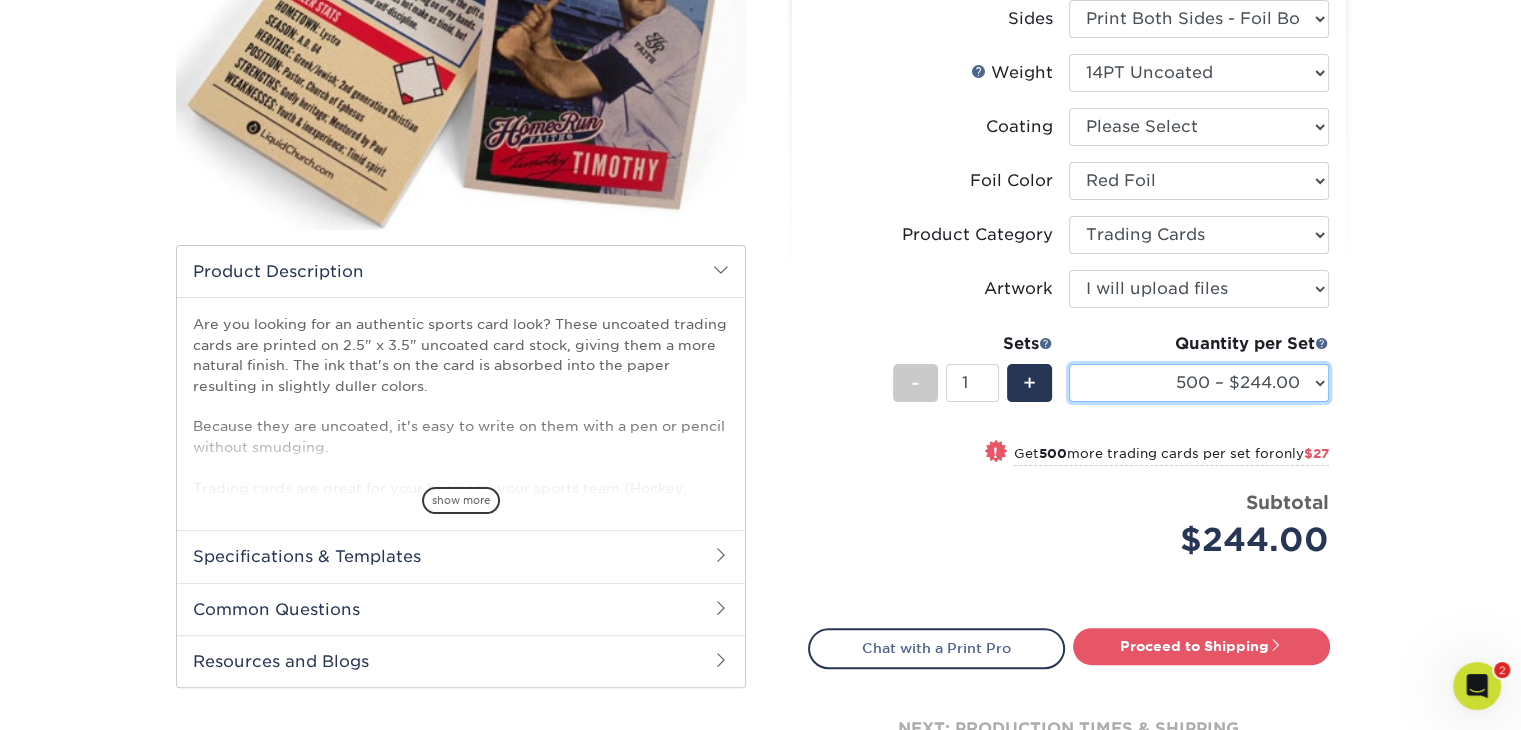 scroll, scrollTop: 400, scrollLeft: 0, axis: vertical 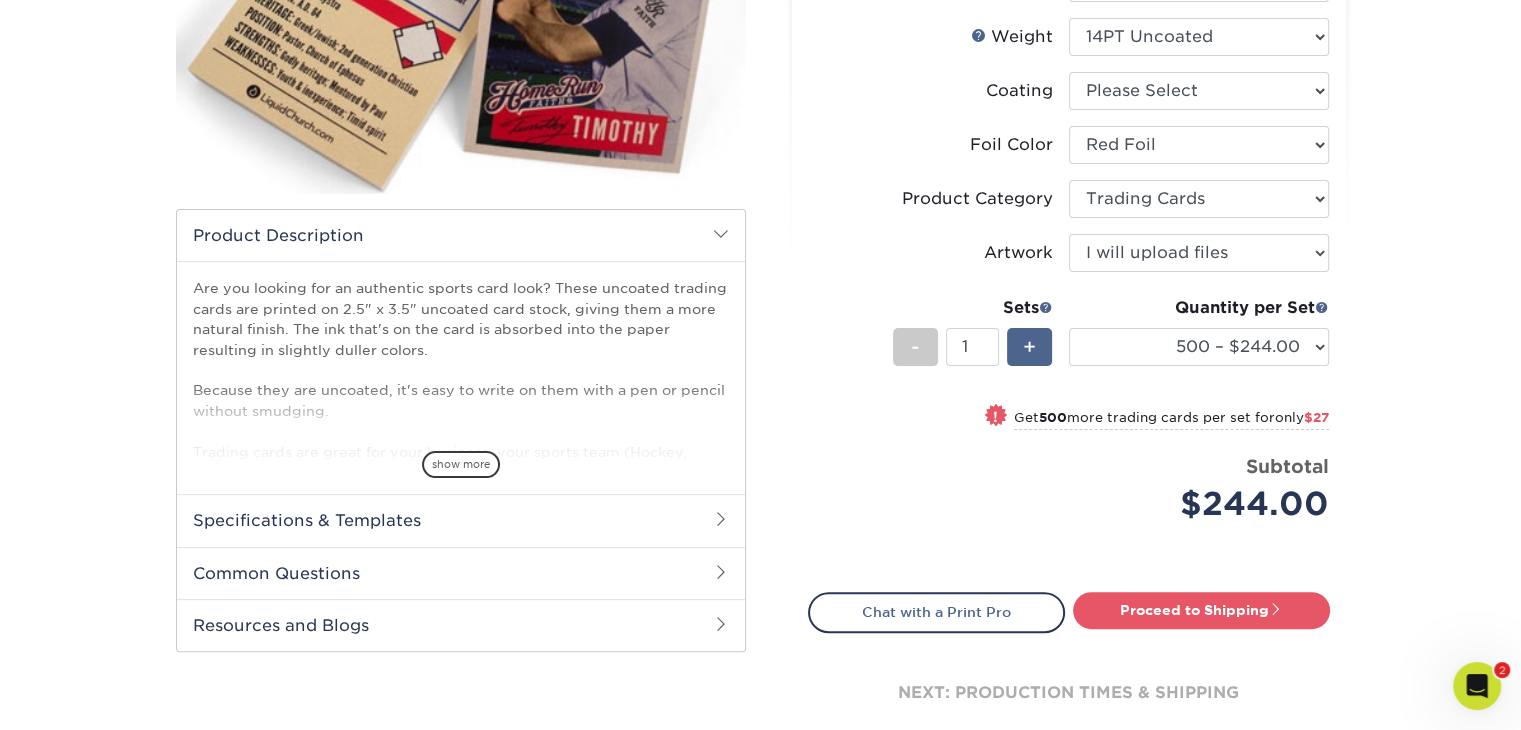 click on "+" at bounding box center (1029, 347) 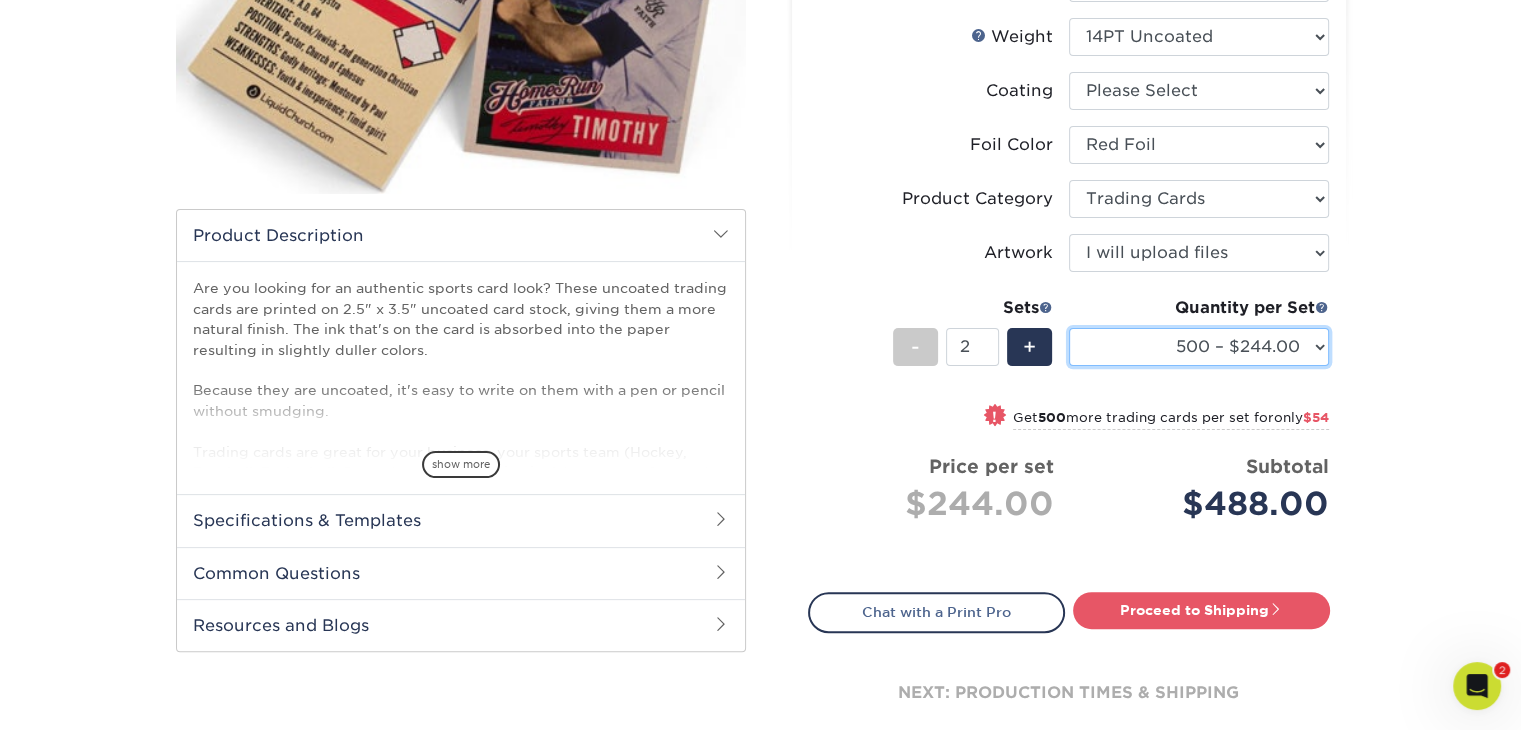 click on "500 – $244.00 1000 – $271.00 2500 – $621.00 5000 – $1159.00" at bounding box center [1199, 347] 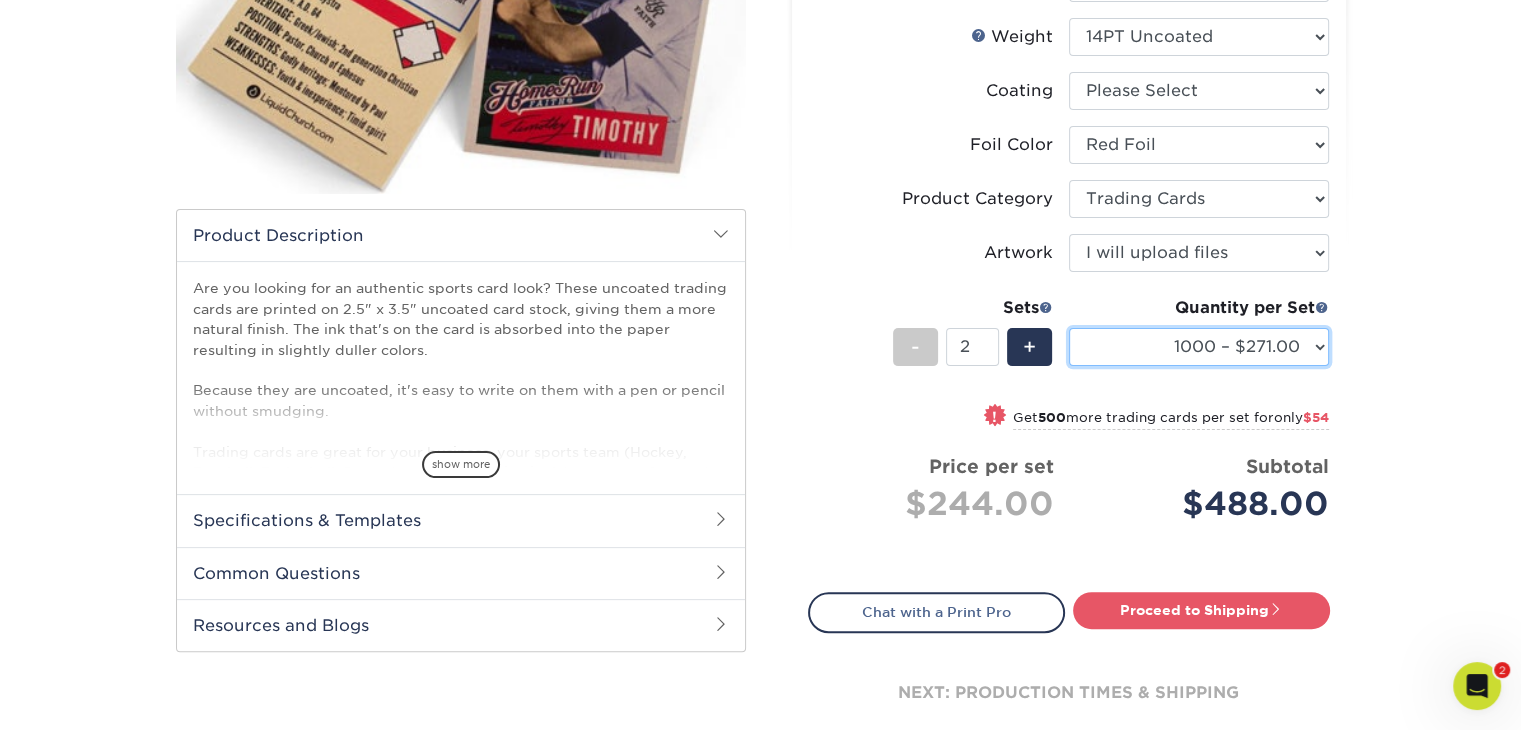 click on "500 – $244.00 1000 – $271.00 2500 – $621.00 5000 – $1159.00" at bounding box center [1199, 347] 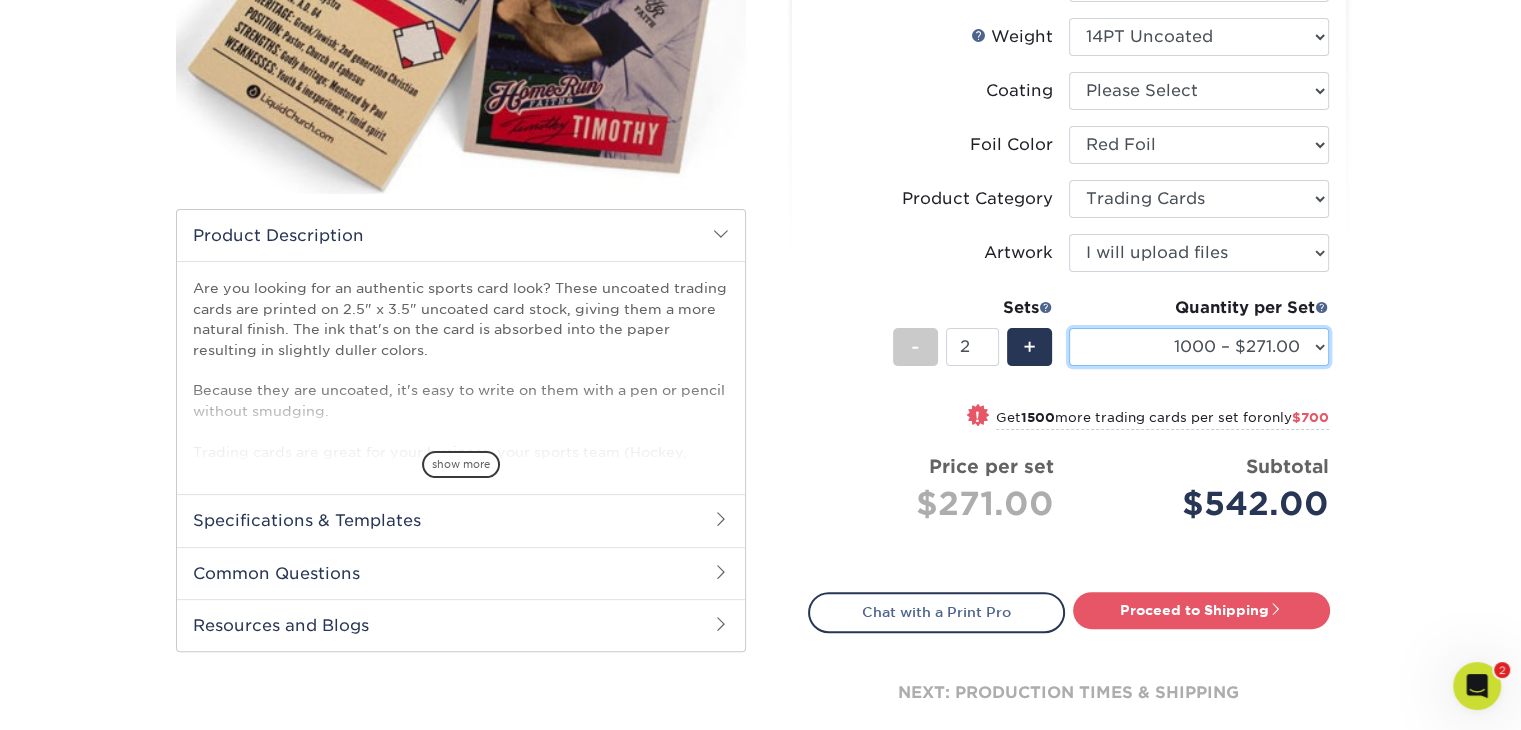 click on "500 – $244.00 1000 – $271.00 2500 – $621.00 5000 – $1159.00" at bounding box center [1199, 347] 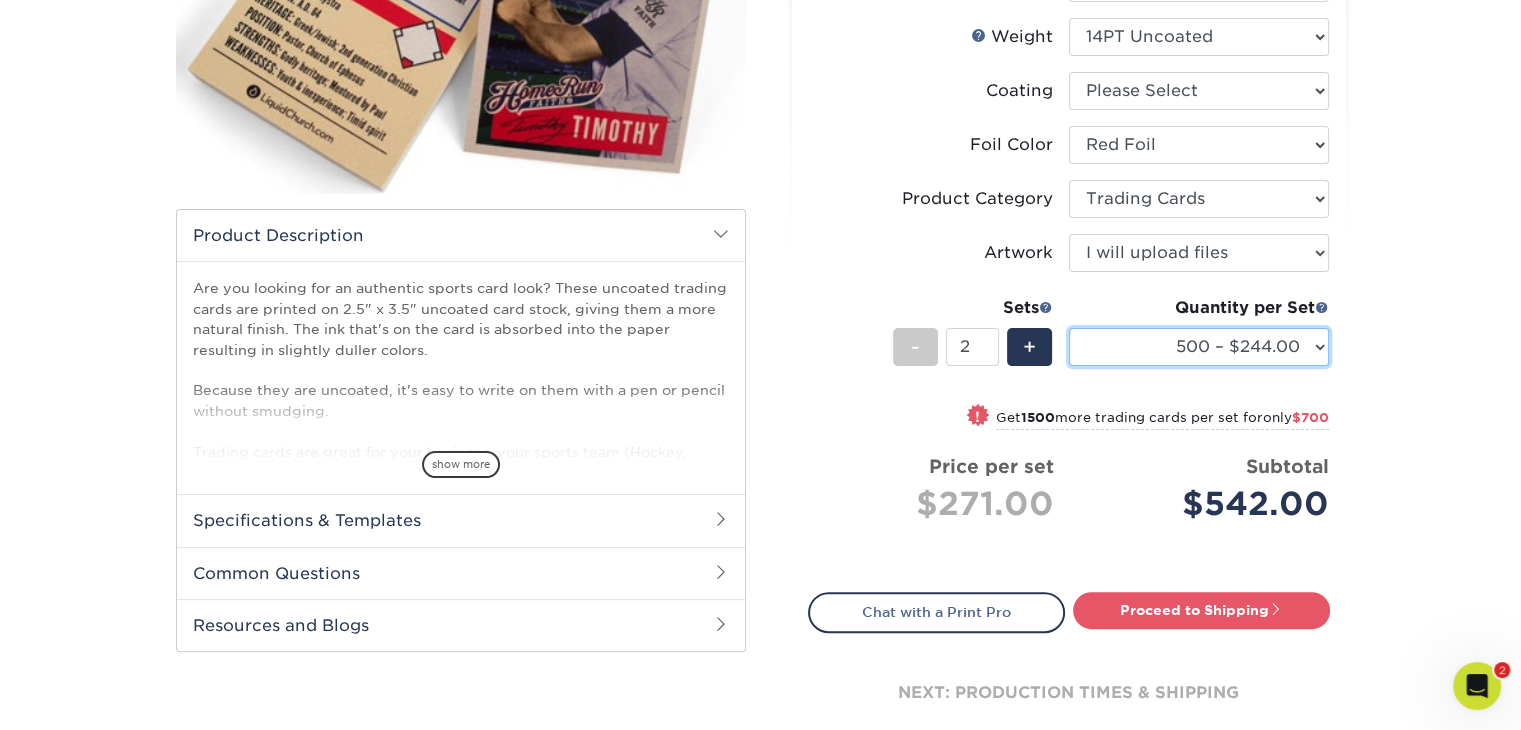 click on "500 – $244.00 1000 – $271.00 2500 – $621.00 5000 – $1159.00" at bounding box center [1199, 347] 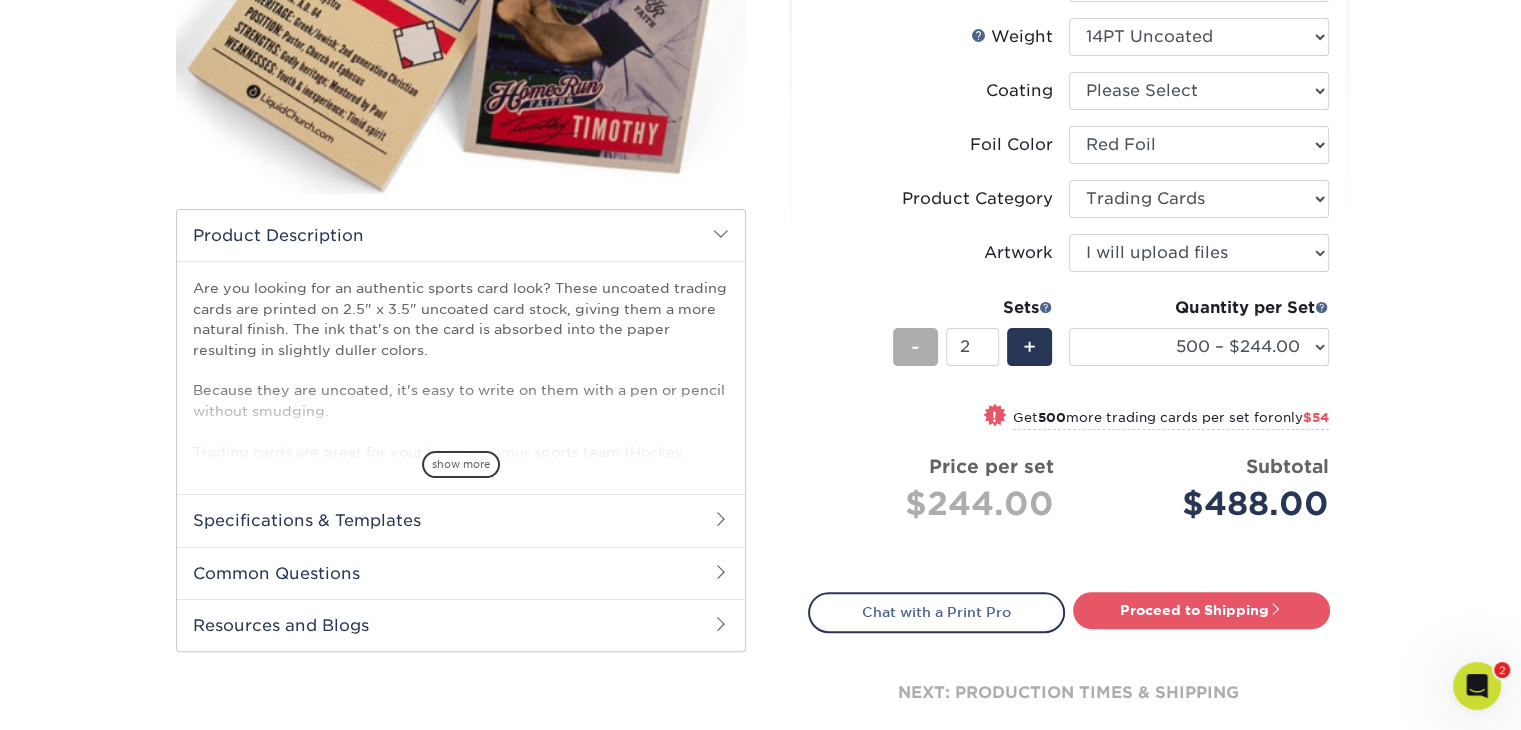 click on "-" at bounding box center [915, 347] 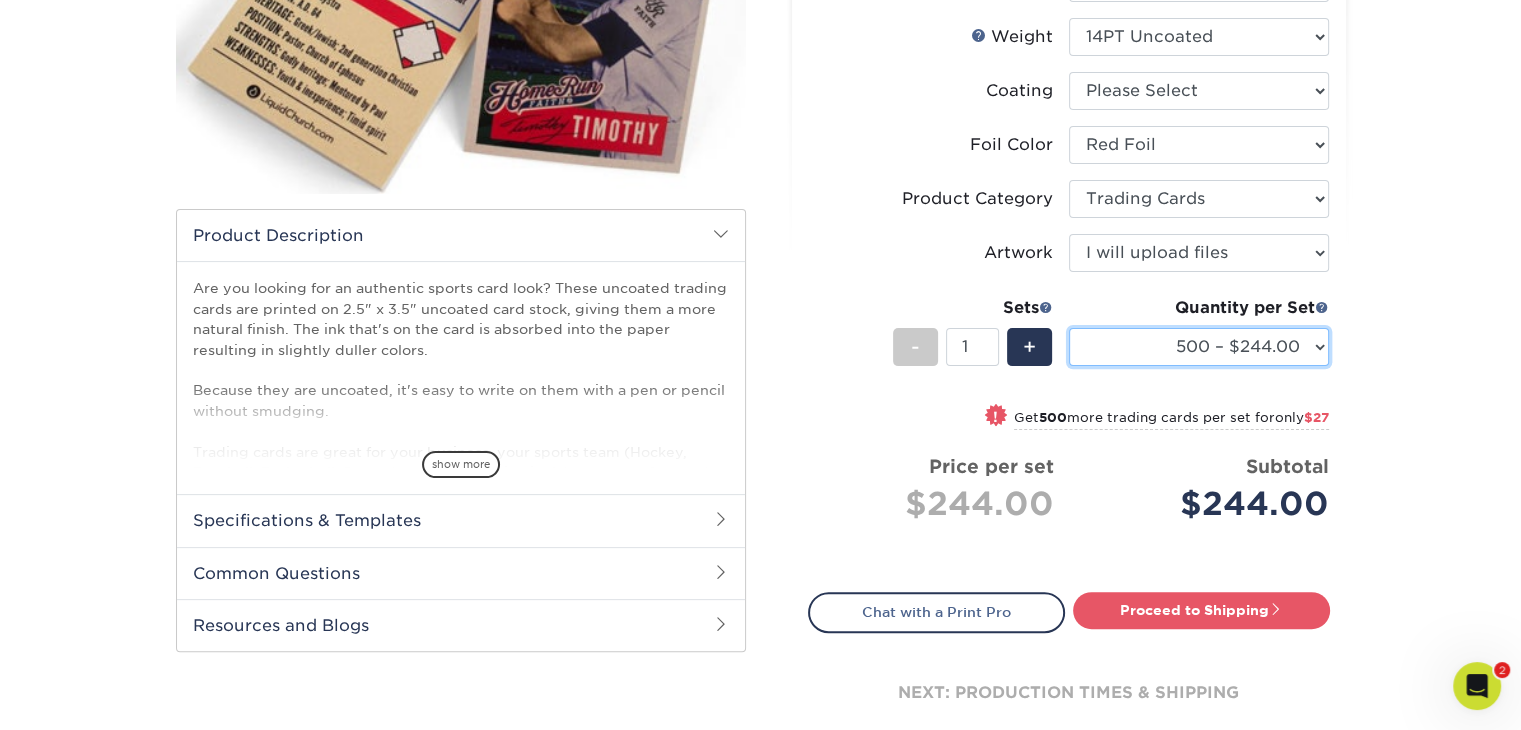 click on "500 – $244.00 1000 – $271.00 2500 – $621.00 5000 – $1159.00" at bounding box center [1199, 347] 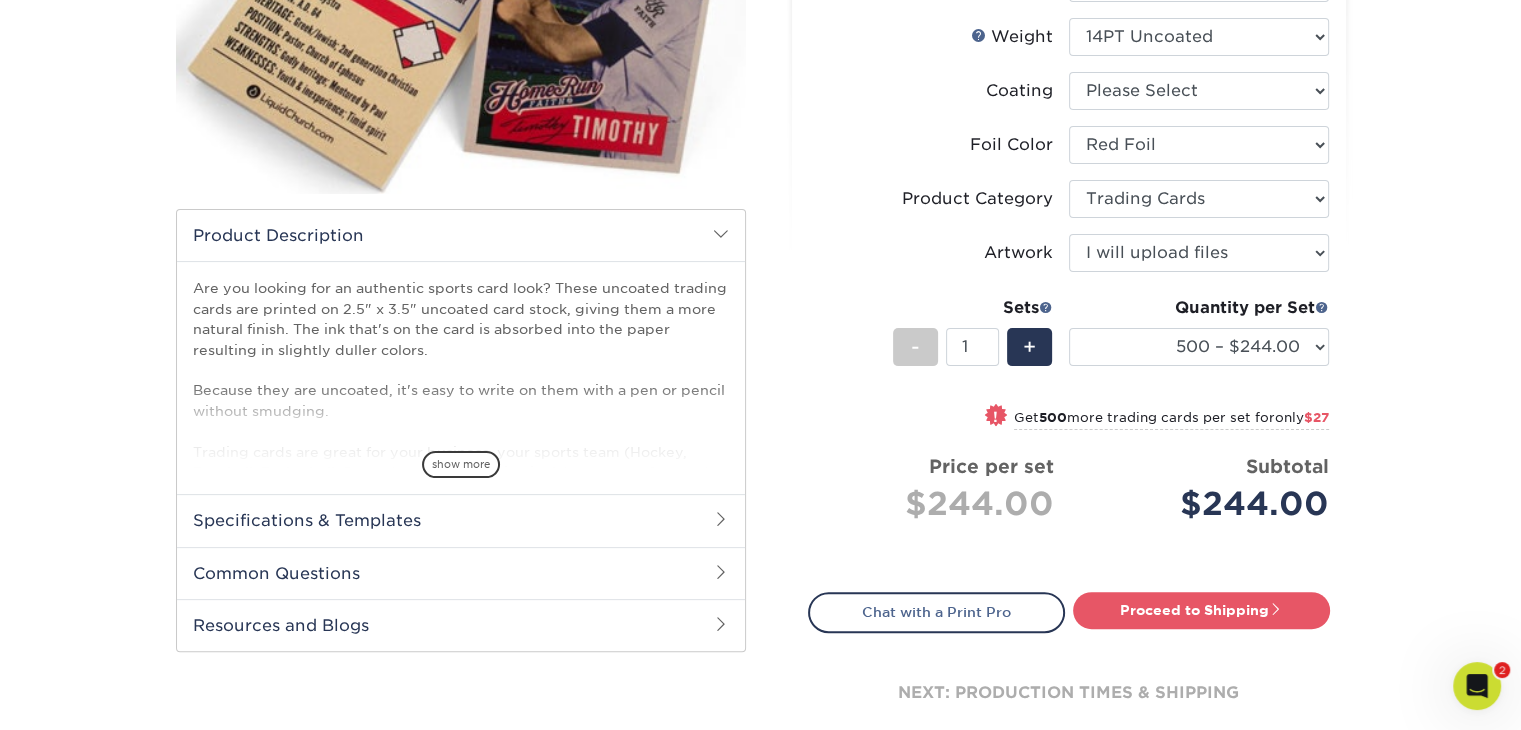 click on "Sets
-
1
+" at bounding box center [973, 342] 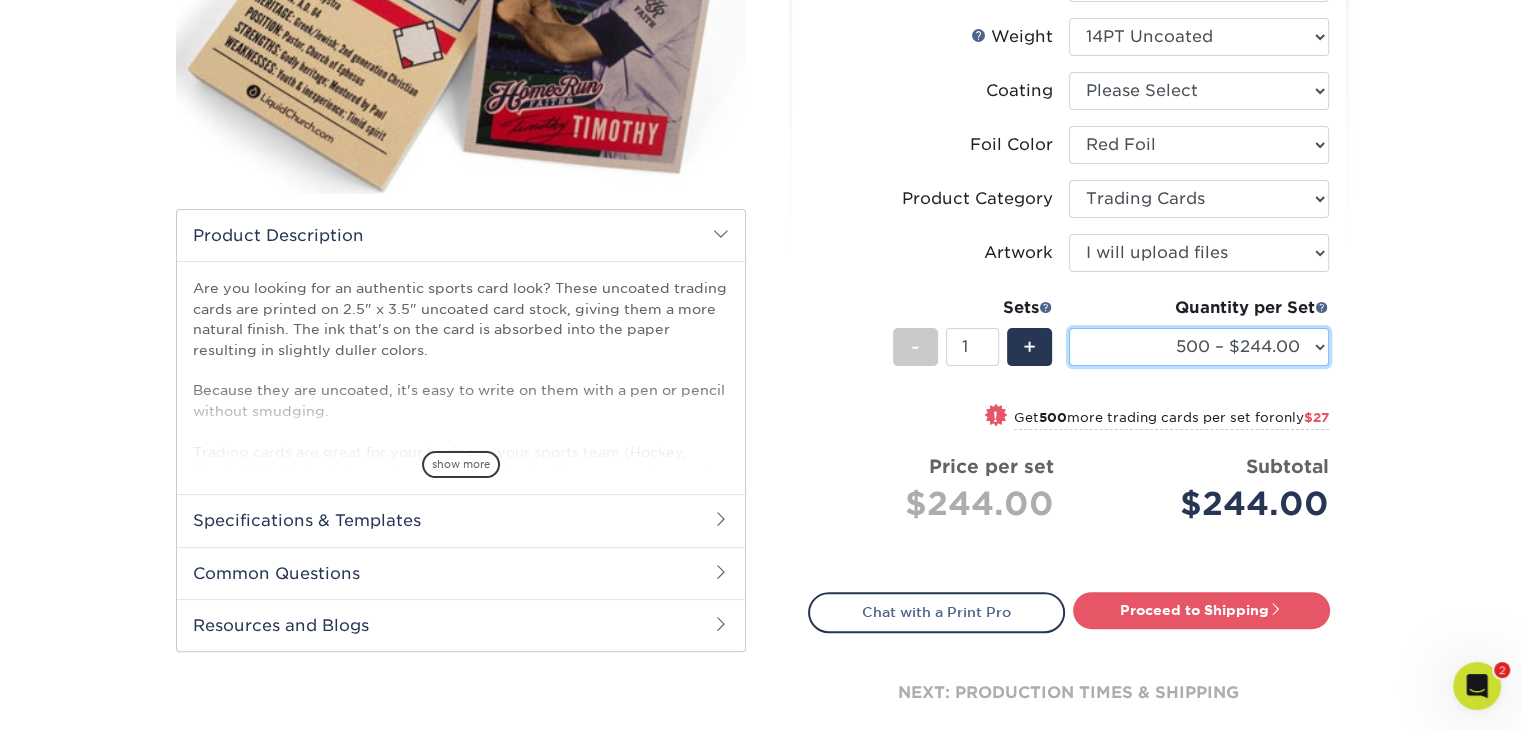 click on "500 – $244.00 1000 – $271.00 2500 – $621.00 5000 – $1159.00" at bounding box center [1199, 347] 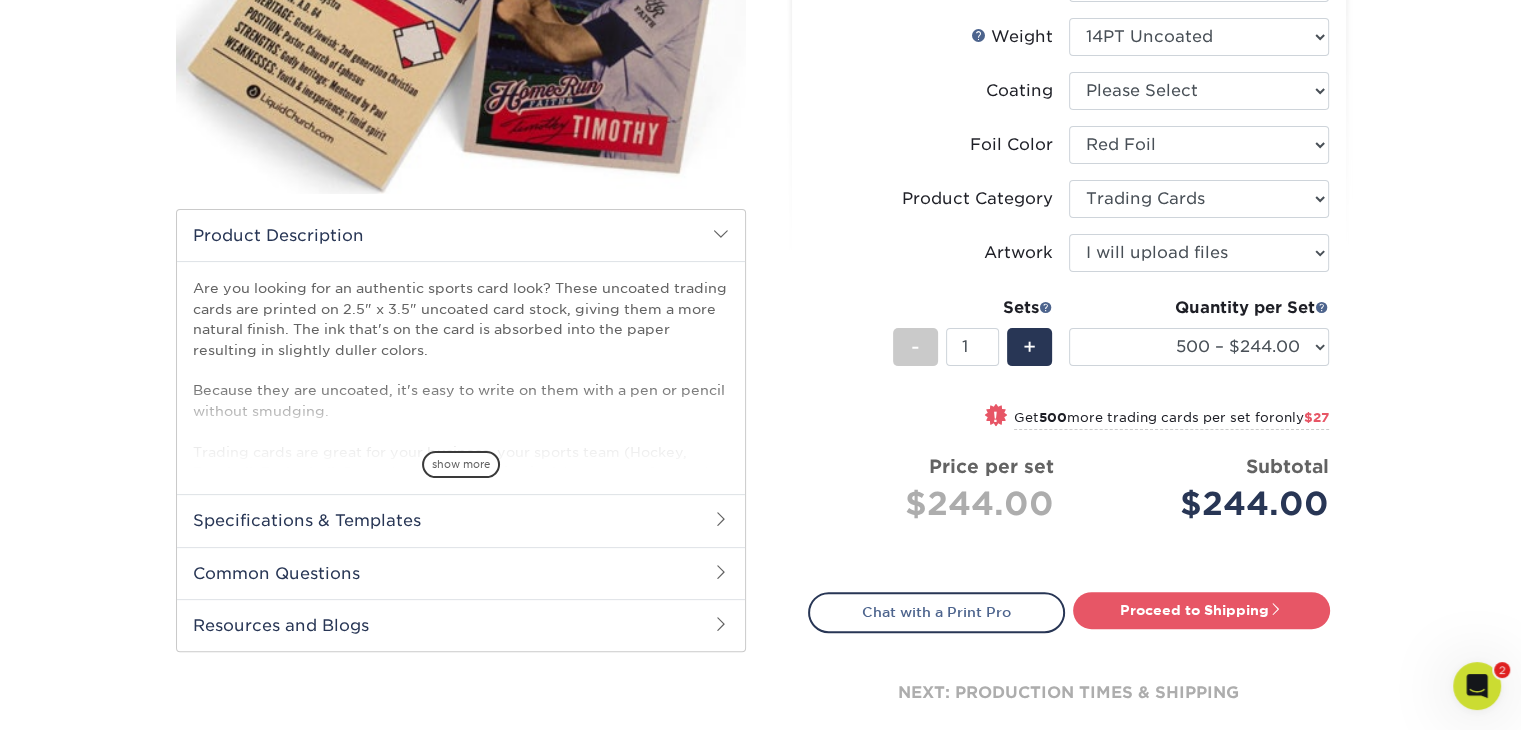 click on "Get  500  more trading cards per set for  only  $27" at bounding box center (1171, 420) 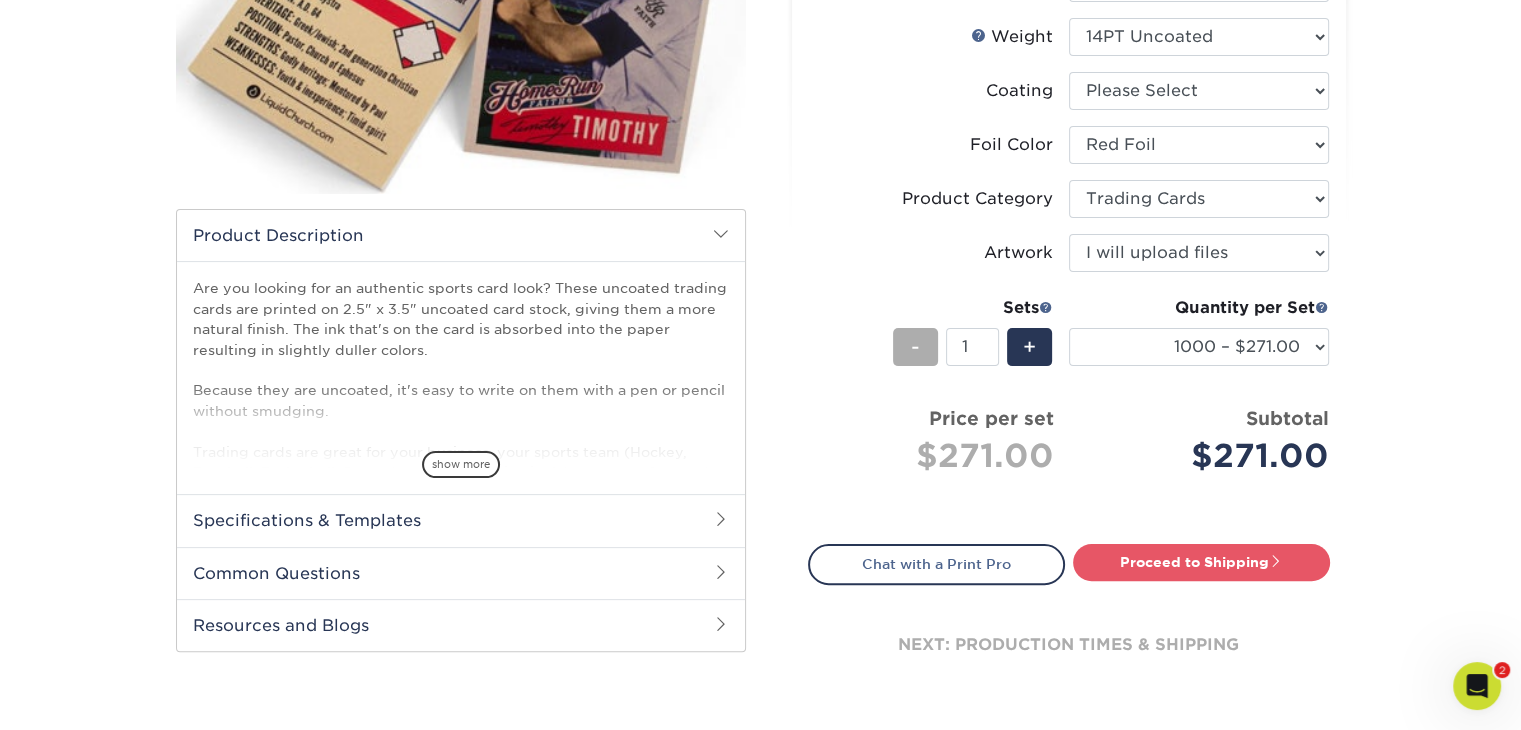 click on "-" at bounding box center [915, 347] 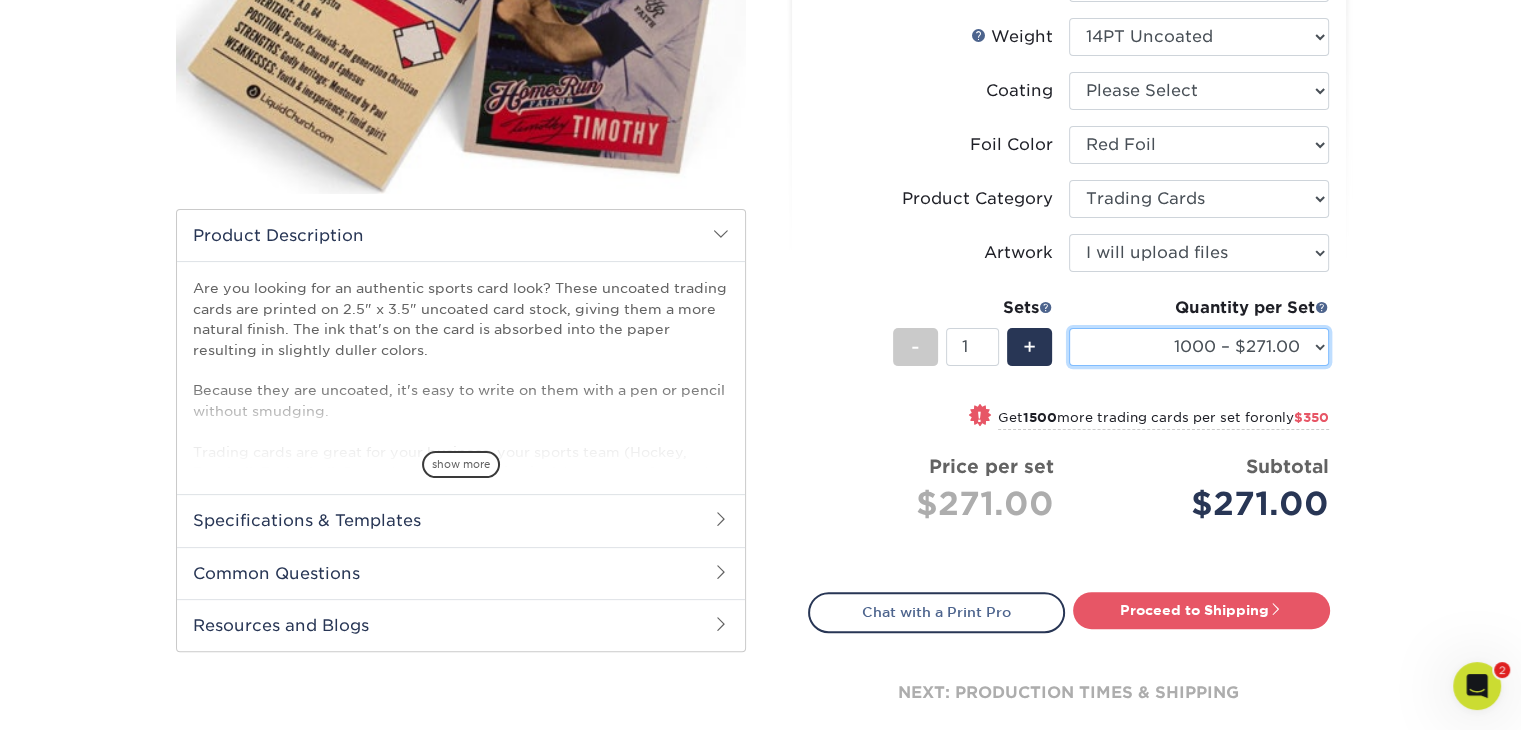 click on "500 – $244.00 1000 – $271.00 2500 – $621.00 5000 – $1159.00" at bounding box center [1199, 347] 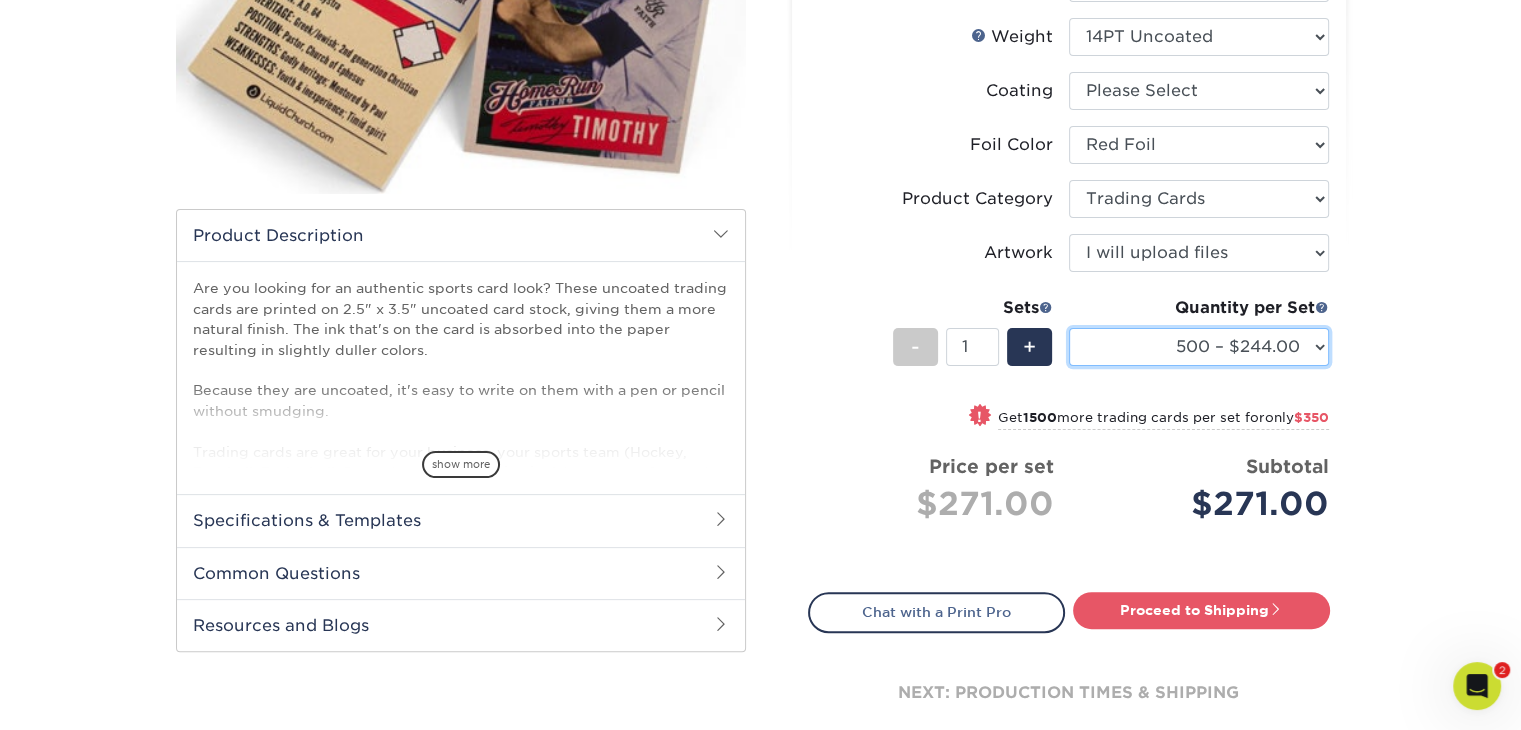 click on "500 – $244.00 1000 – $271.00 2500 – $621.00 5000 – $1159.00" at bounding box center (1199, 347) 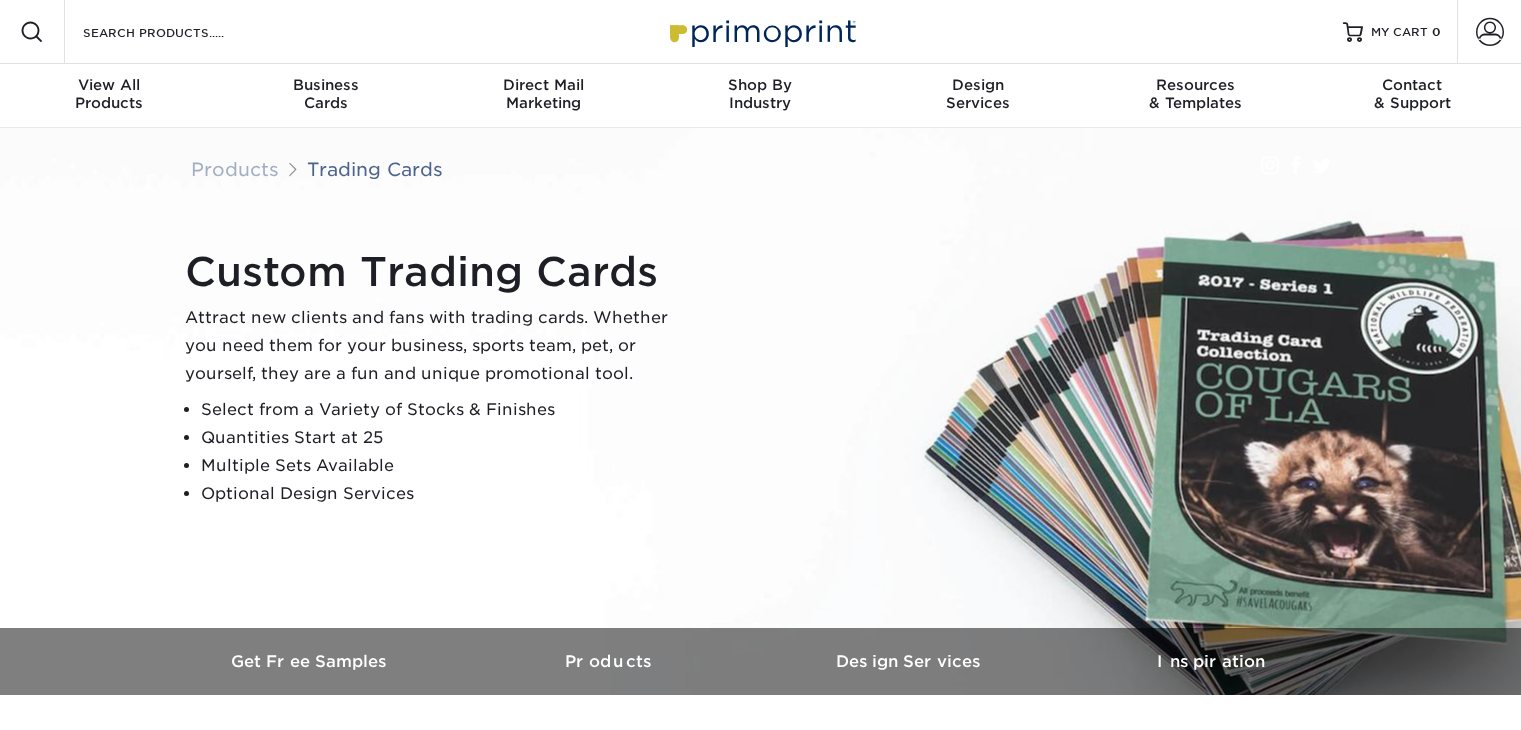 scroll, scrollTop: 0, scrollLeft: 0, axis: both 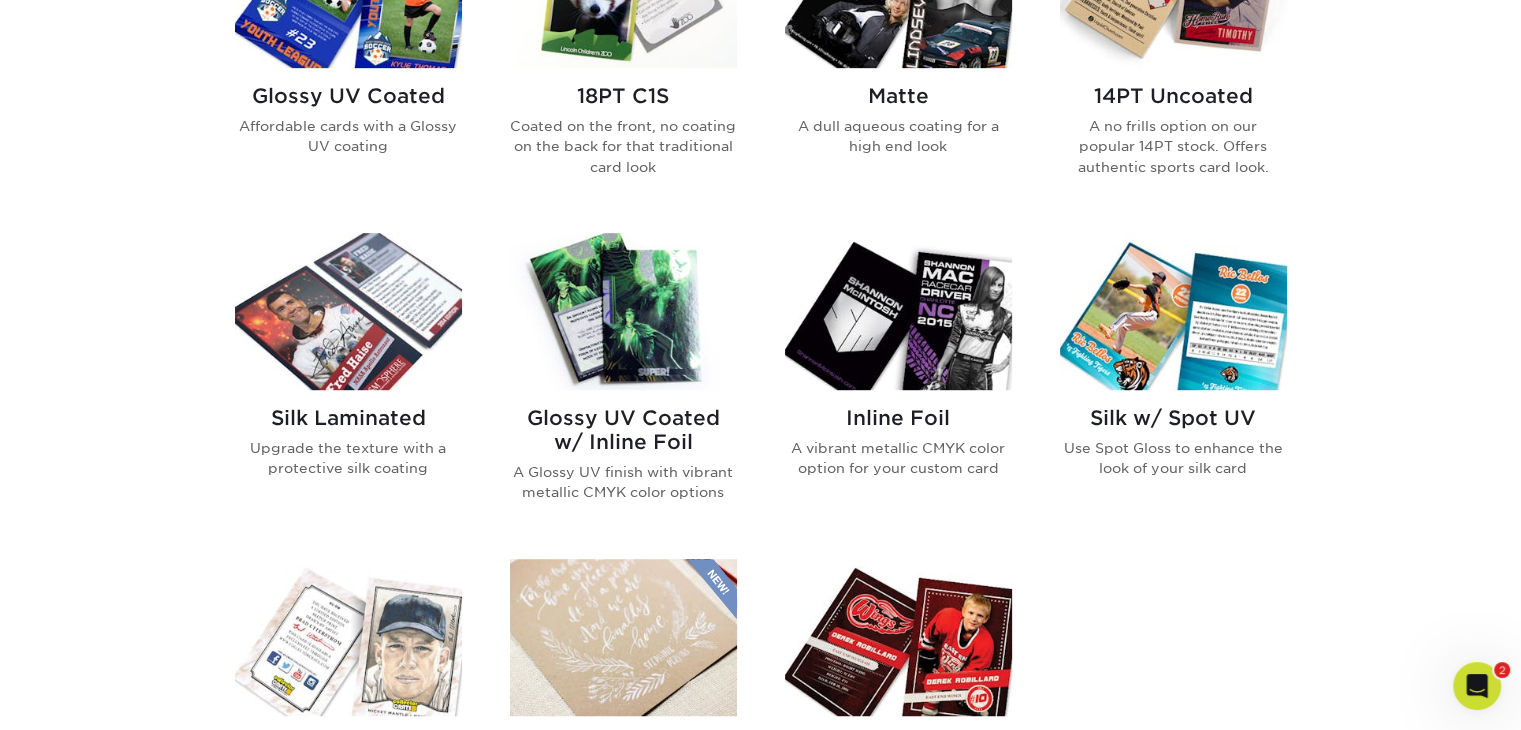 click on "Glossy UV Coated w/ Inline Foil" at bounding box center (623, 430) 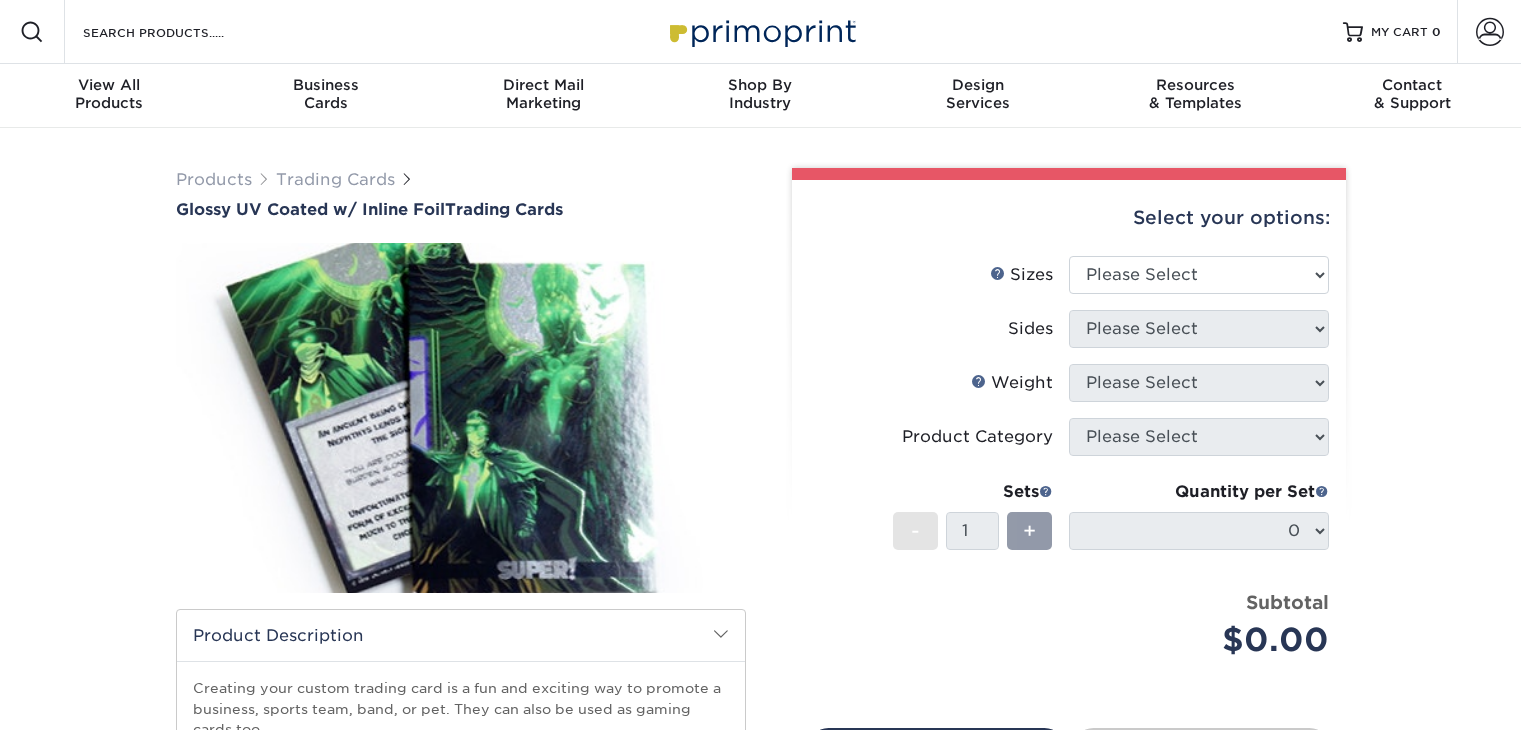 scroll, scrollTop: 0, scrollLeft: 0, axis: both 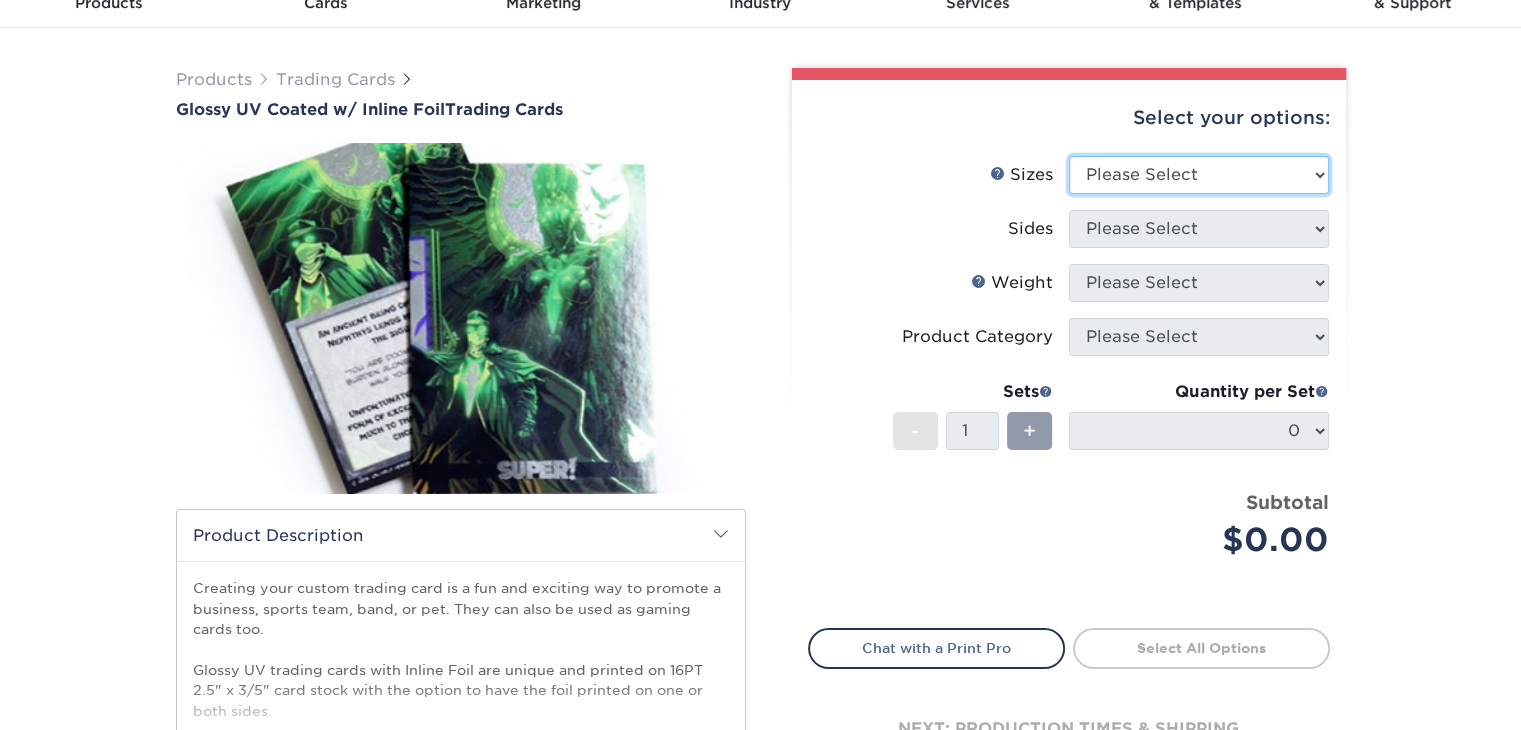 click on "Please Select
2.5" x 3.5"" at bounding box center [1199, 175] 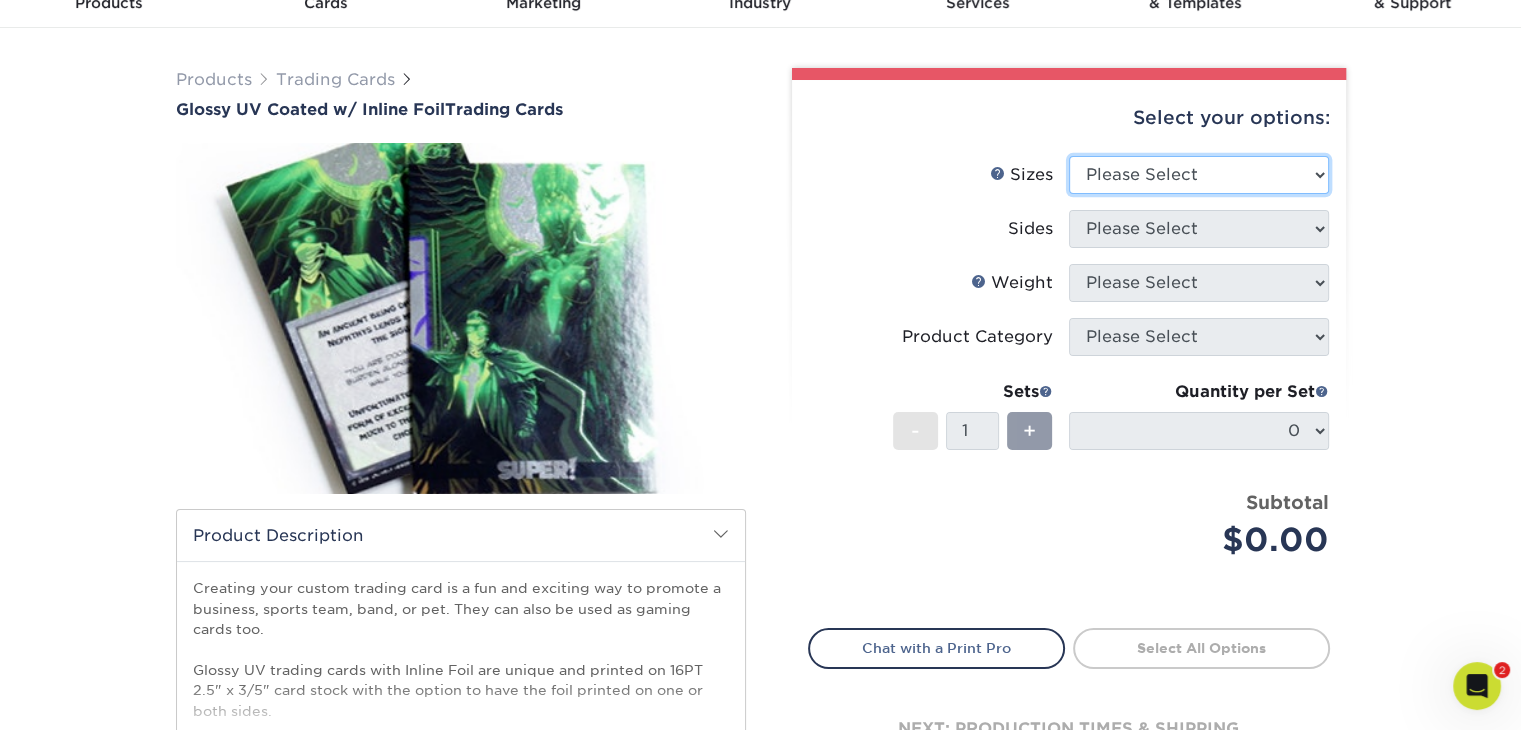 scroll, scrollTop: 0, scrollLeft: 0, axis: both 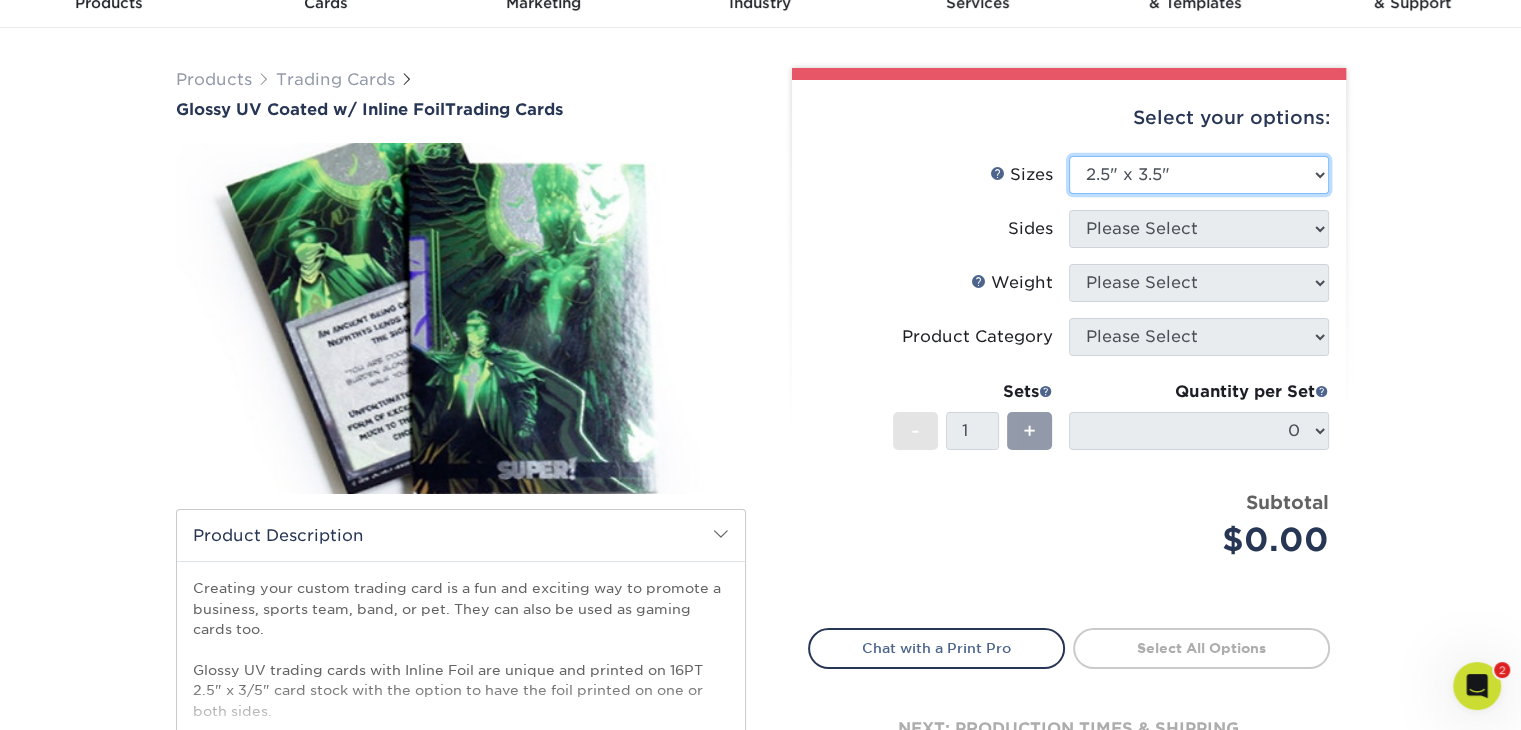 click on "Please Select
2.5" x 3.5"" at bounding box center (1199, 175) 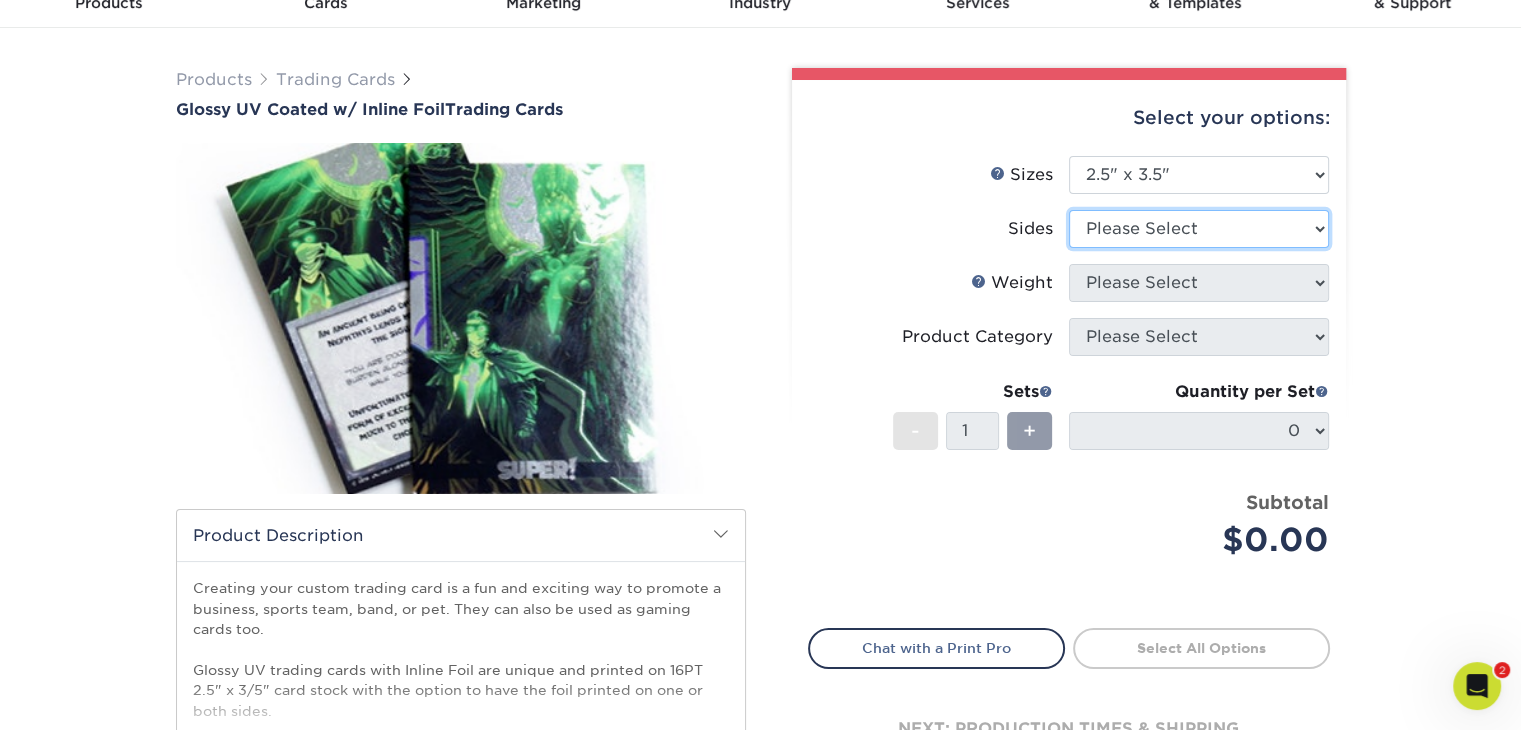 click on "Please Select Print Both Sides - Foil Back Only Print Both Sides - Foil Both Sides Print Both Sides - Foil Front Only Print Front Only - Foil Front Only" at bounding box center [1199, 229] 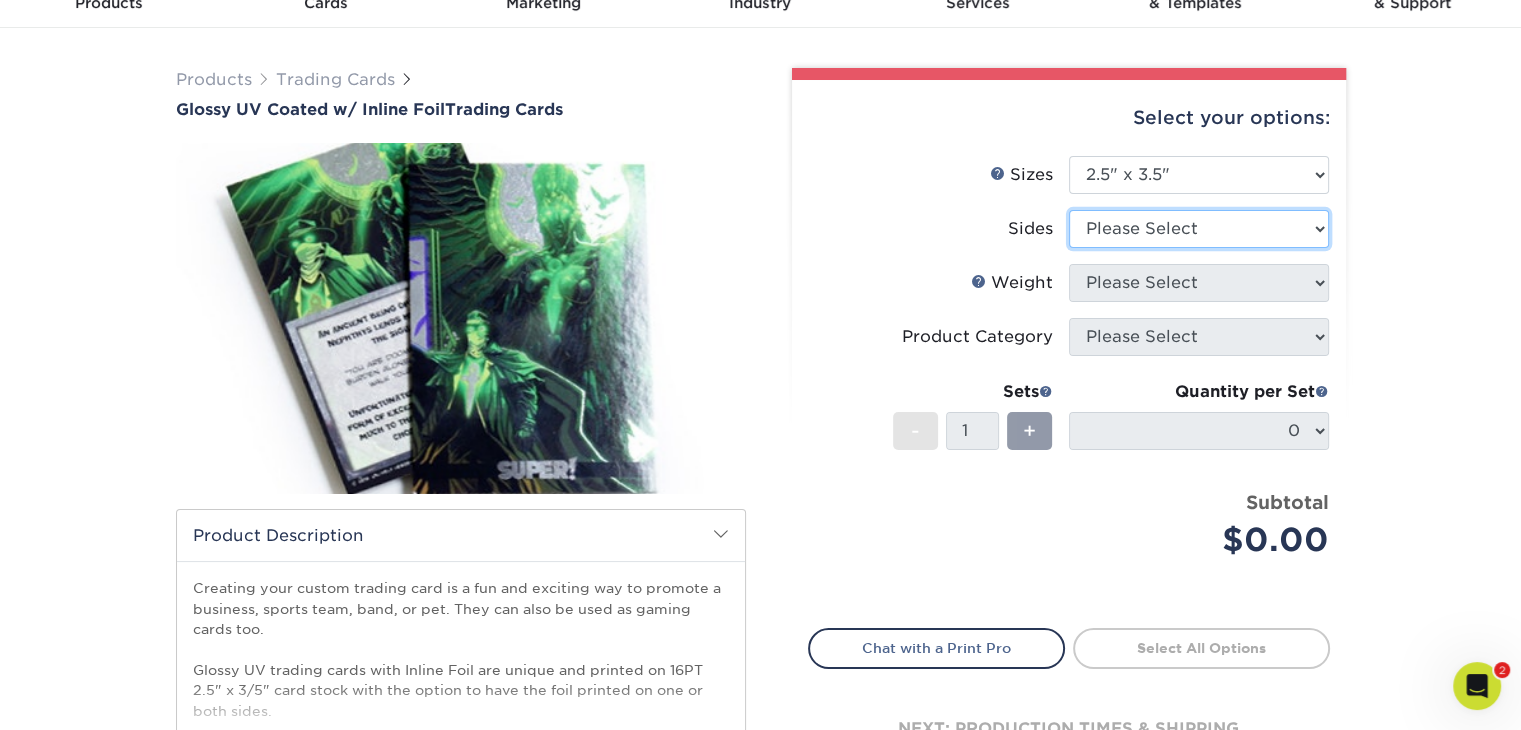 click on "Please Select Print Both Sides - Foil Back Only Print Both Sides - Foil Both Sides Print Both Sides - Foil Front Only Print Front Only - Foil Front Only" at bounding box center [1199, 229] 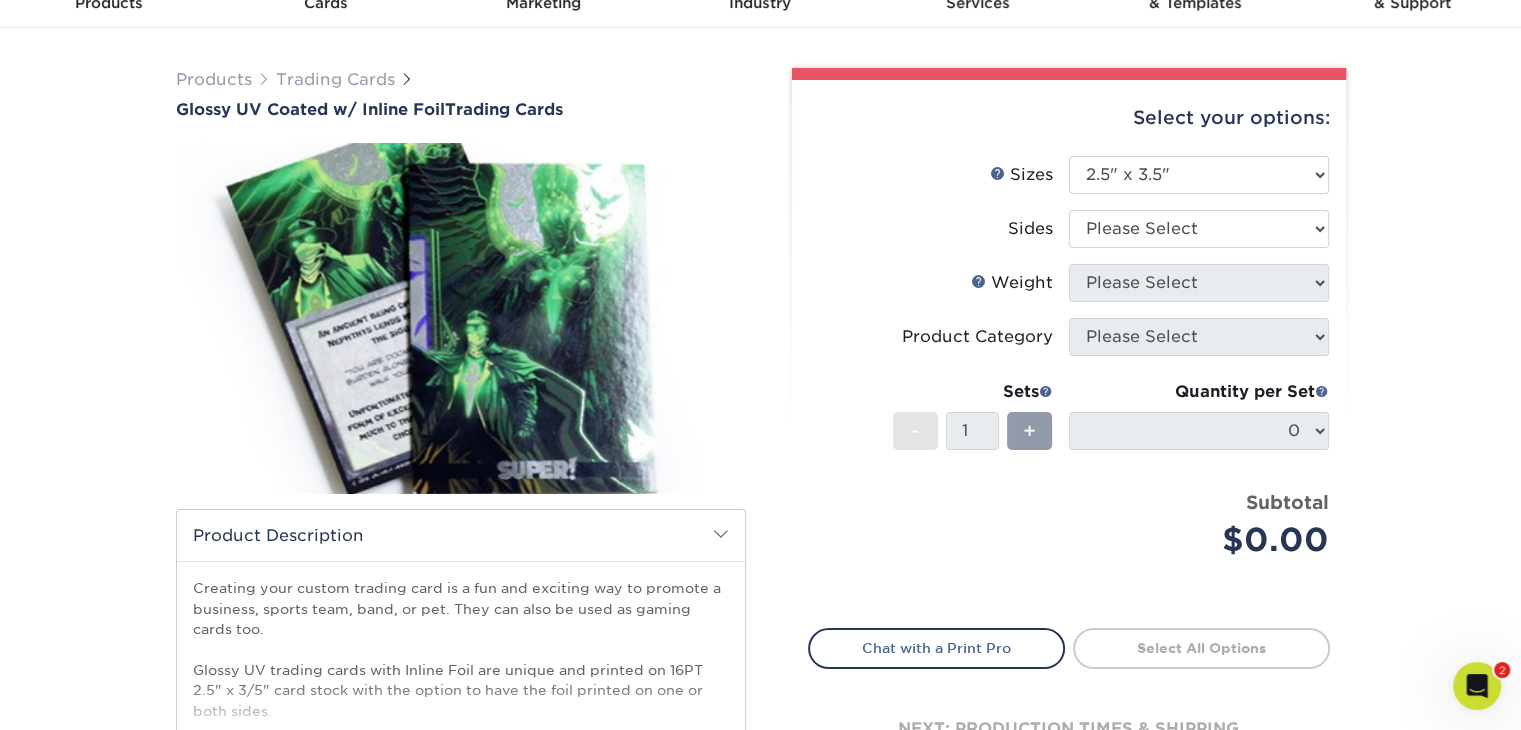 click on "Sides
Please Select Print Both Sides - Foil Back Only Print Both Sides - Foil Both Sides Print Both Sides - Foil Front Only Print Front Only - Foil Front Only" at bounding box center [1069, 237] 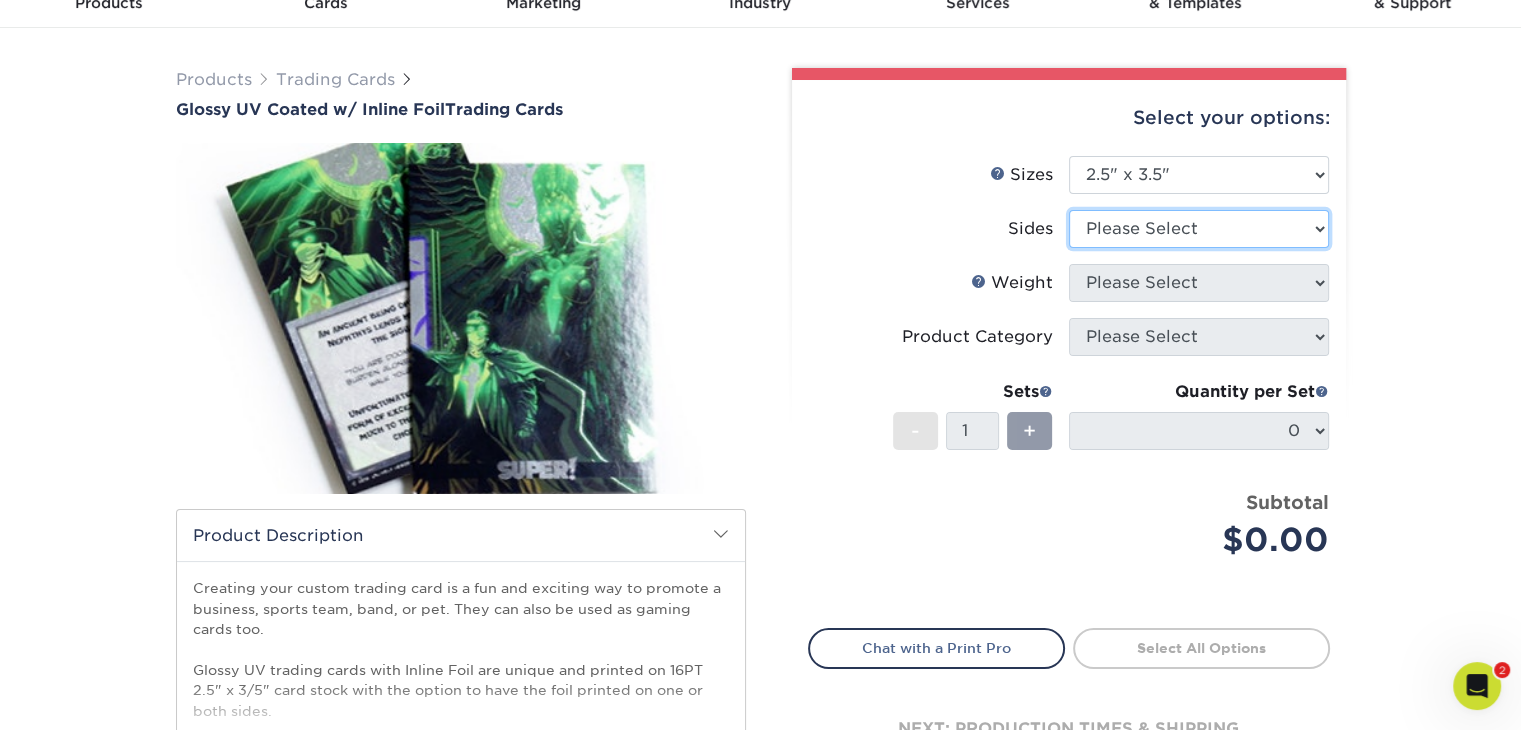 click on "Please Select Print Both Sides - Foil Back Only Print Both Sides - Foil Both Sides Print Both Sides - Foil Front Only Print Front Only - Foil Front Only" at bounding box center [1199, 229] 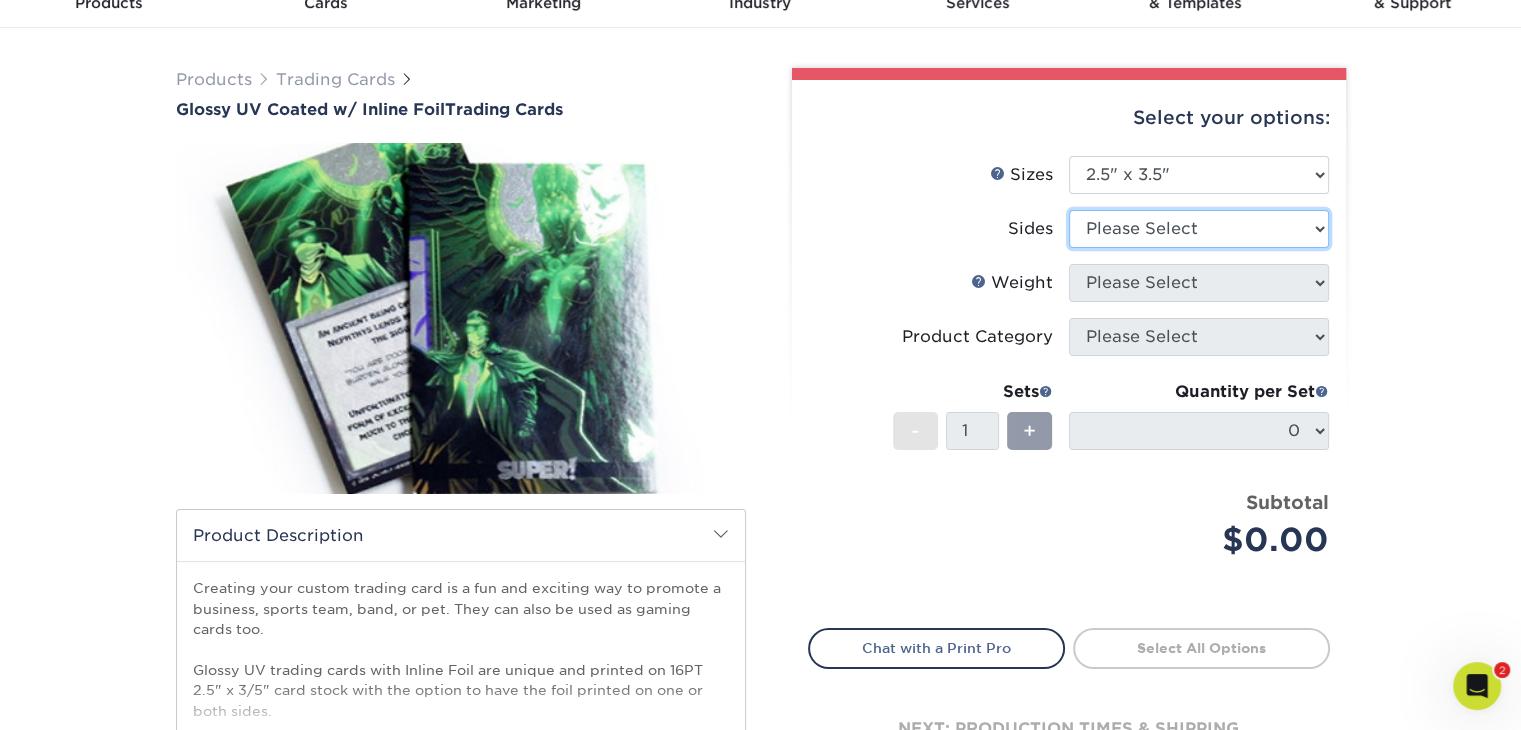 select on "34527644-b4fd-4ffb-9092-1318eefcd9d9" 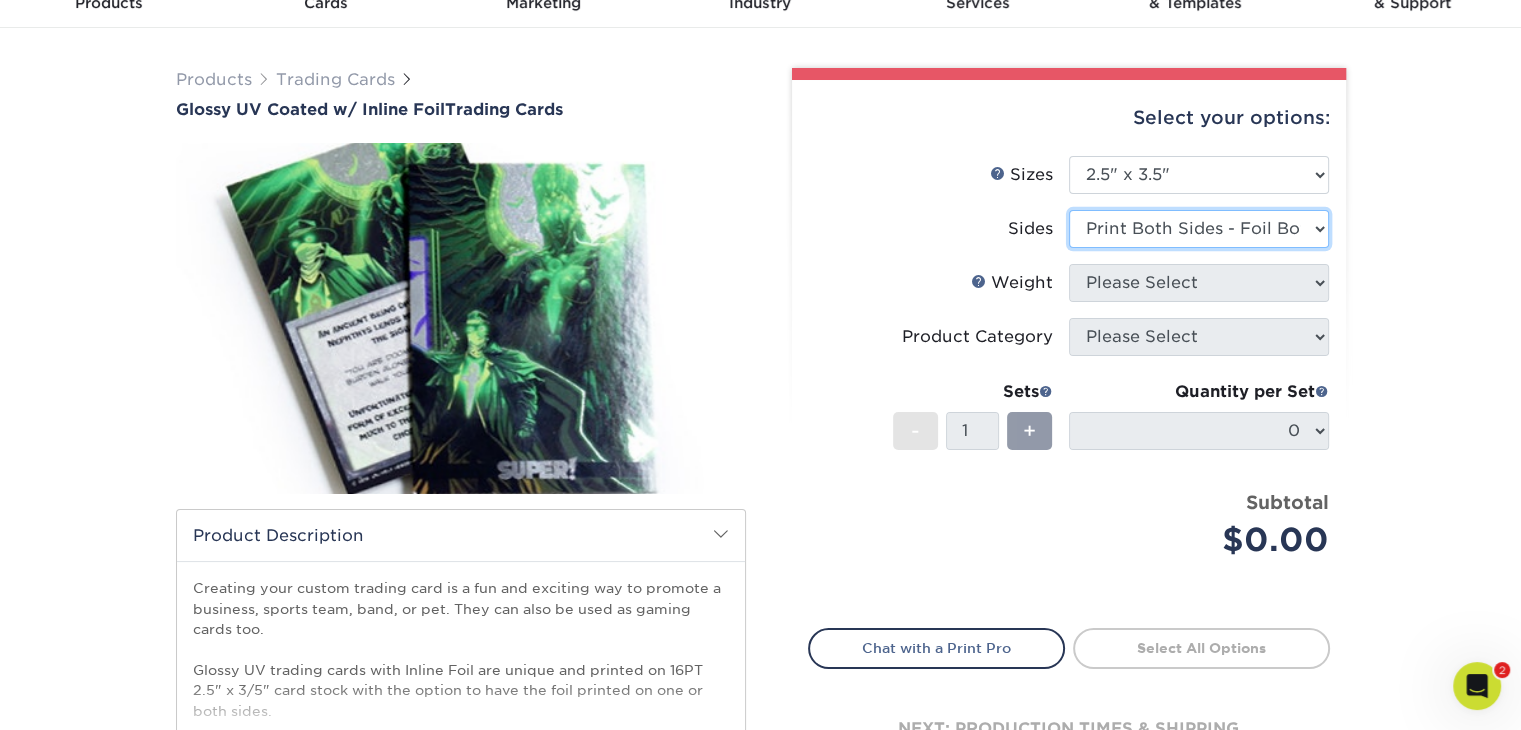 click on "Please Select Print Both Sides - Foil Back Only Print Both Sides - Foil Both Sides Print Both Sides - Foil Front Only Print Front Only - Foil Front Only" at bounding box center (1199, 229) 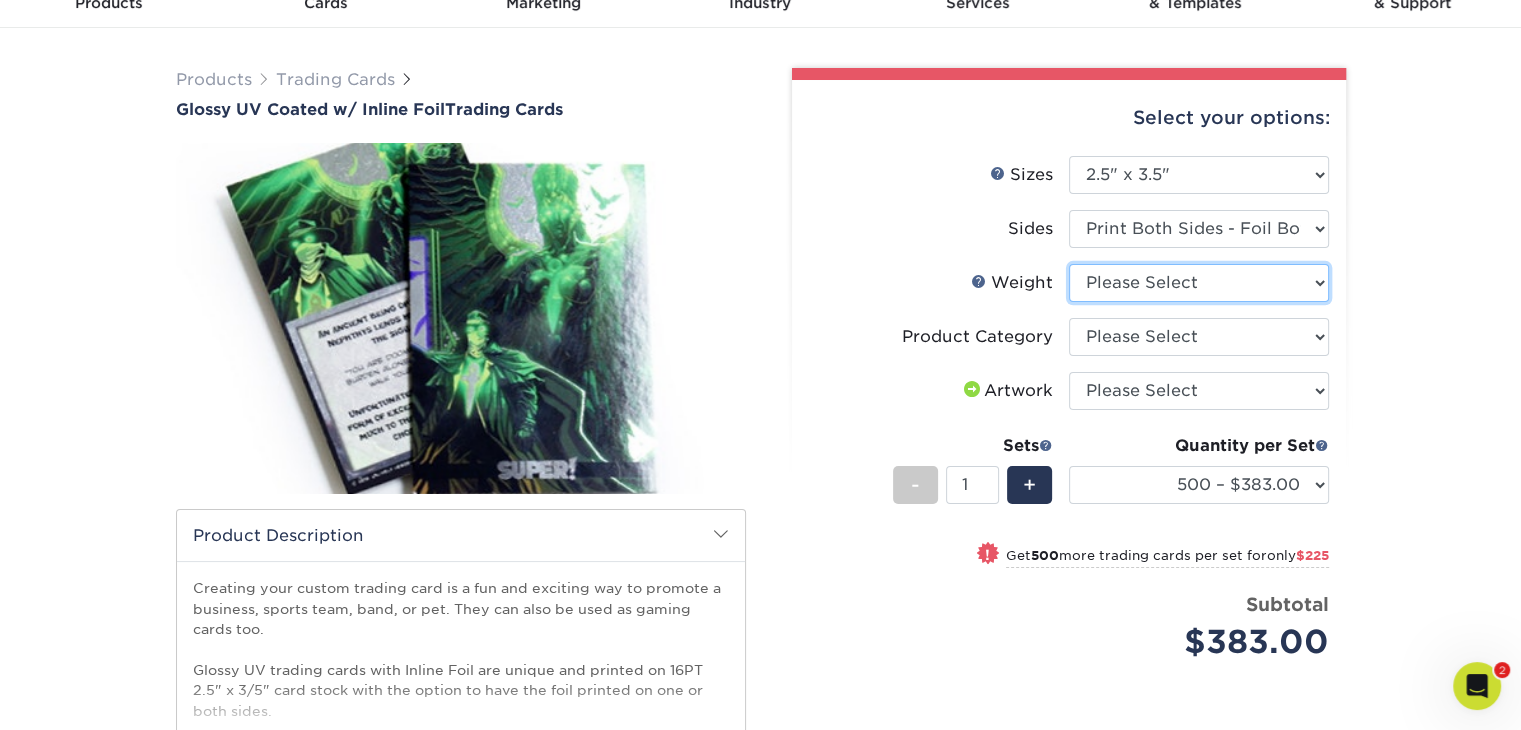 click on "Please Select 16PT" at bounding box center (1199, 283) 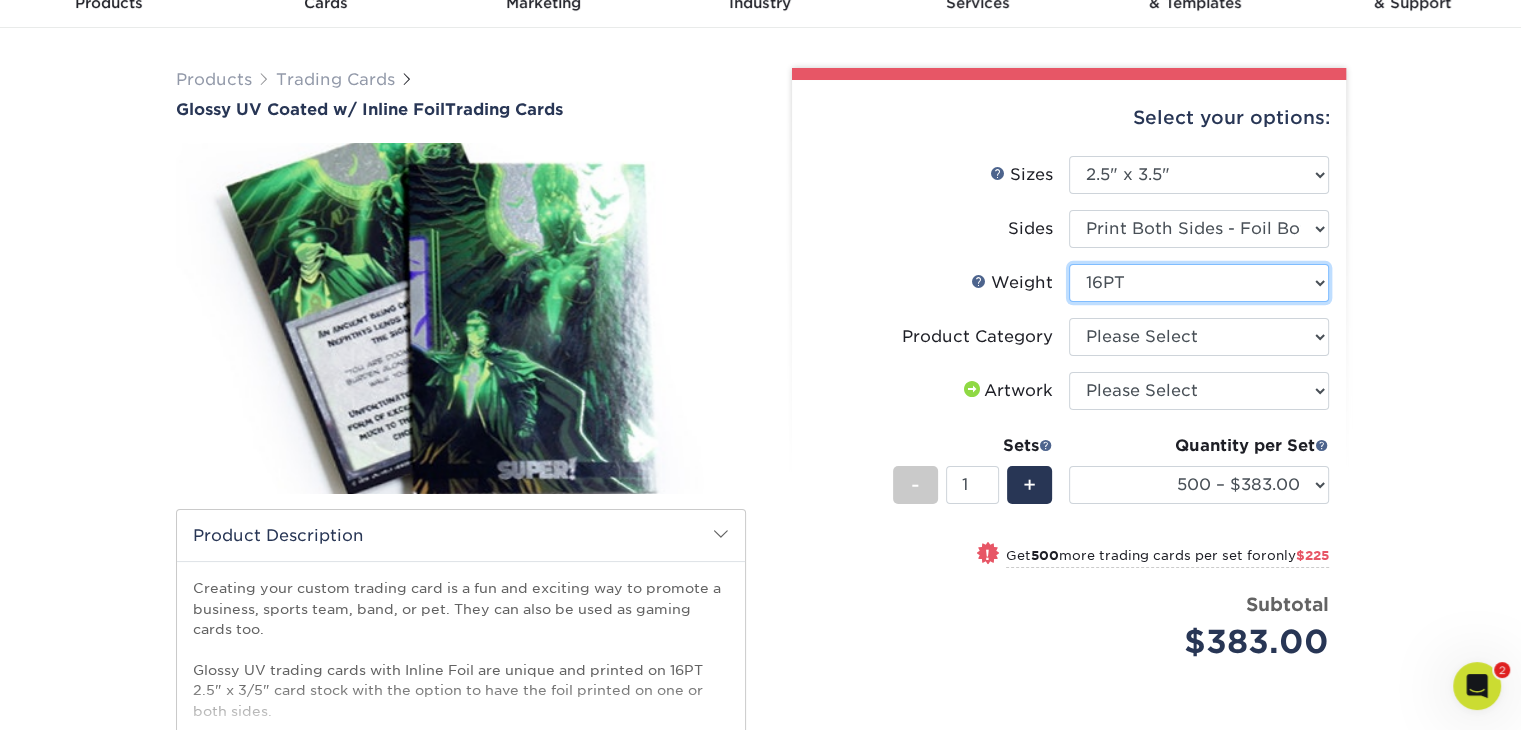 click on "Please Select 16PT" at bounding box center [1199, 283] 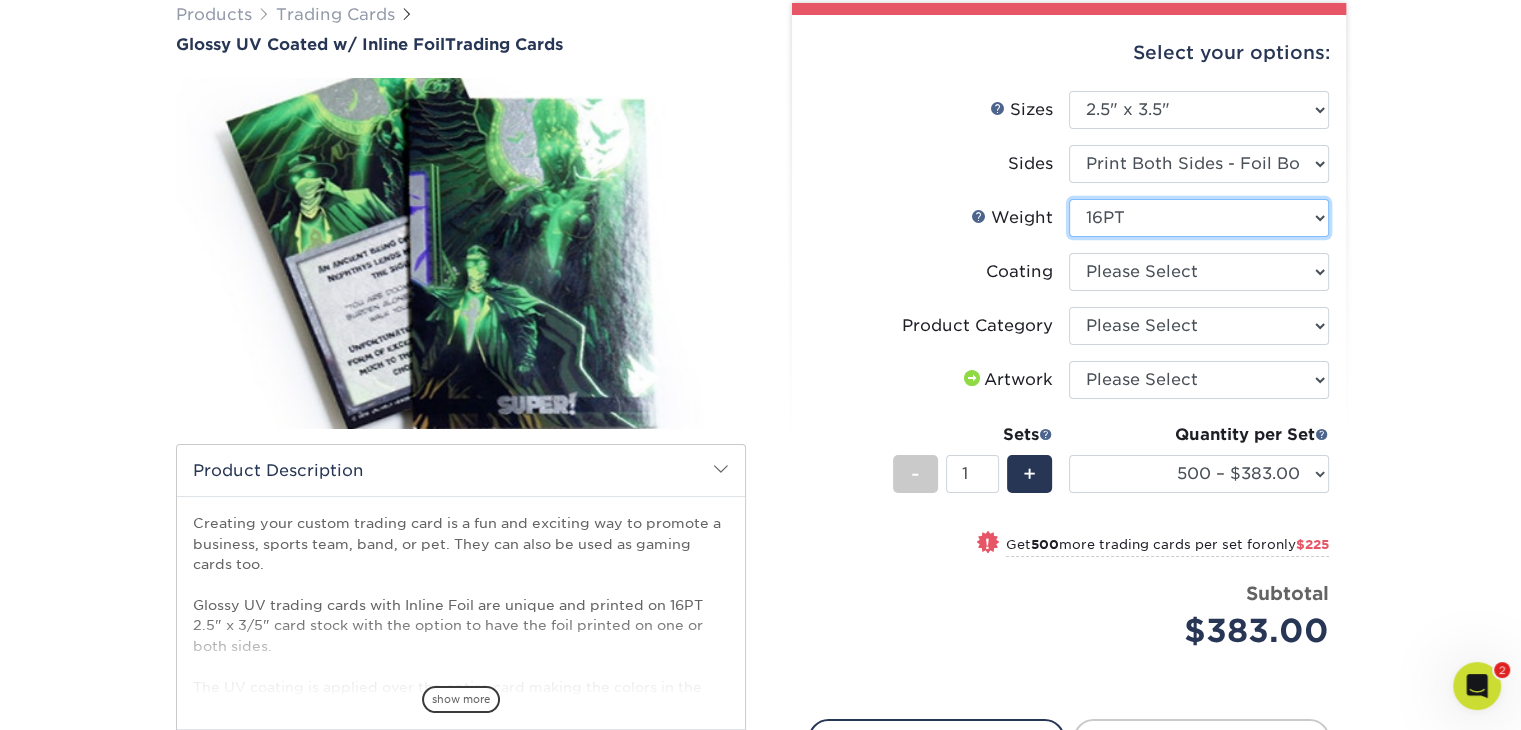 scroll, scrollTop: 200, scrollLeft: 0, axis: vertical 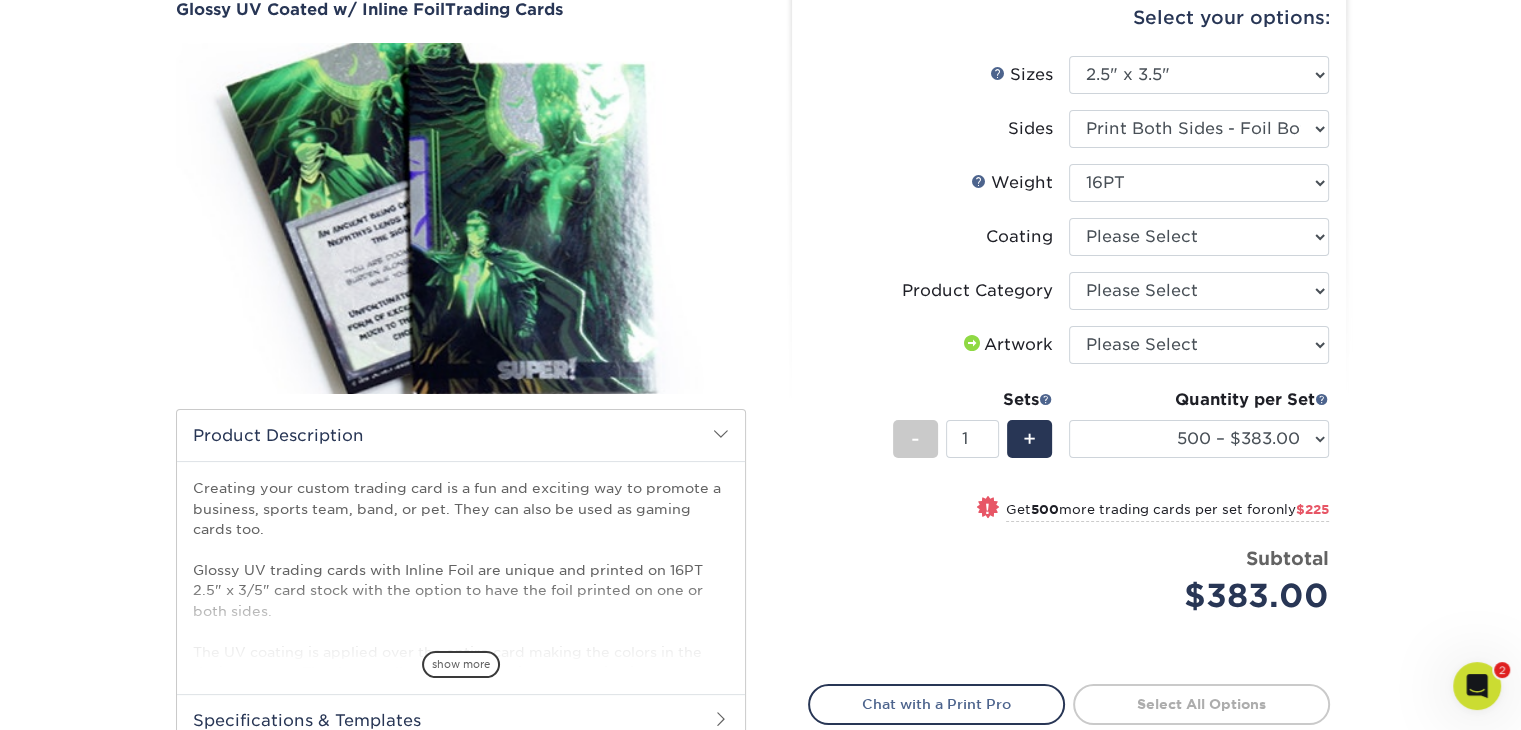 click on "Artwork" at bounding box center (1006, 345) 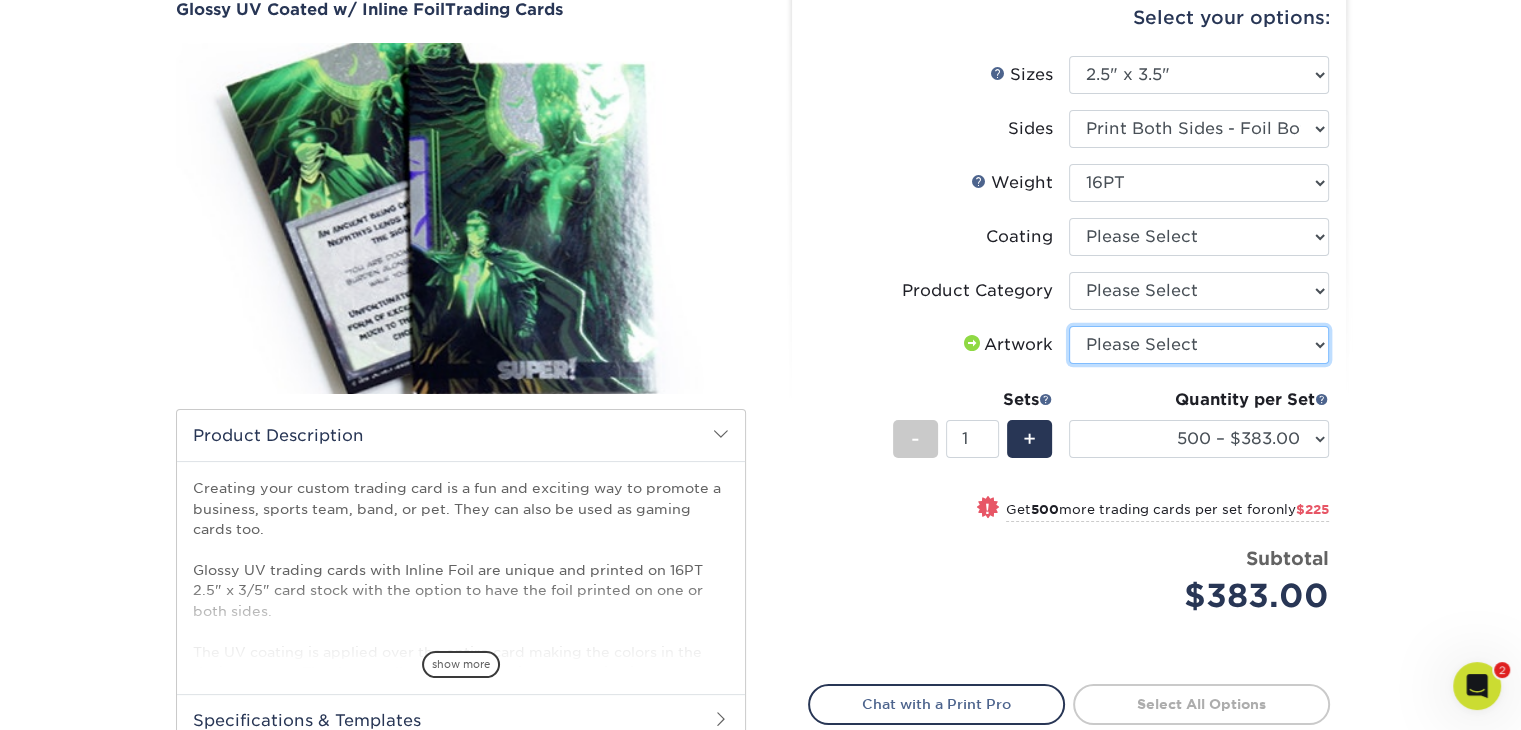 click on "Please Select I will upload files I need a design - $100" at bounding box center (1199, 345) 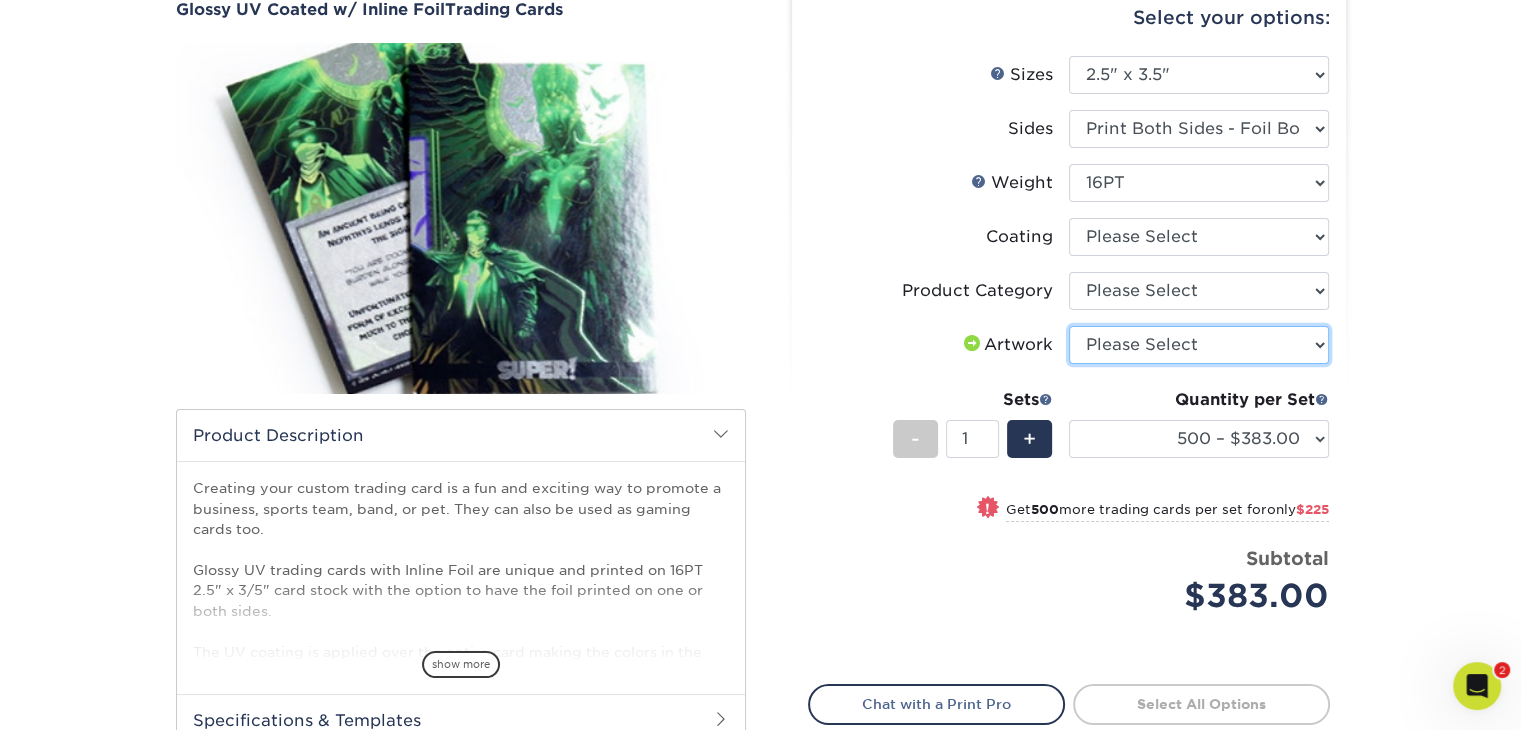click on "Please Select I will upload files I need a design - $100" at bounding box center [1199, 345] 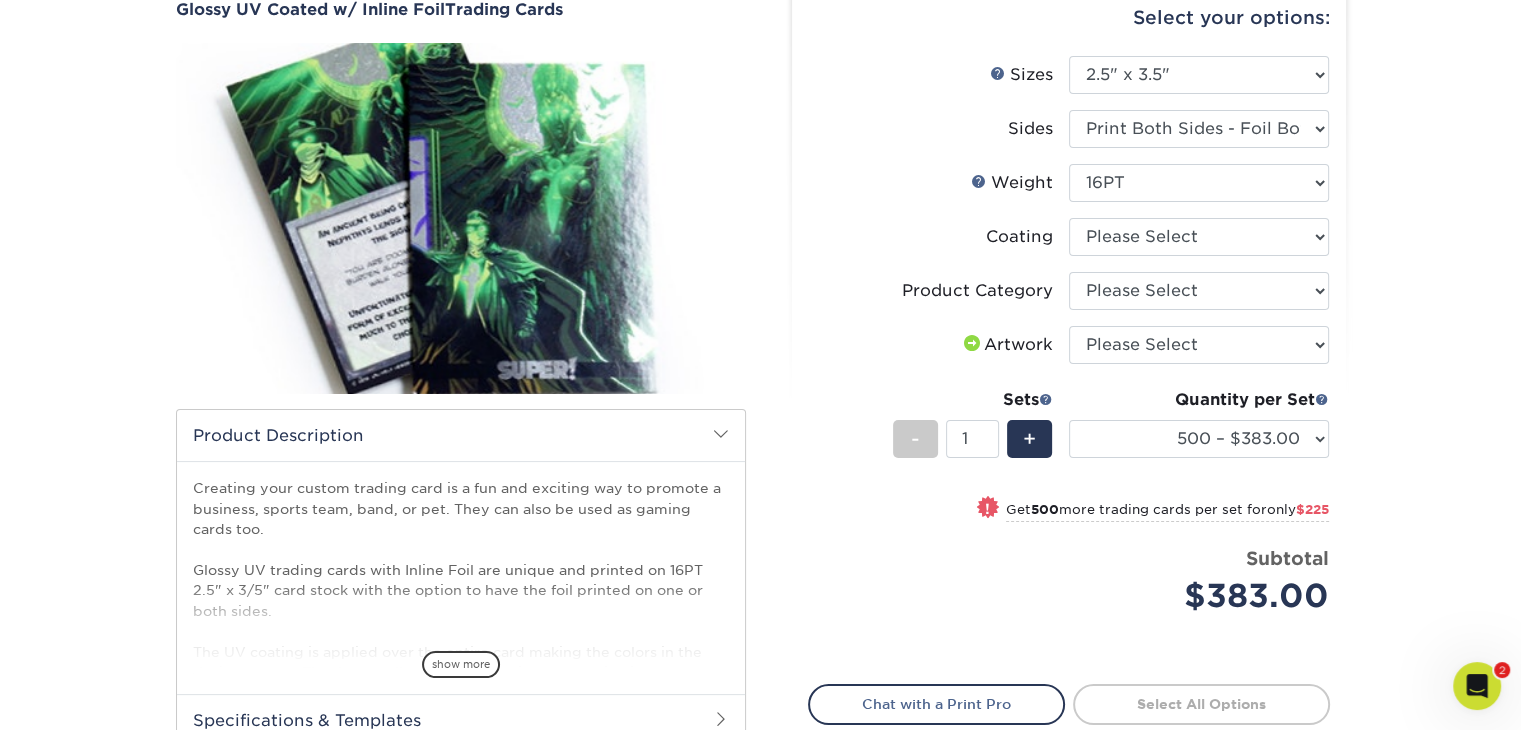 click on "Artwork Please Select I will upload files I need a design - $100" at bounding box center [1069, 353] 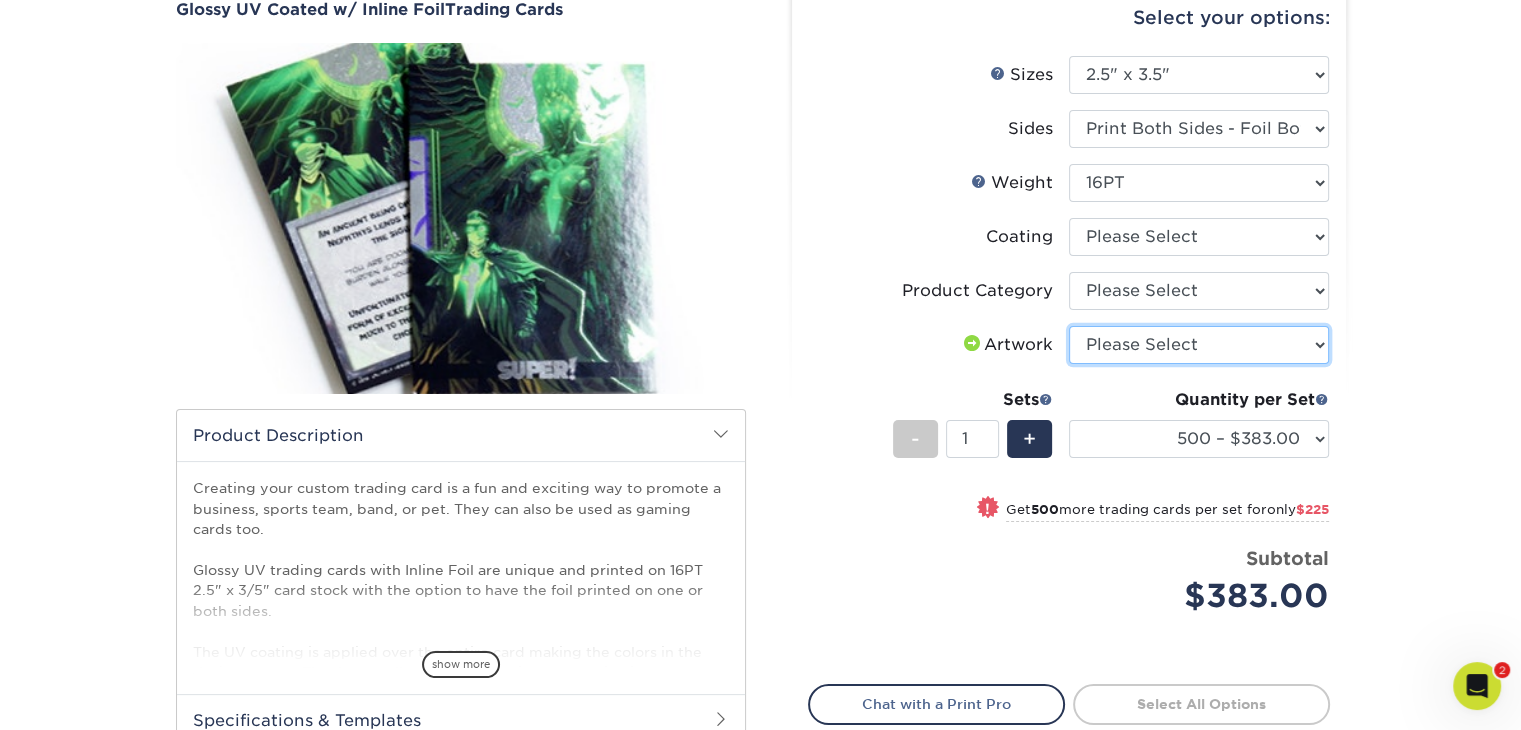 drag, startPoint x: 1145, startPoint y: 349, endPoint x: 1144, endPoint y: 361, distance: 12.0415945 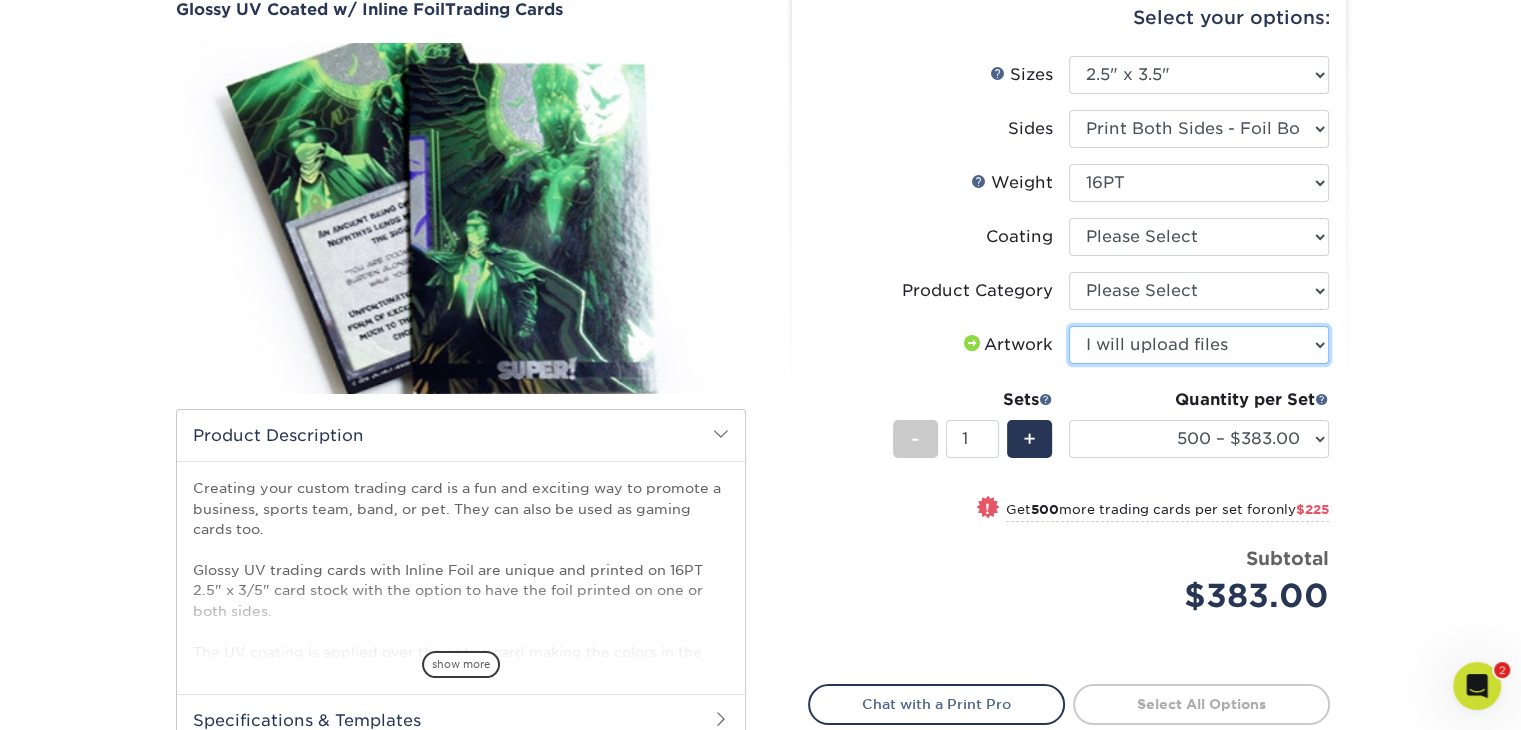 click on "Please Select I will upload files I need a design - $100" at bounding box center (1199, 345) 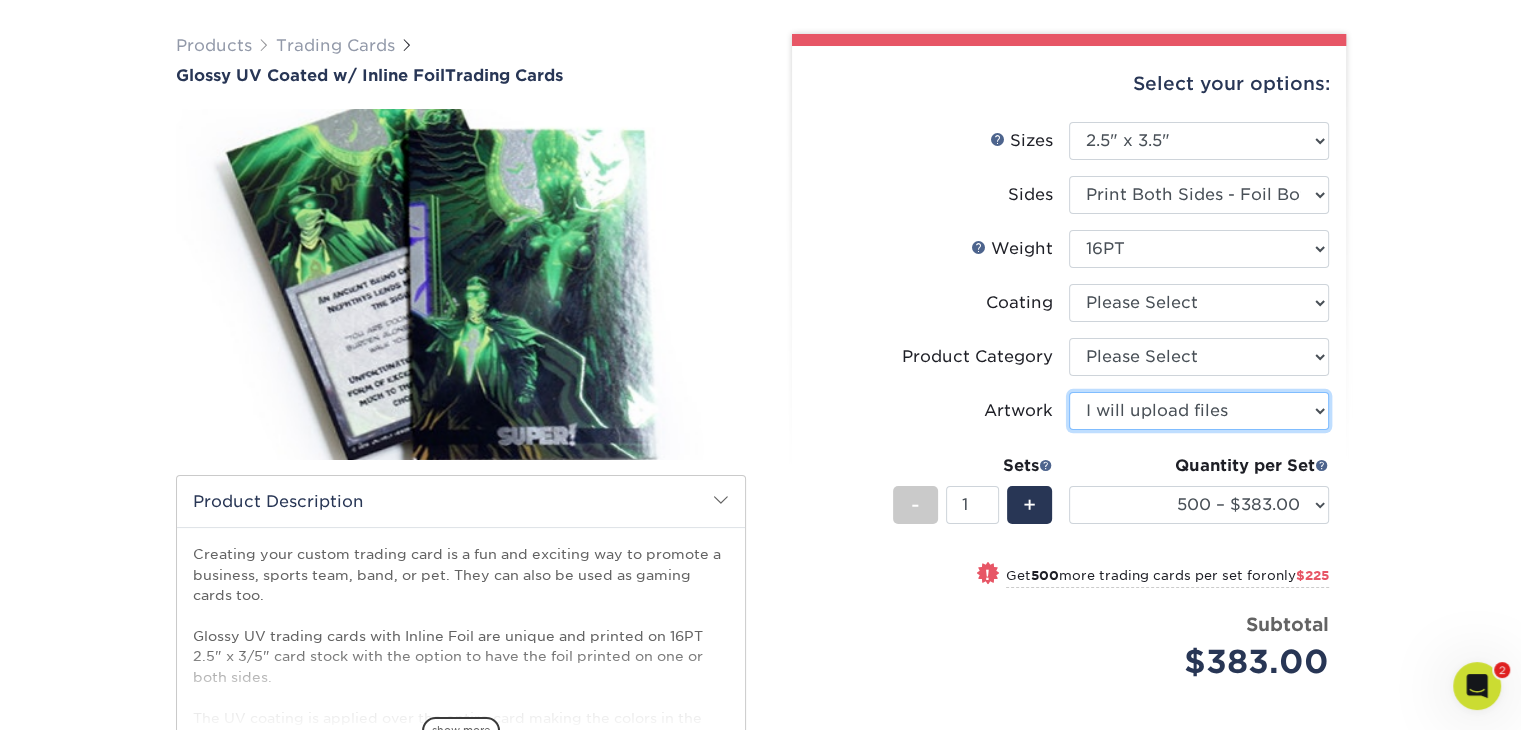 scroll, scrollTop: 100, scrollLeft: 0, axis: vertical 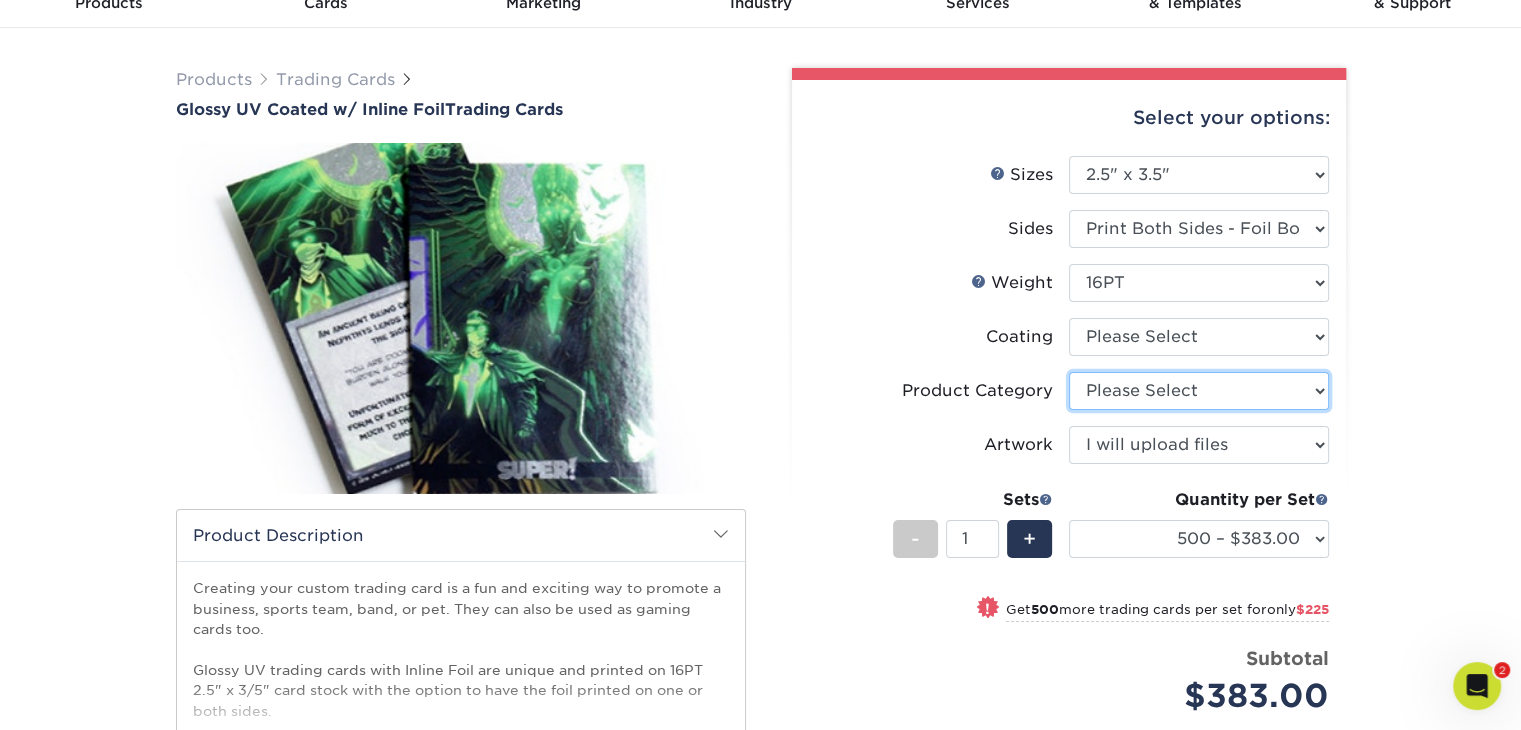 click on "Please Select Trading Cards" at bounding box center [1199, 391] 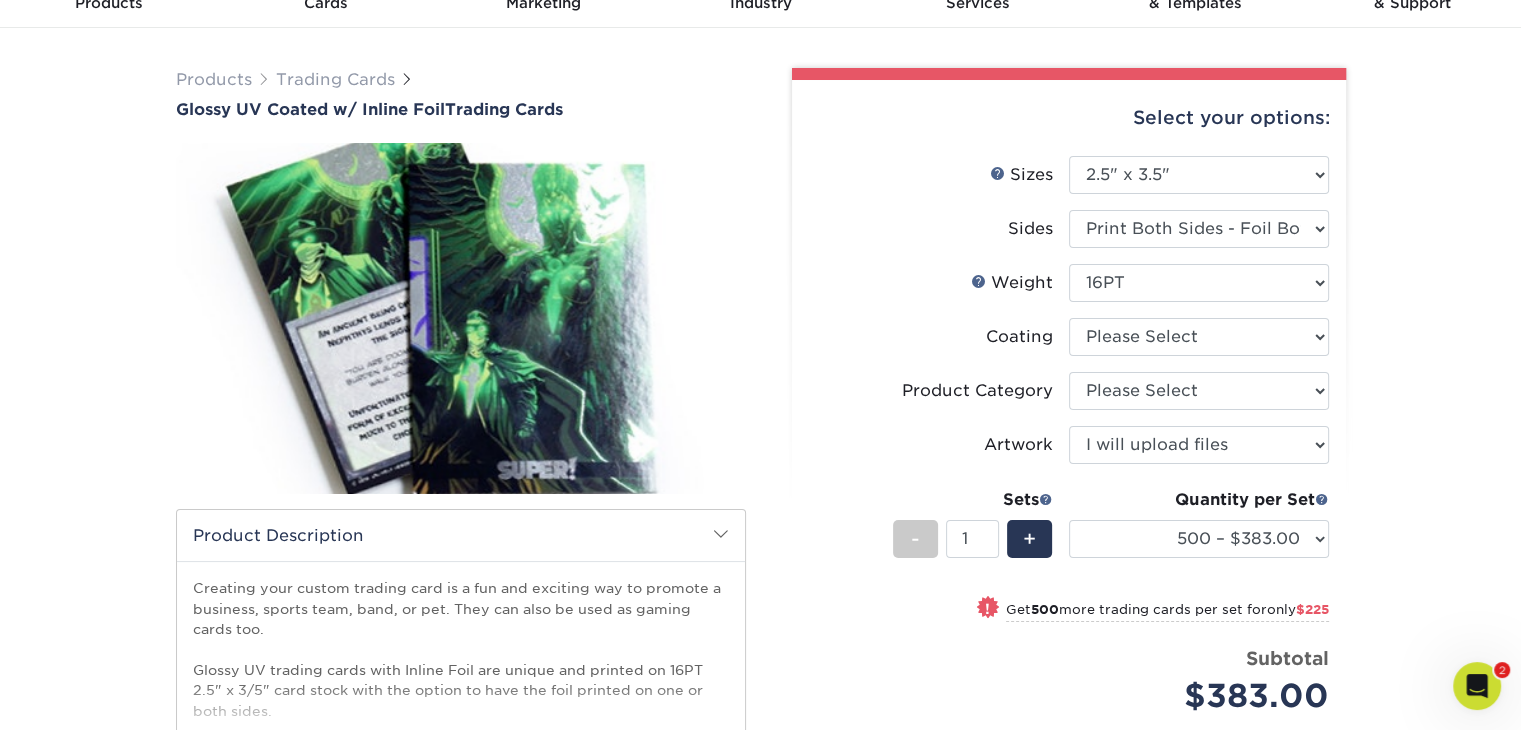 click on "Product Category" at bounding box center (939, 391) 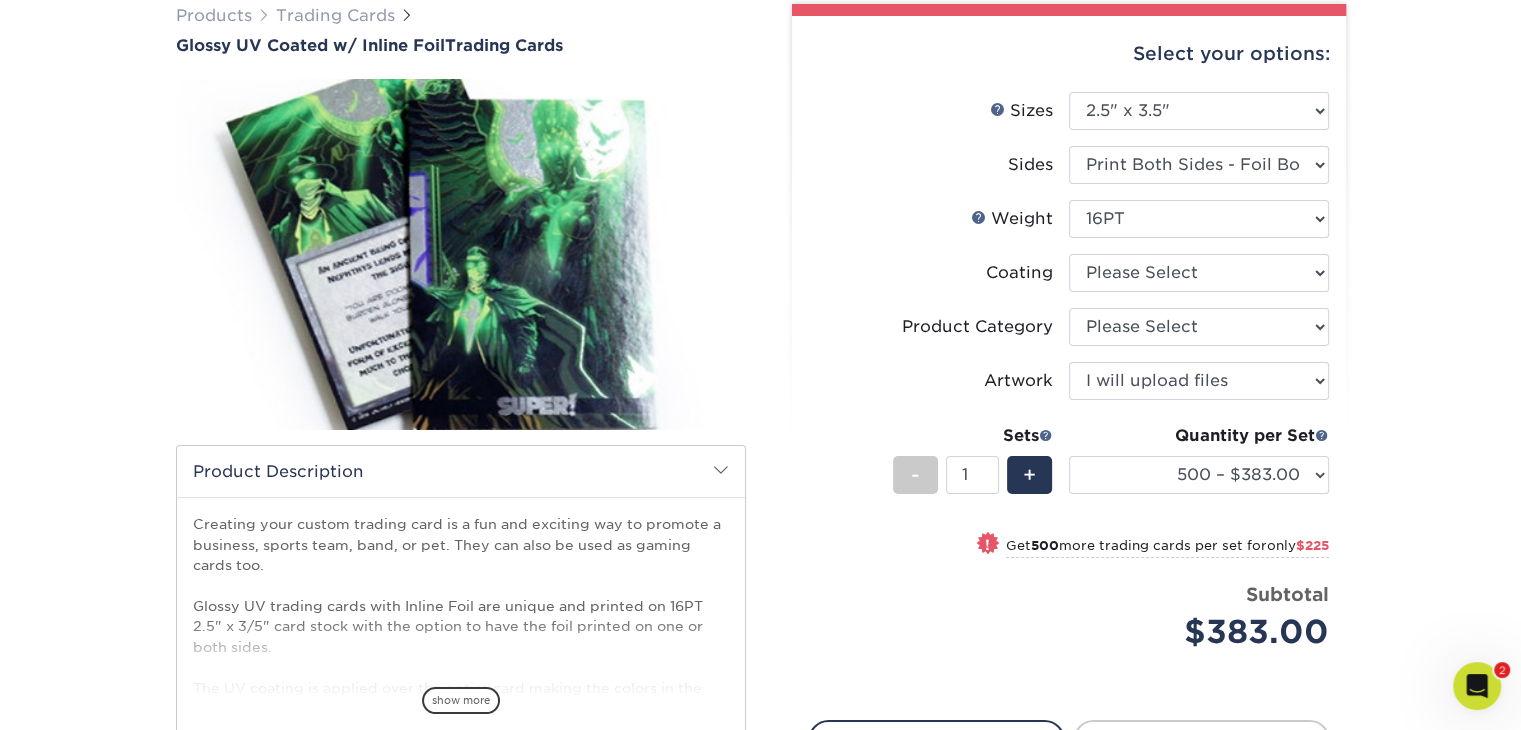 scroll, scrollTop: 200, scrollLeft: 0, axis: vertical 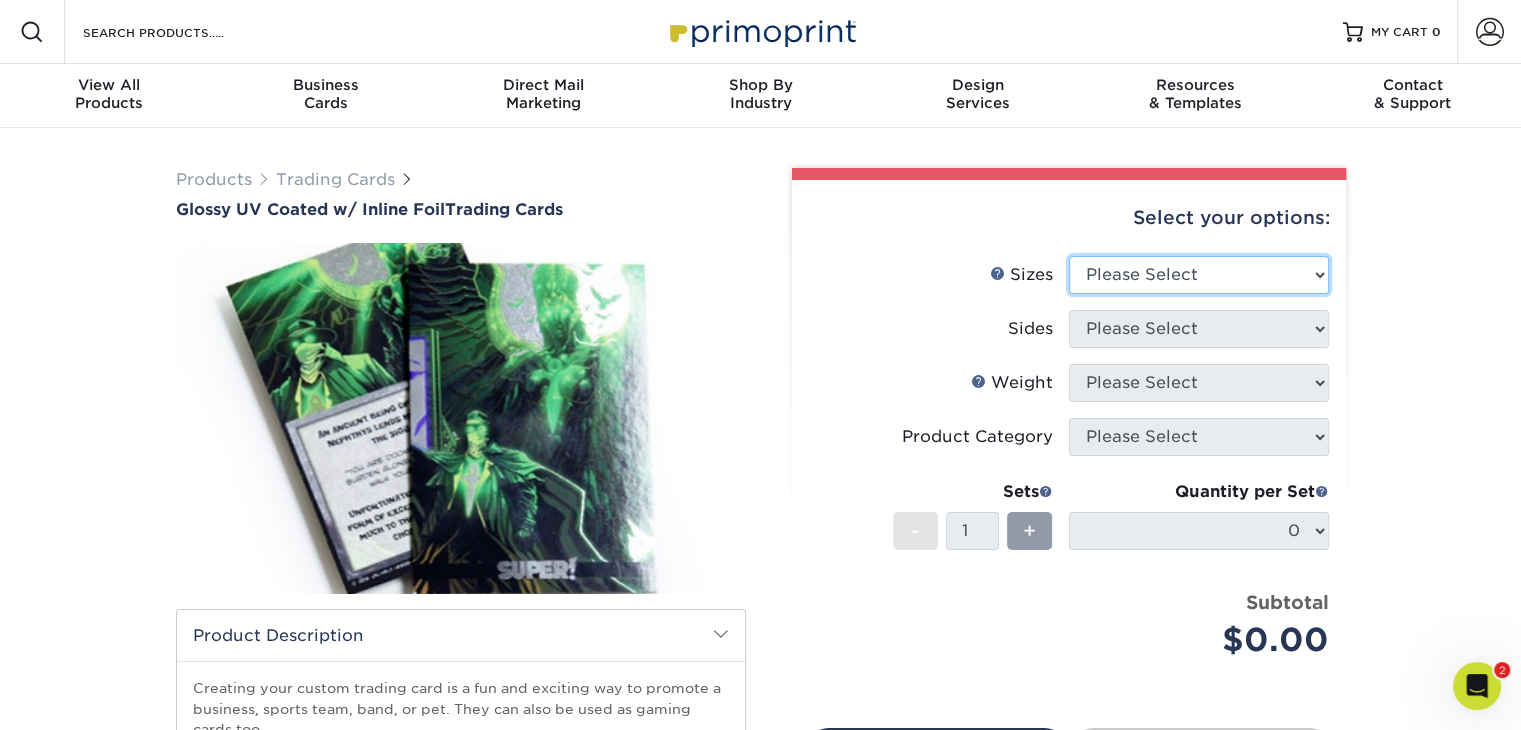 click on "Please Select
2.5" x 3.5"" at bounding box center [1199, 275] 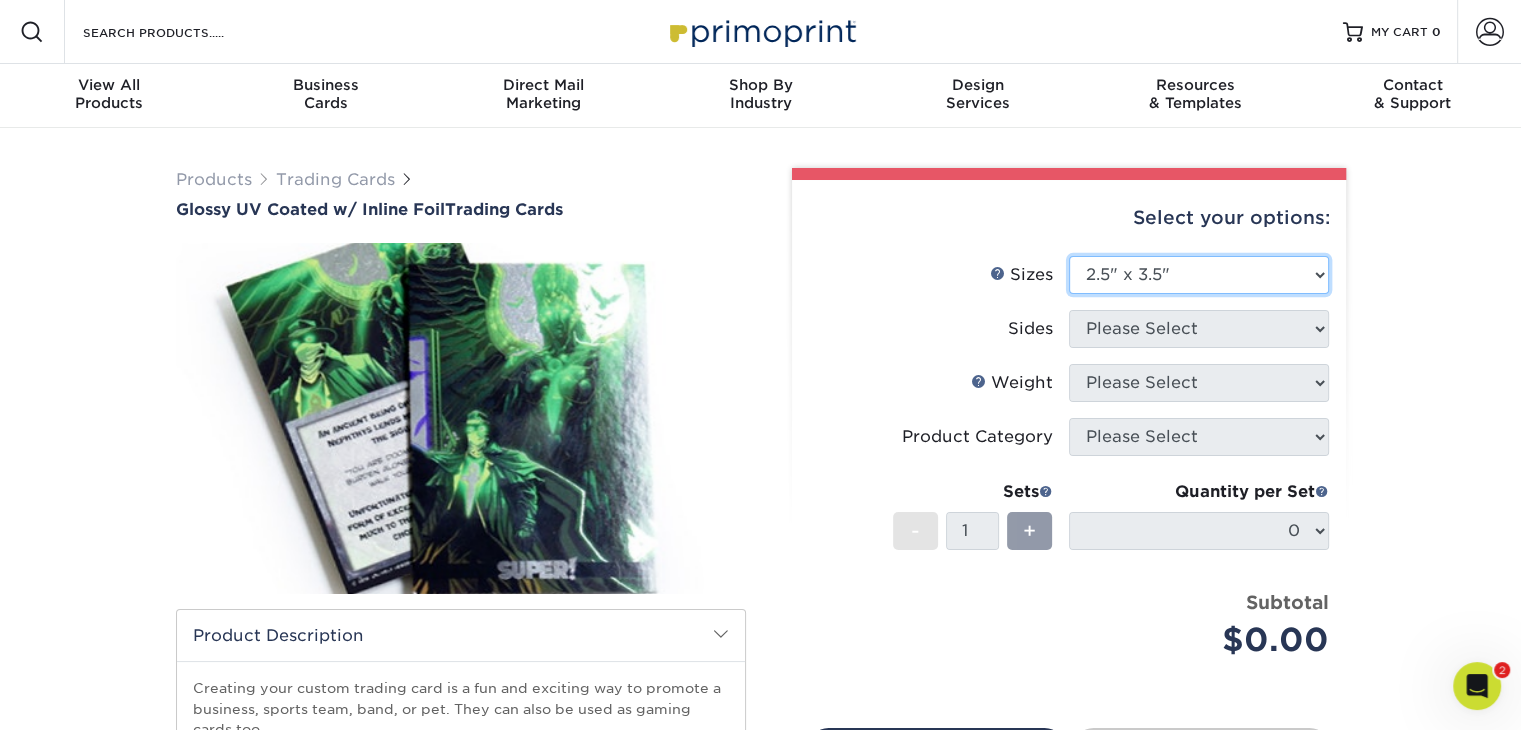 click on "Please Select
2.5" x 3.5"" at bounding box center (1199, 275) 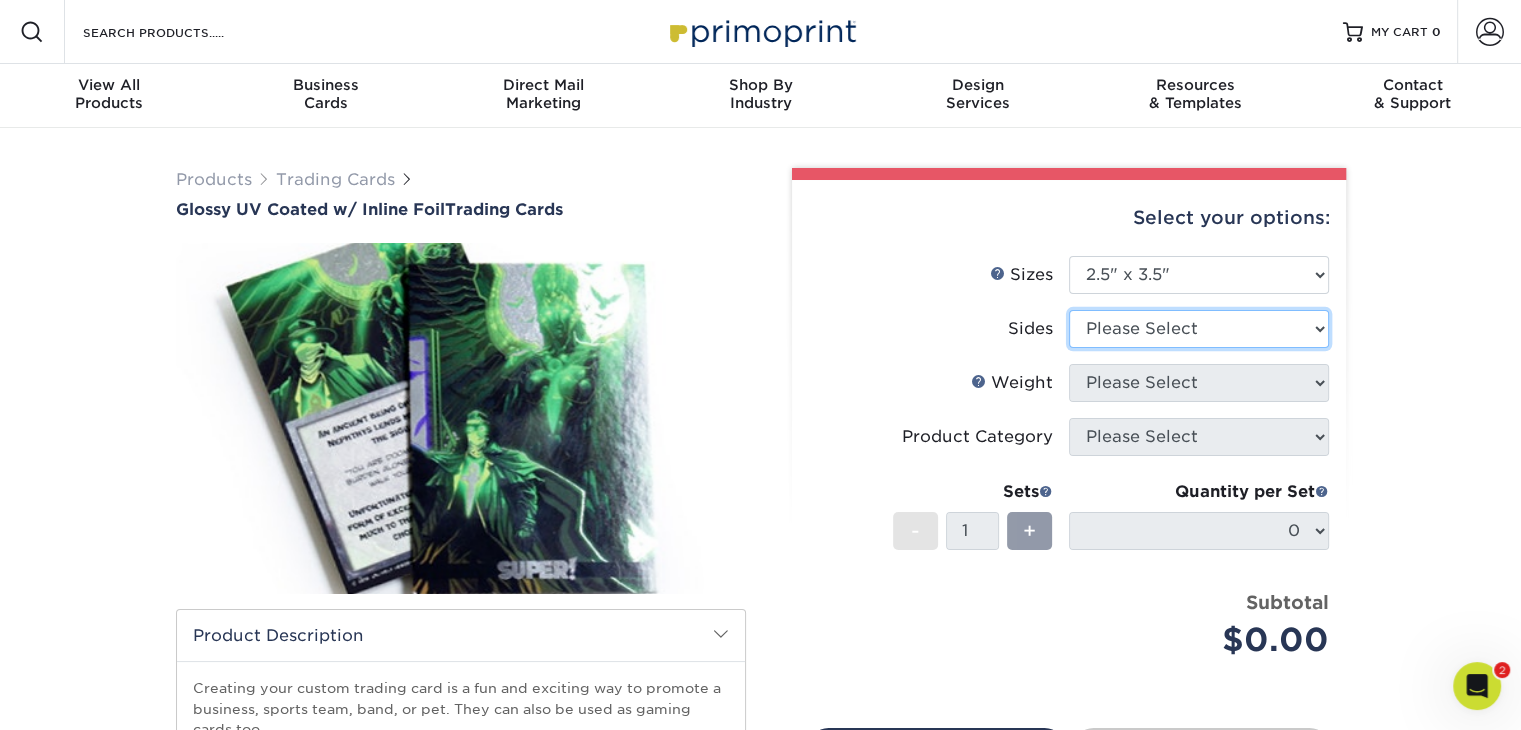 click on "Please Select Print Both Sides - Foil Back Only Print Both Sides - Foil Both Sides Print Both Sides - Foil Front Only Print Front Only - Foil Front Only" at bounding box center (1199, 329) 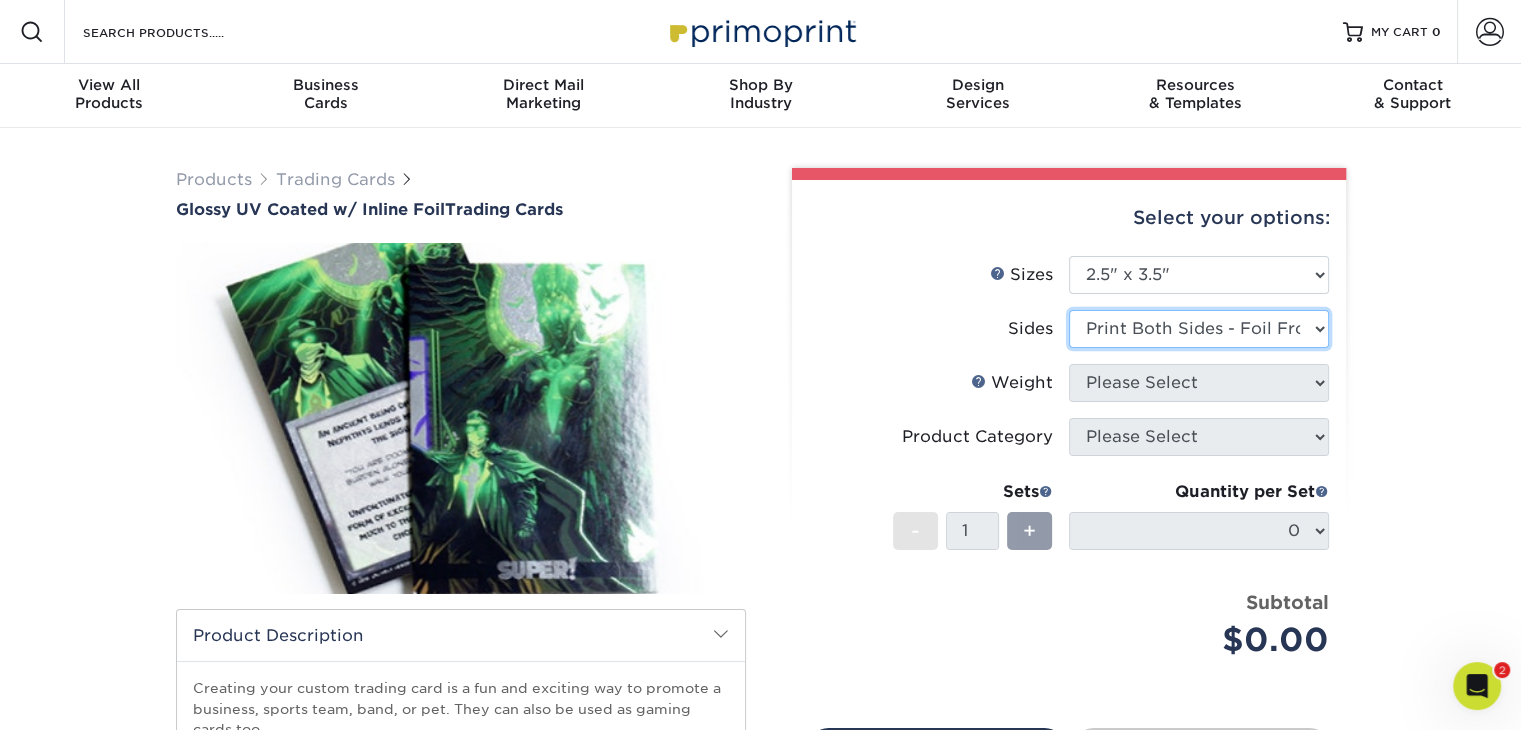 click on "Please Select Print Both Sides - Foil Back Only Print Both Sides - Foil Both Sides Print Both Sides - Foil Front Only Print Front Only - Foil Front Only" at bounding box center (1199, 329) 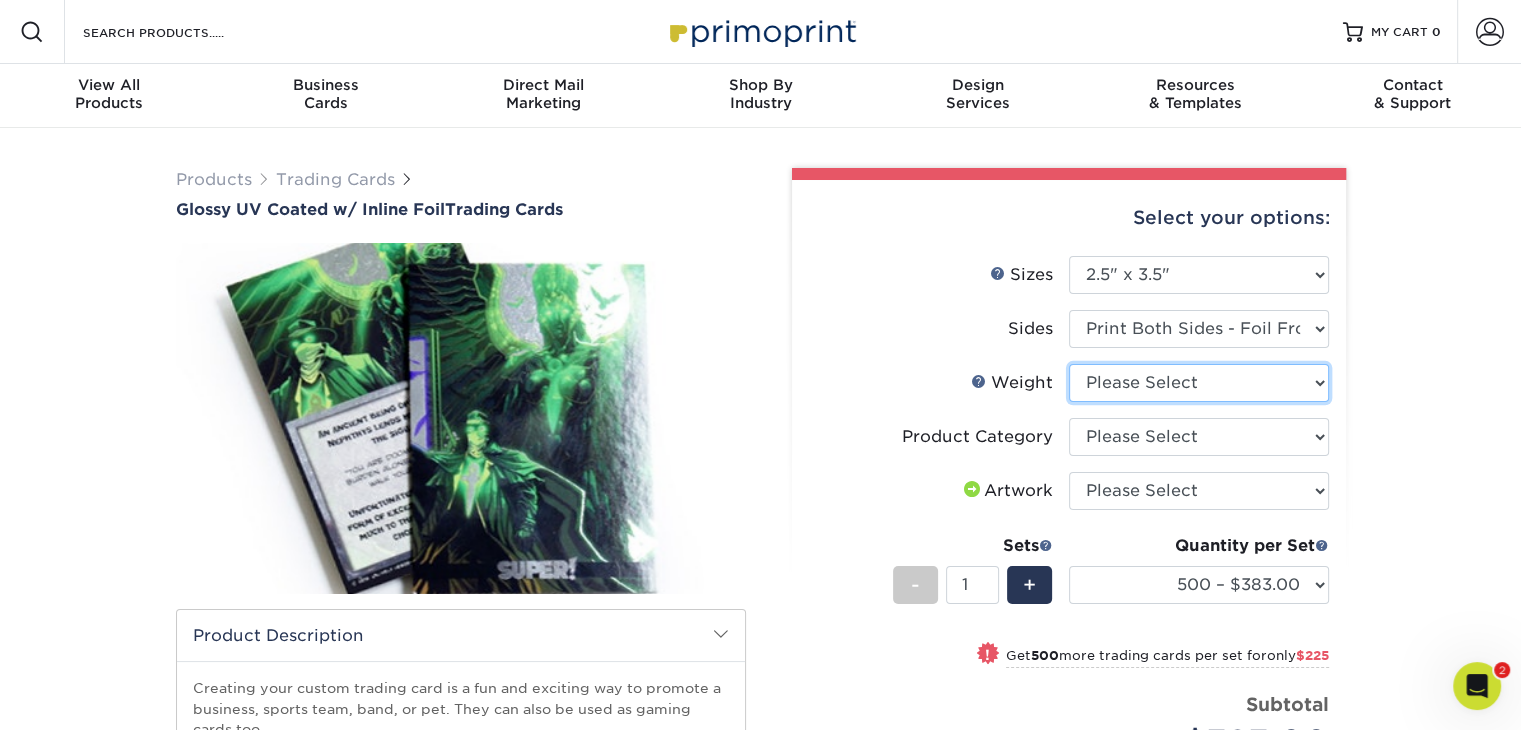 click on "Please Select 16PT" at bounding box center (1199, 383) 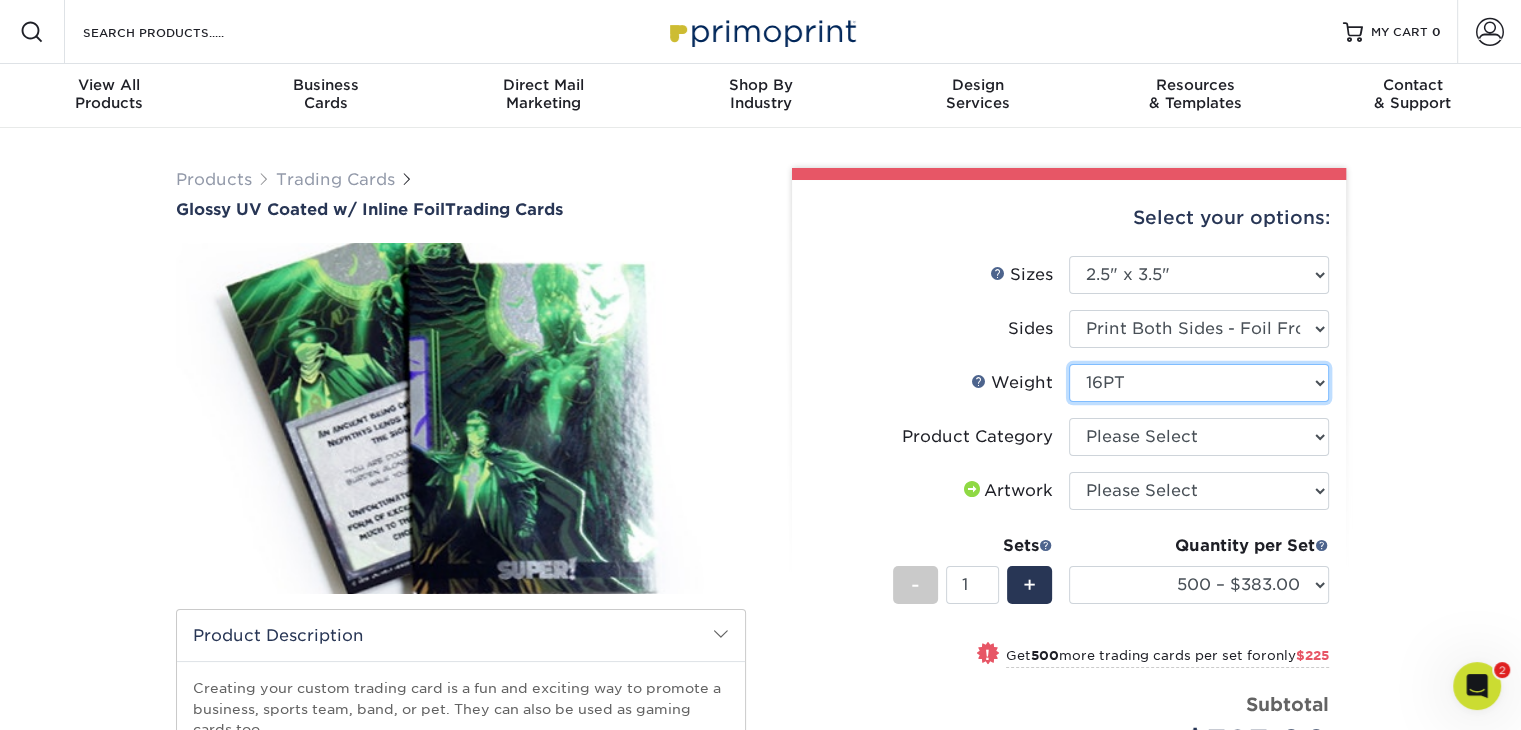 click on "Please Select 16PT" at bounding box center (1199, 383) 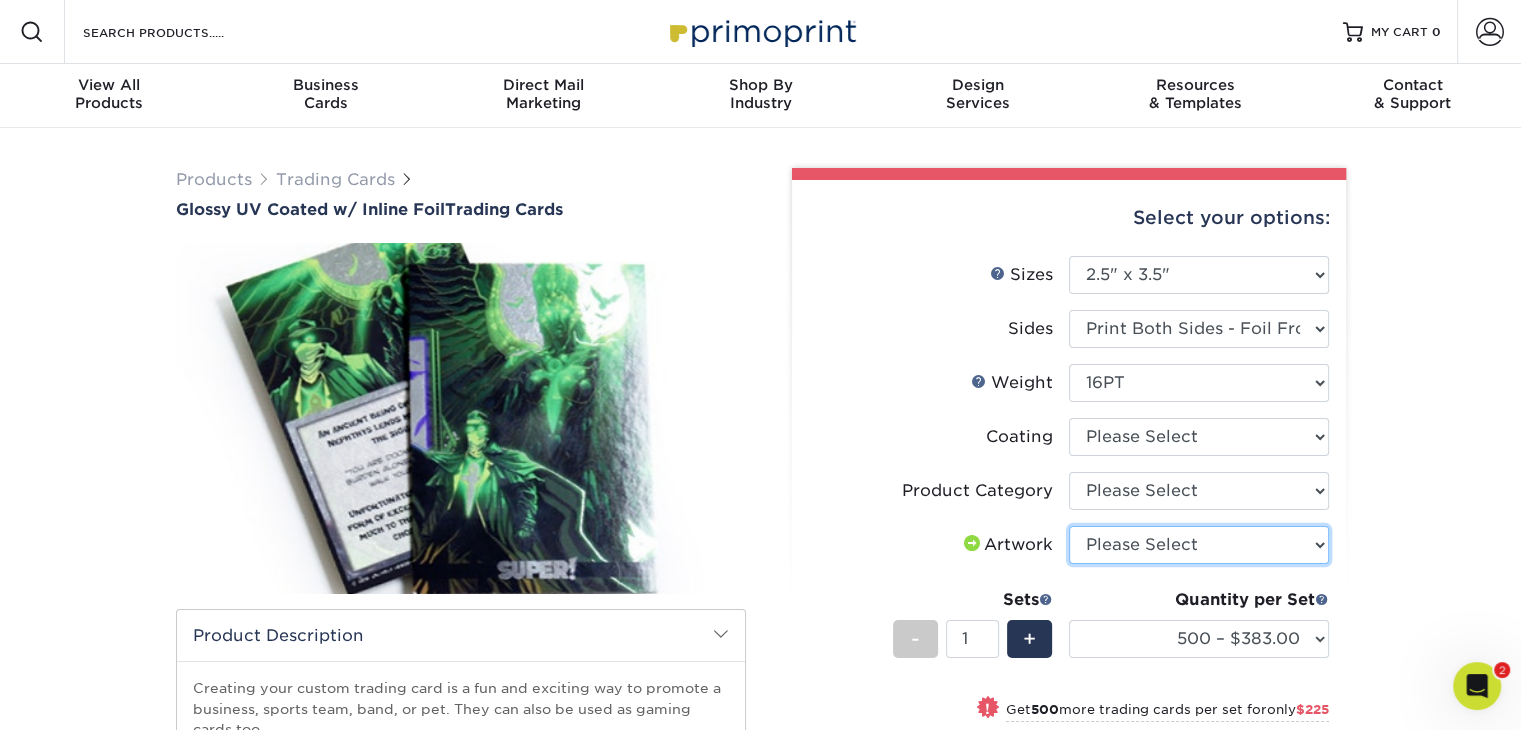 click on "Please Select I will upload files I need a design - $100" at bounding box center [1199, 545] 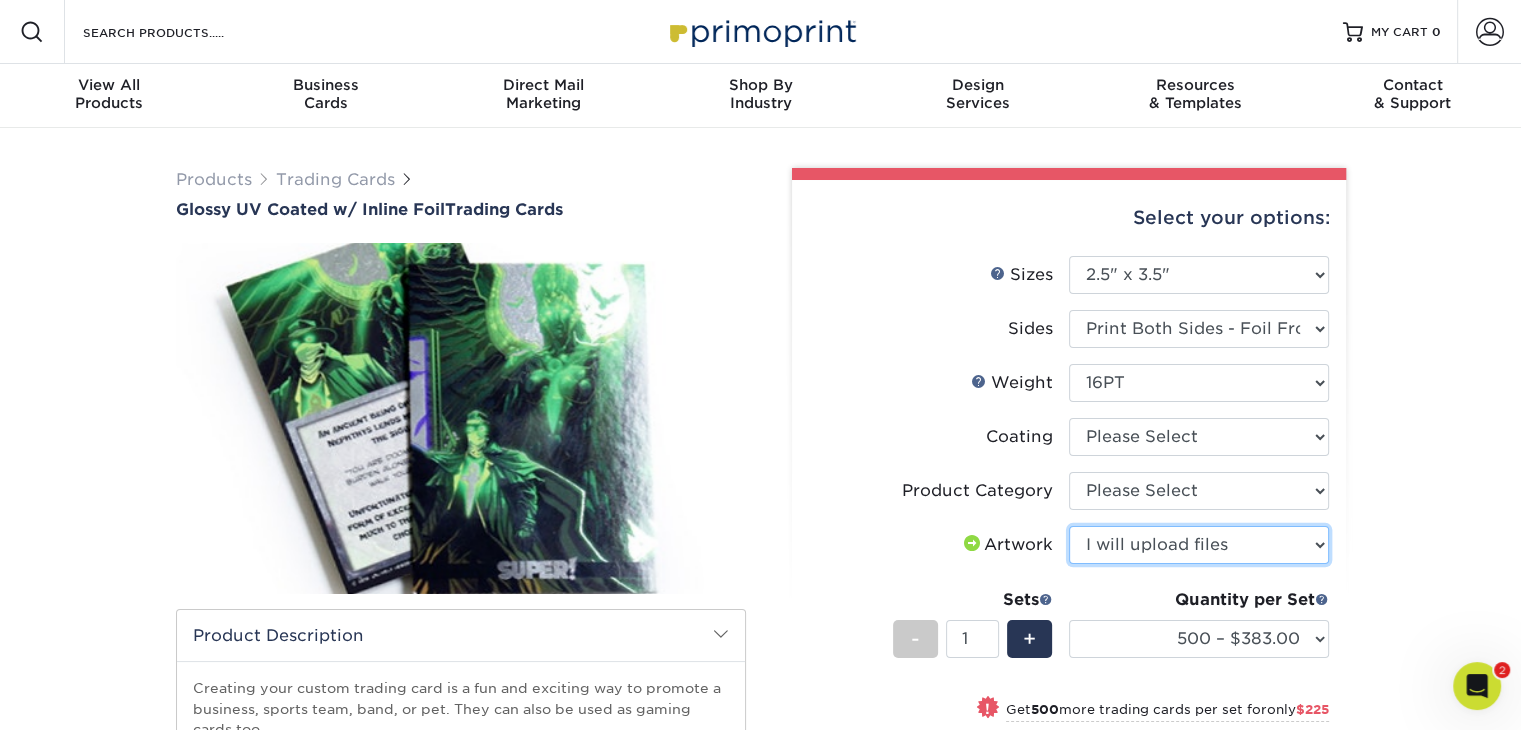 click on "Please Select I will upload files I need a design - $100" at bounding box center [1199, 545] 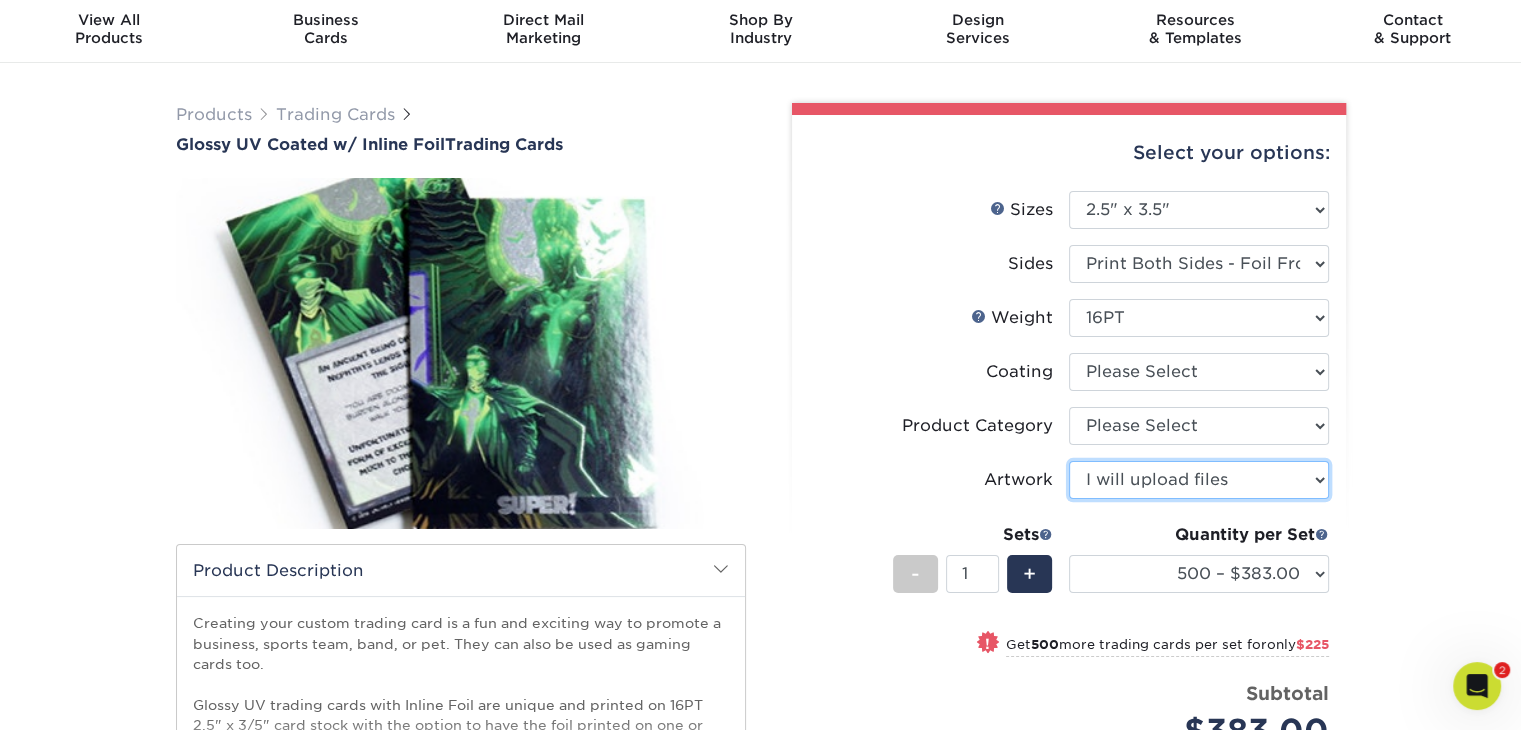 scroll, scrollTop: 100, scrollLeft: 0, axis: vertical 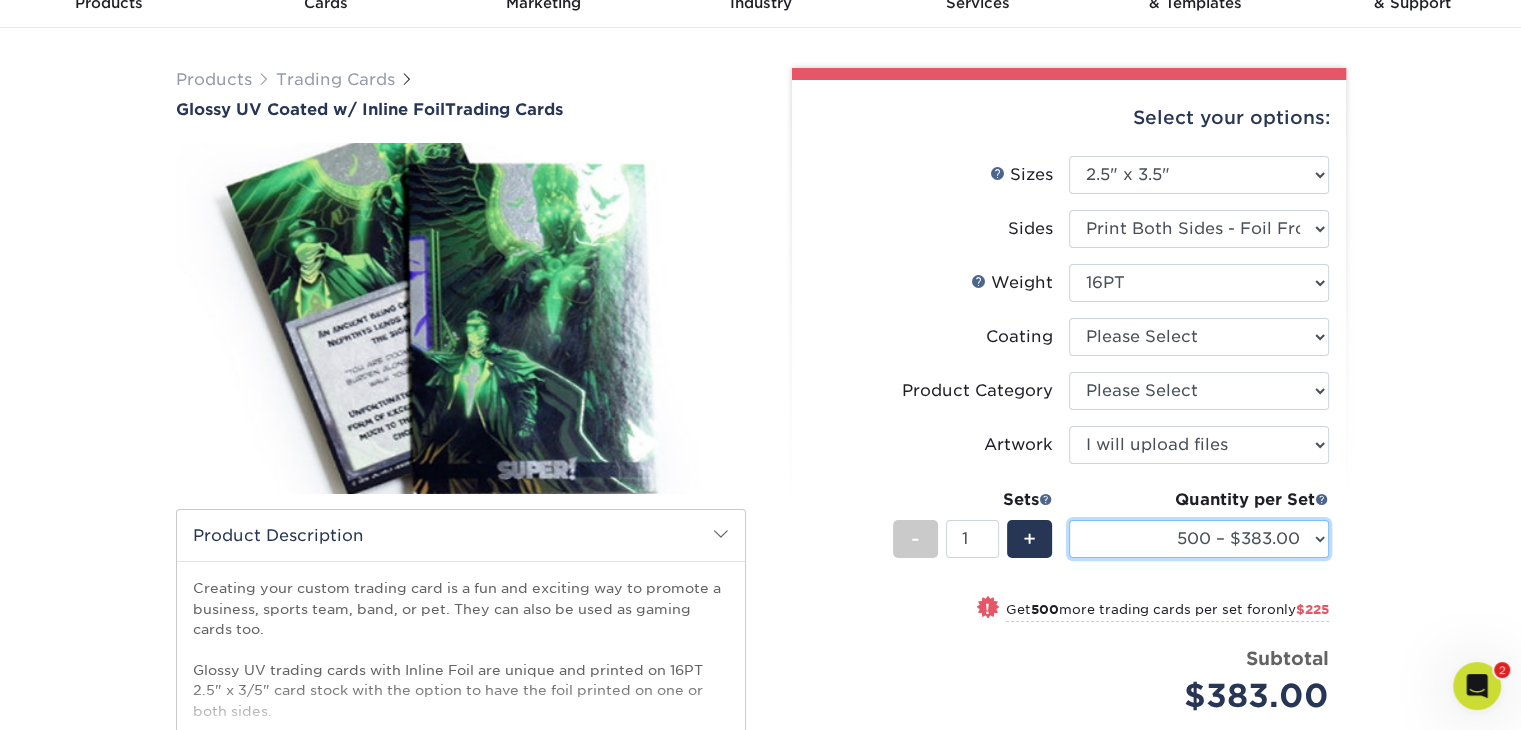 click on "500 – $383.00 1000 – $608.00 2500 – $883.00 5000 – $1252.00" at bounding box center (1199, 539) 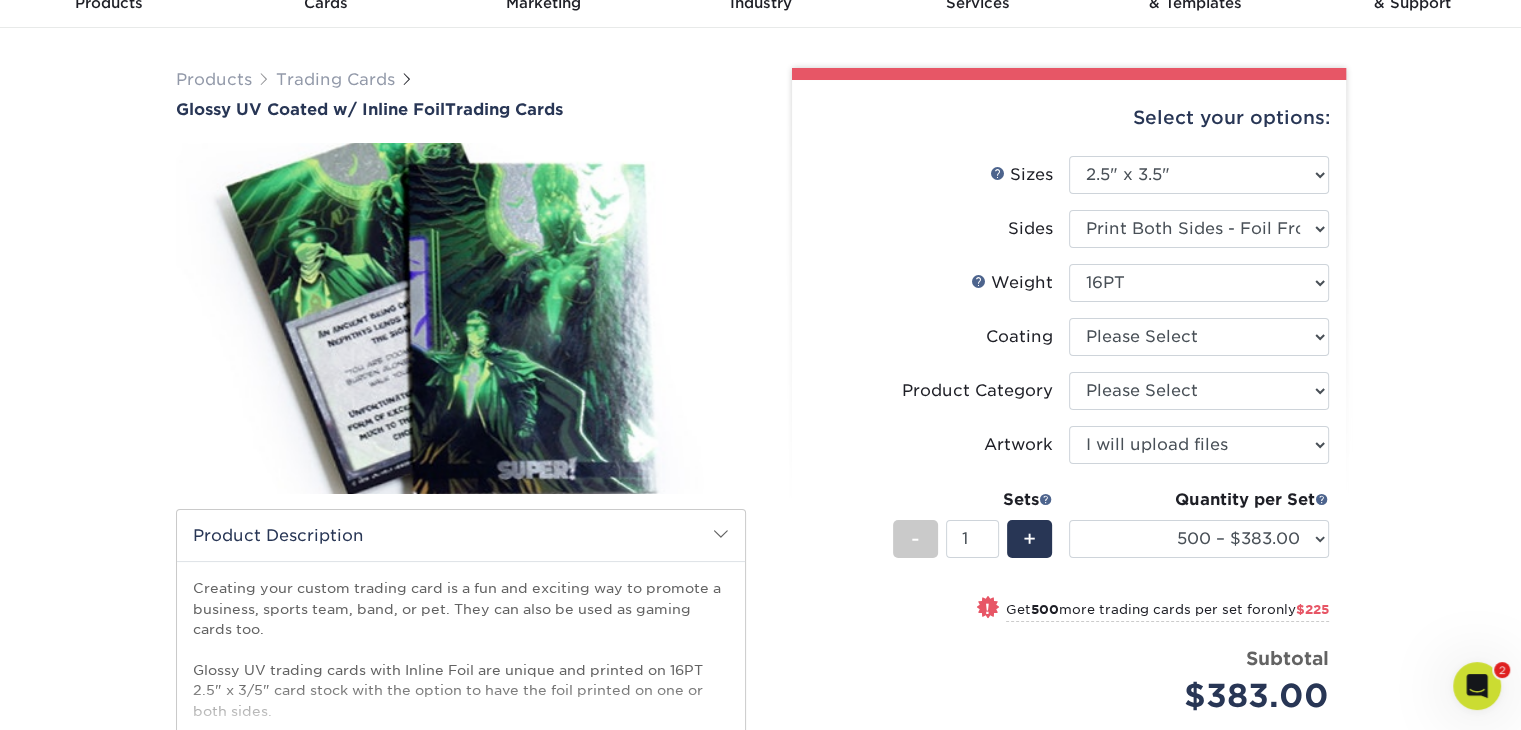 click on "Coating" at bounding box center (939, 337) 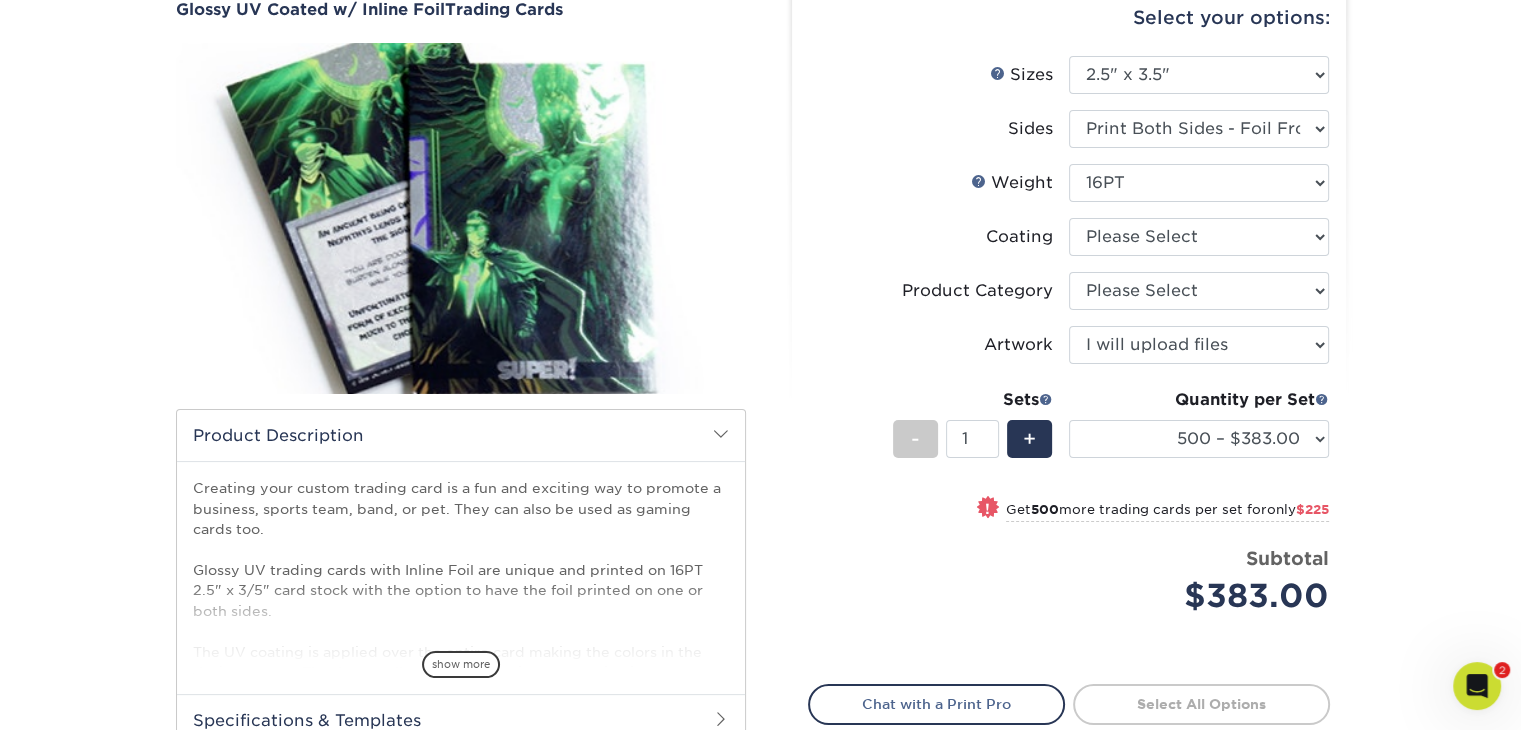scroll, scrollTop: 100, scrollLeft: 0, axis: vertical 